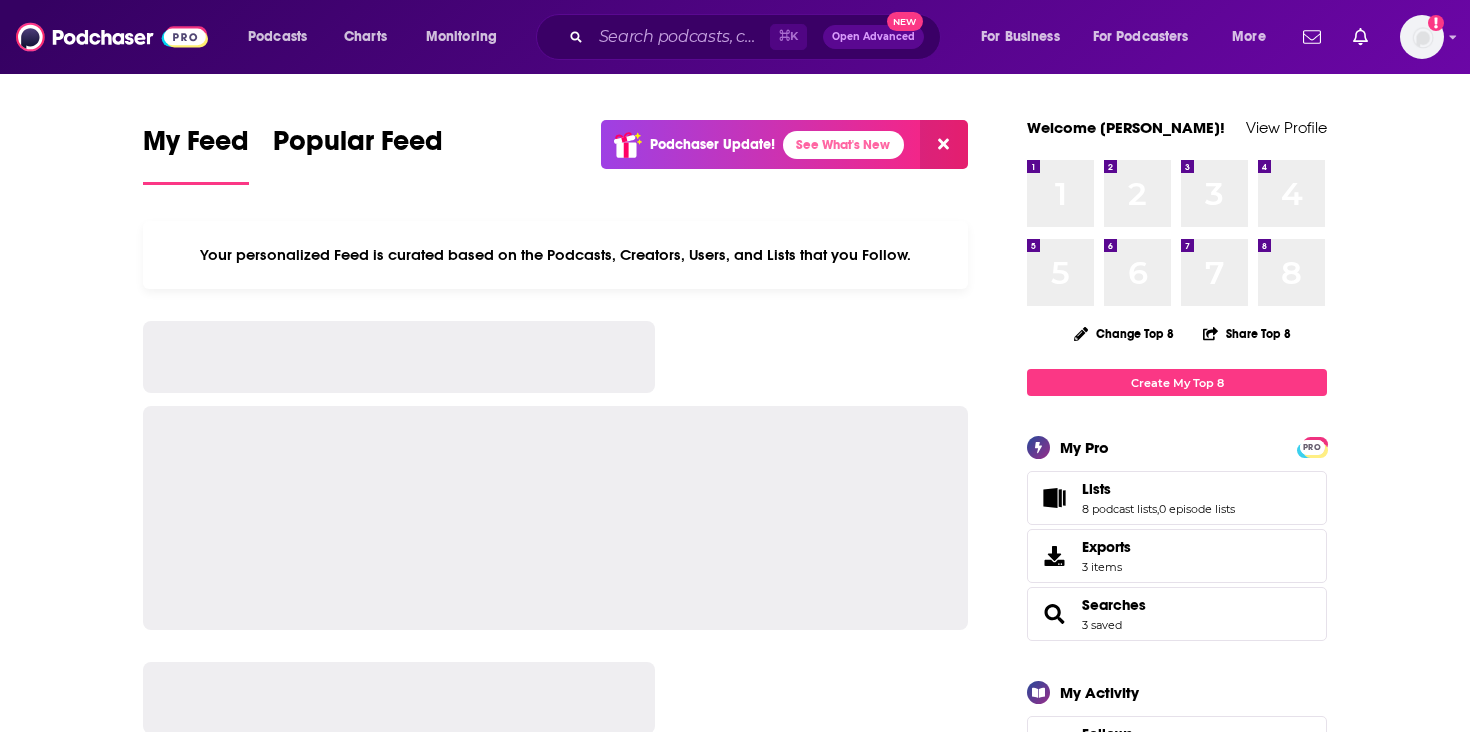 scroll, scrollTop: 0, scrollLeft: 0, axis: both 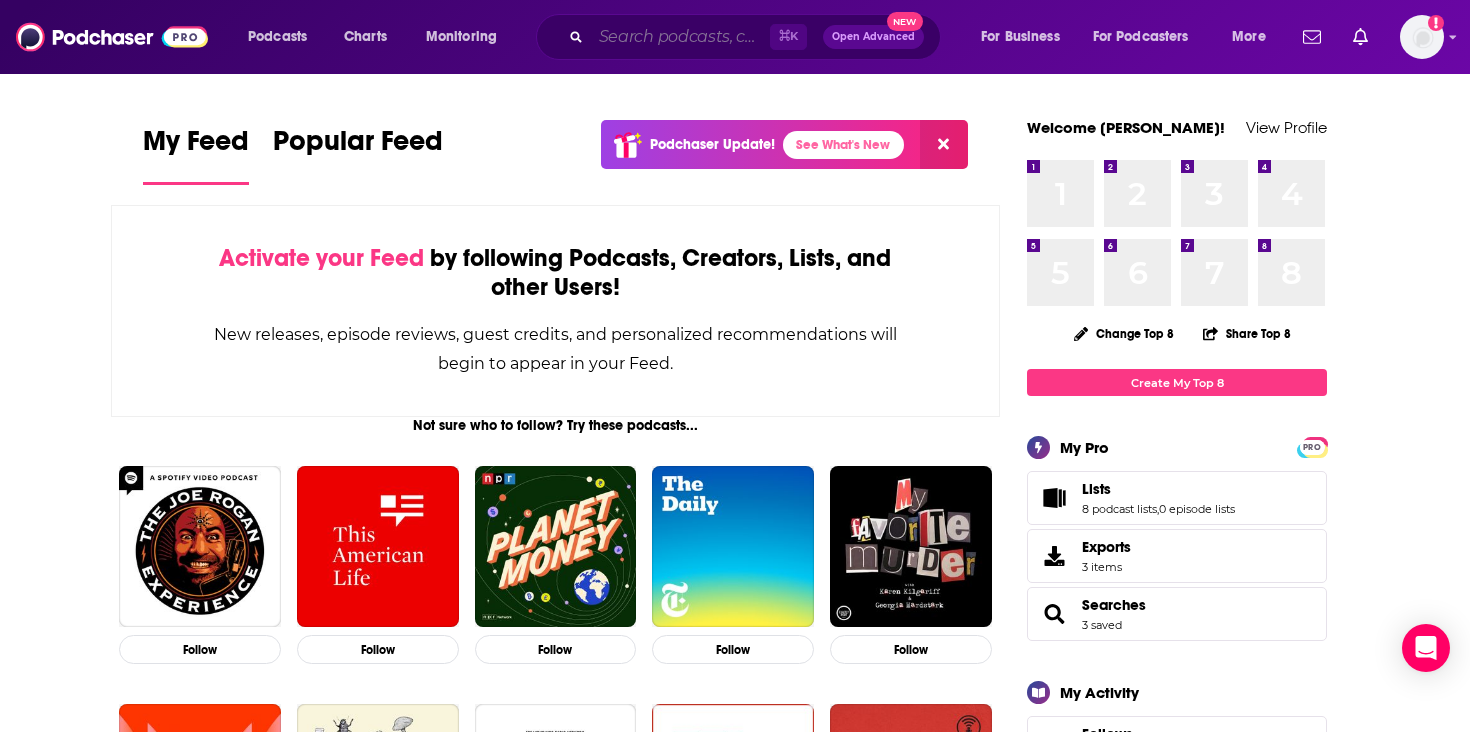 click at bounding box center (680, 37) 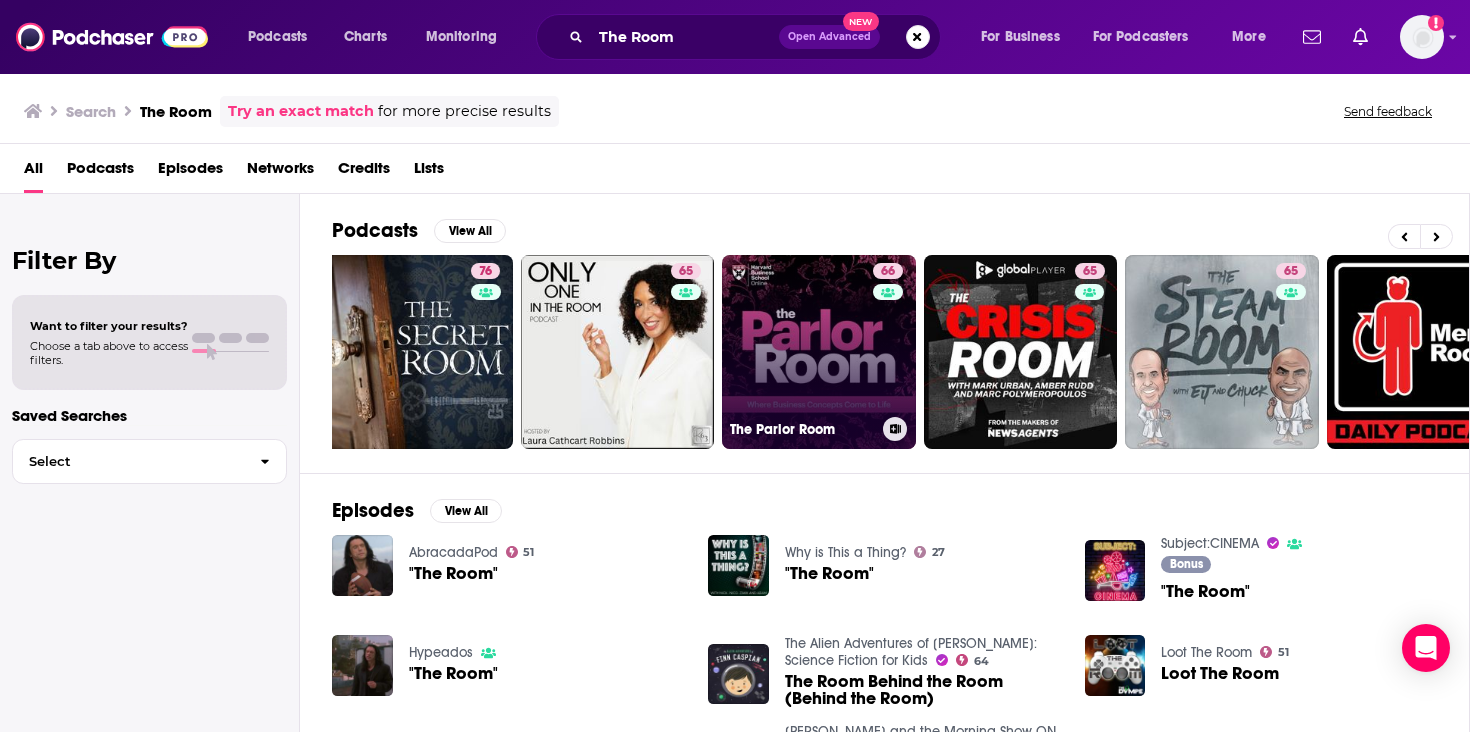 scroll, scrollTop: 0, scrollLeft: 699, axis: horizontal 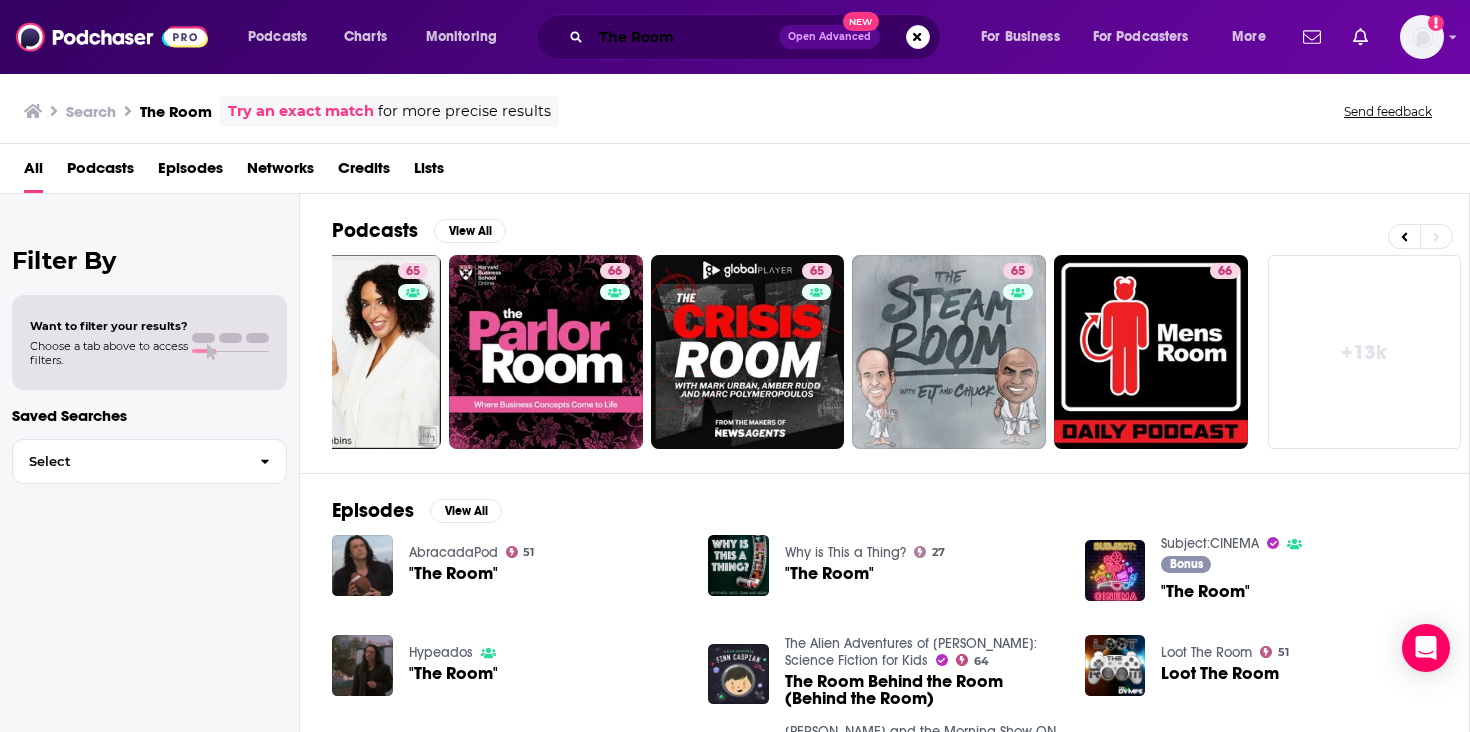 click on "The Room" at bounding box center (685, 37) 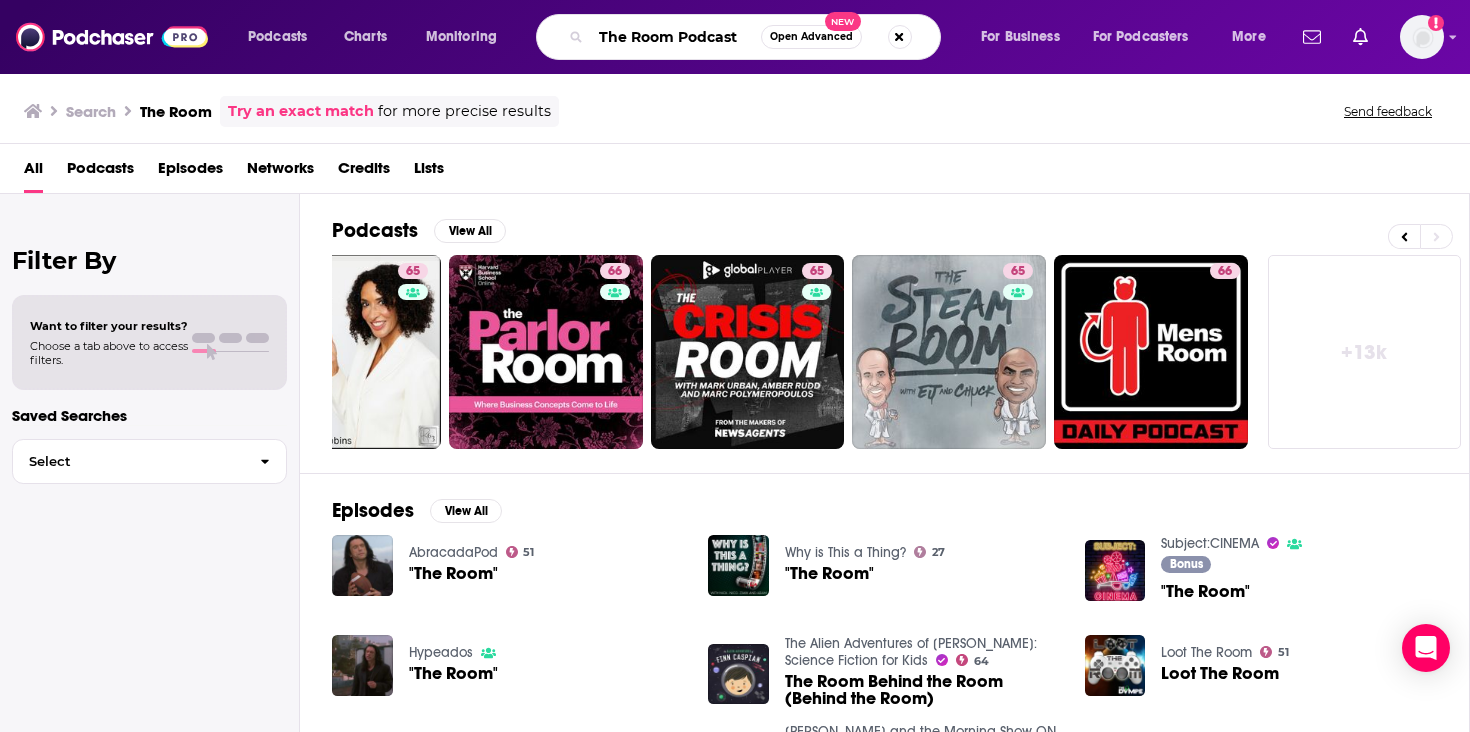 type on "The Room Podcast" 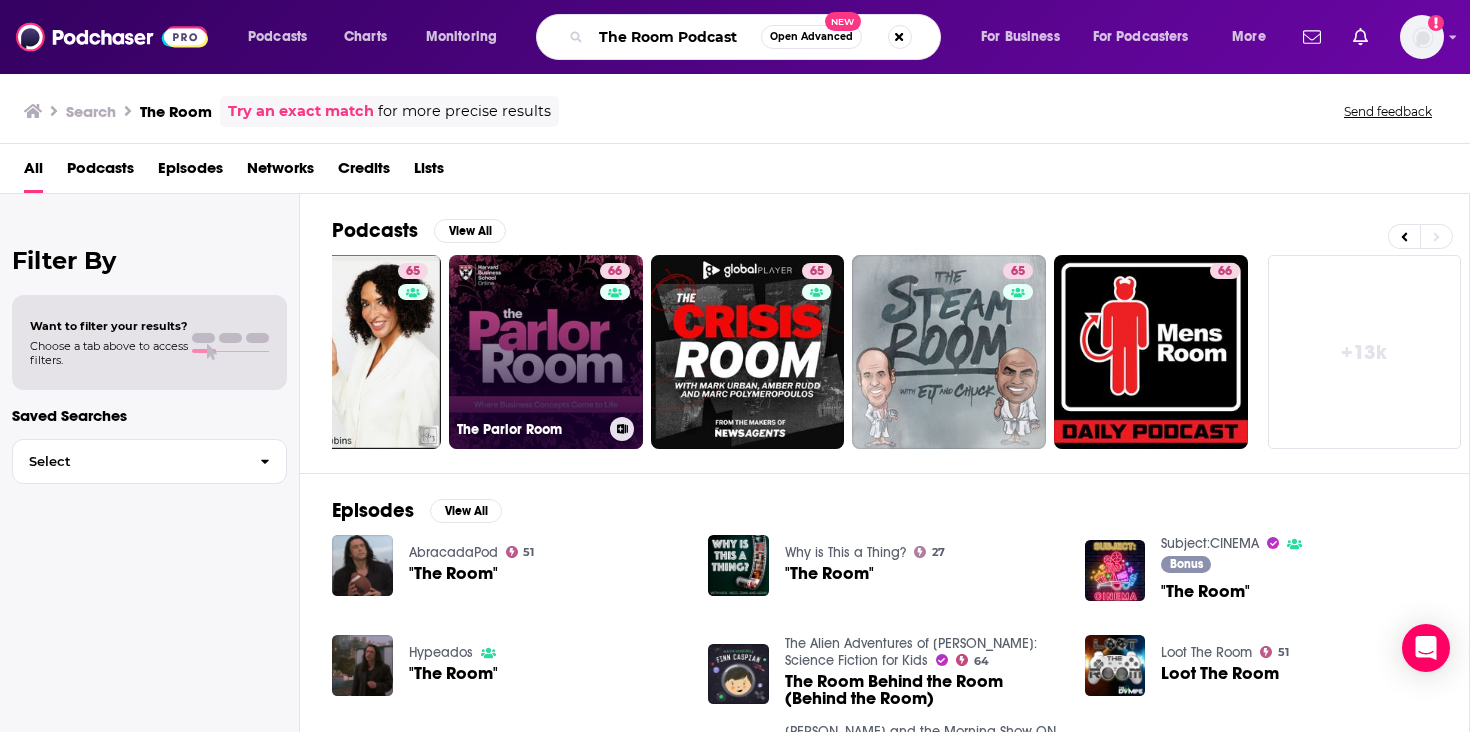 scroll, scrollTop: 0, scrollLeft: 0, axis: both 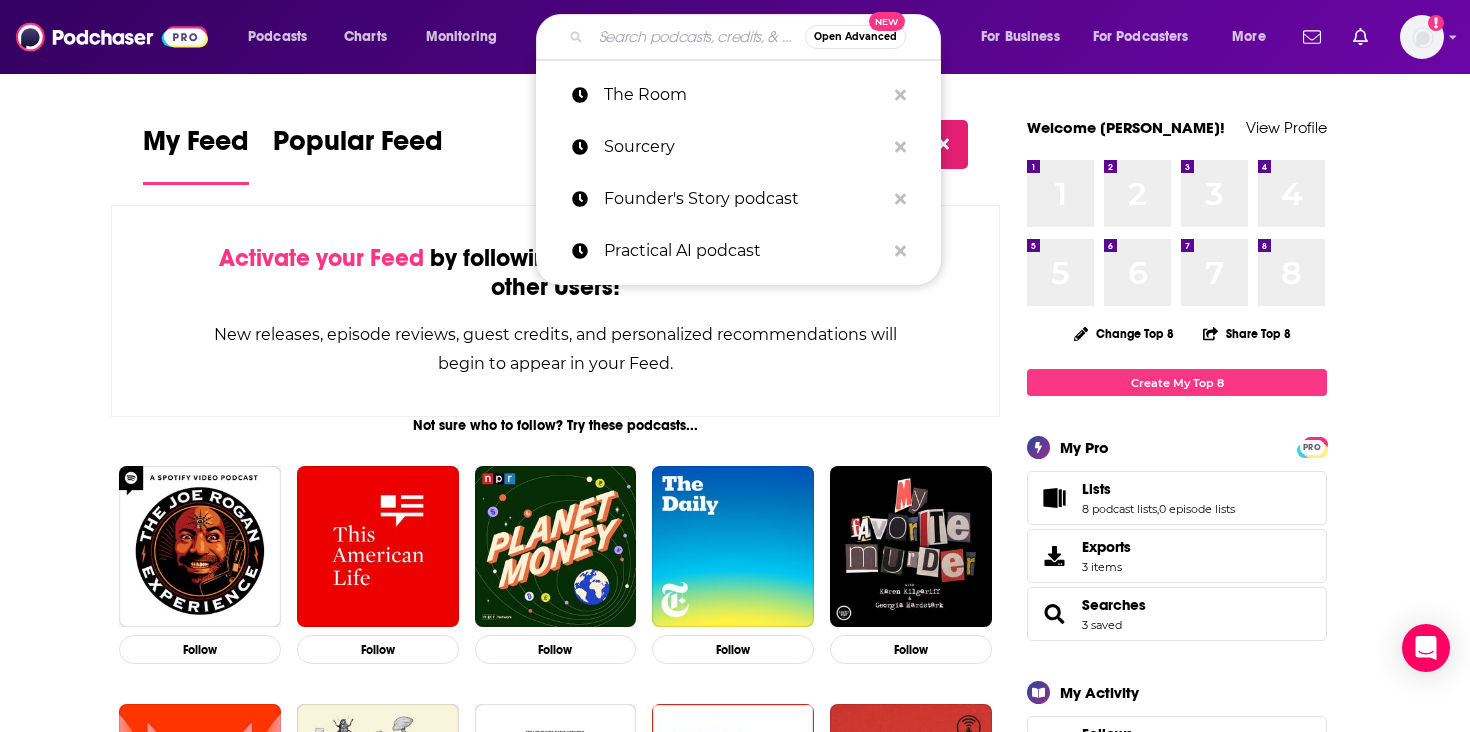 click on "Activate your Feed   by following Podcasts, Creators, Lists, and other Users! New releases, episode reviews, guest credits, and personalized recommendations will begin to appear in your Feed." at bounding box center [555, 311] 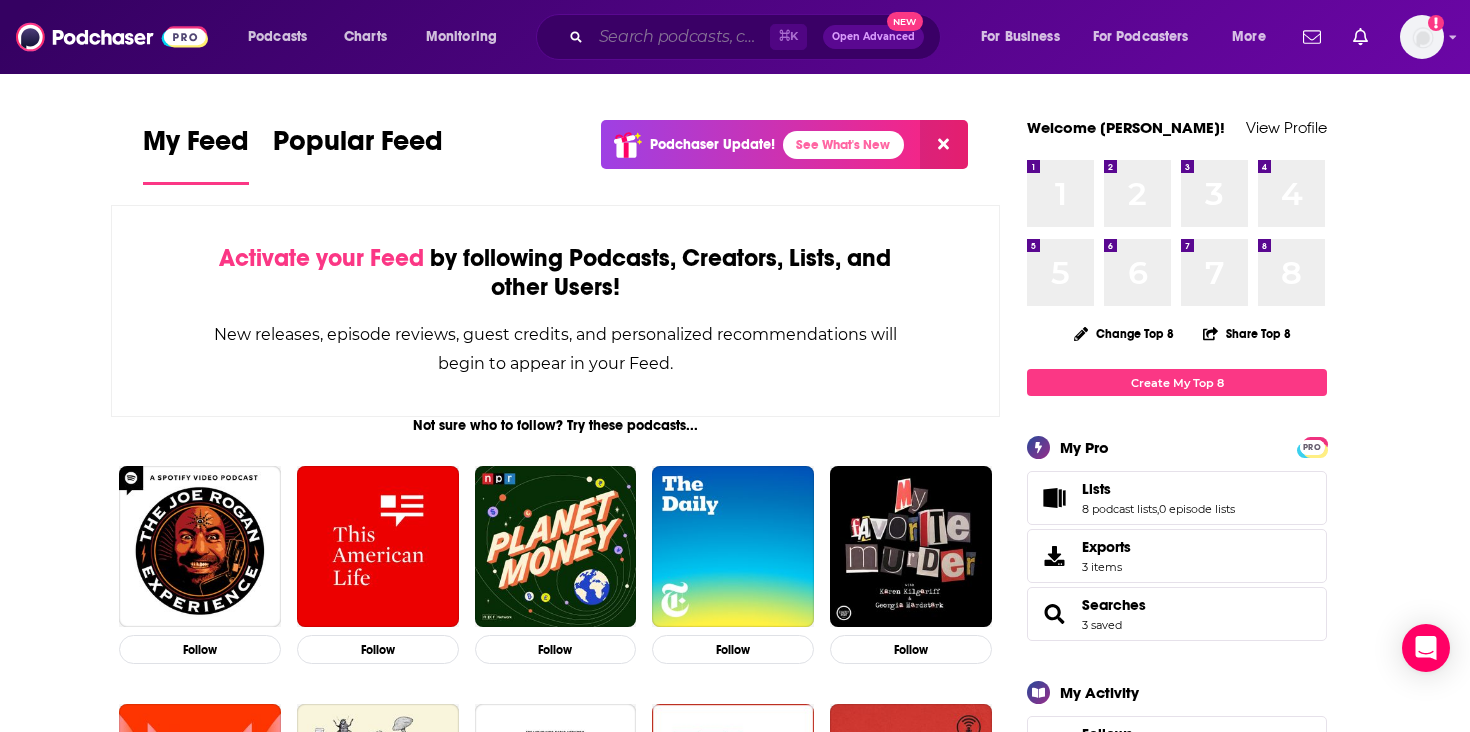 click at bounding box center [680, 37] 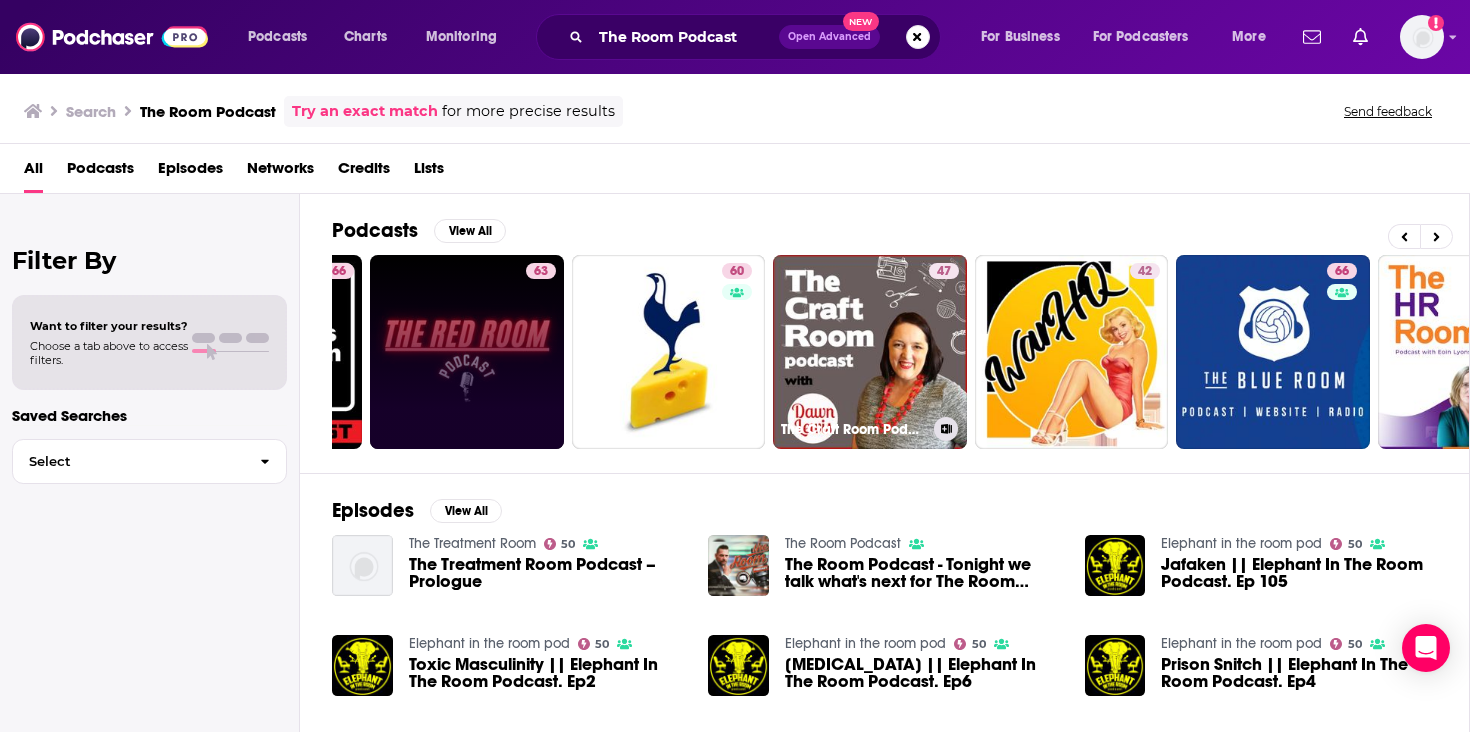 scroll, scrollTop: 0, scrollLeft: 699, axis: horizontal 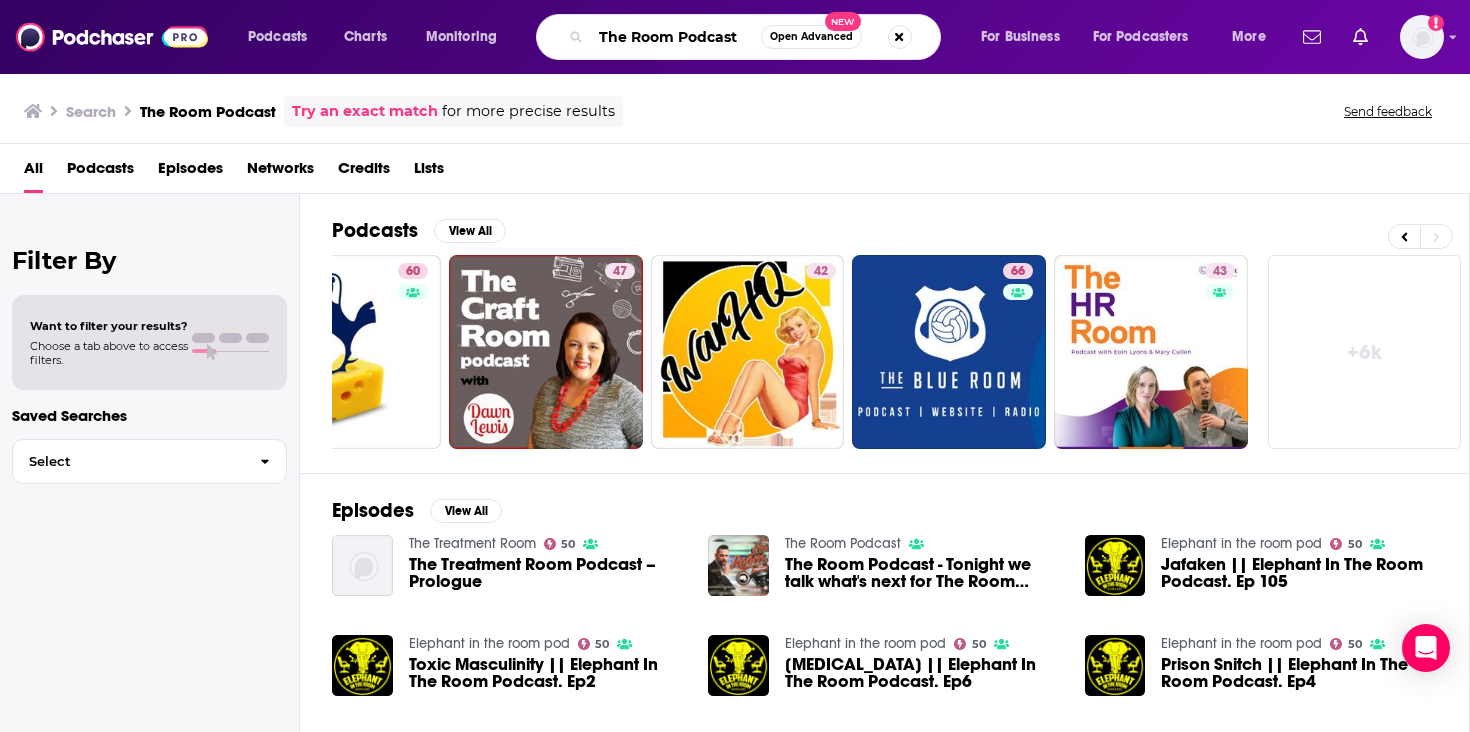 click on "The Room Podcast" at bounding box center (676, 37) 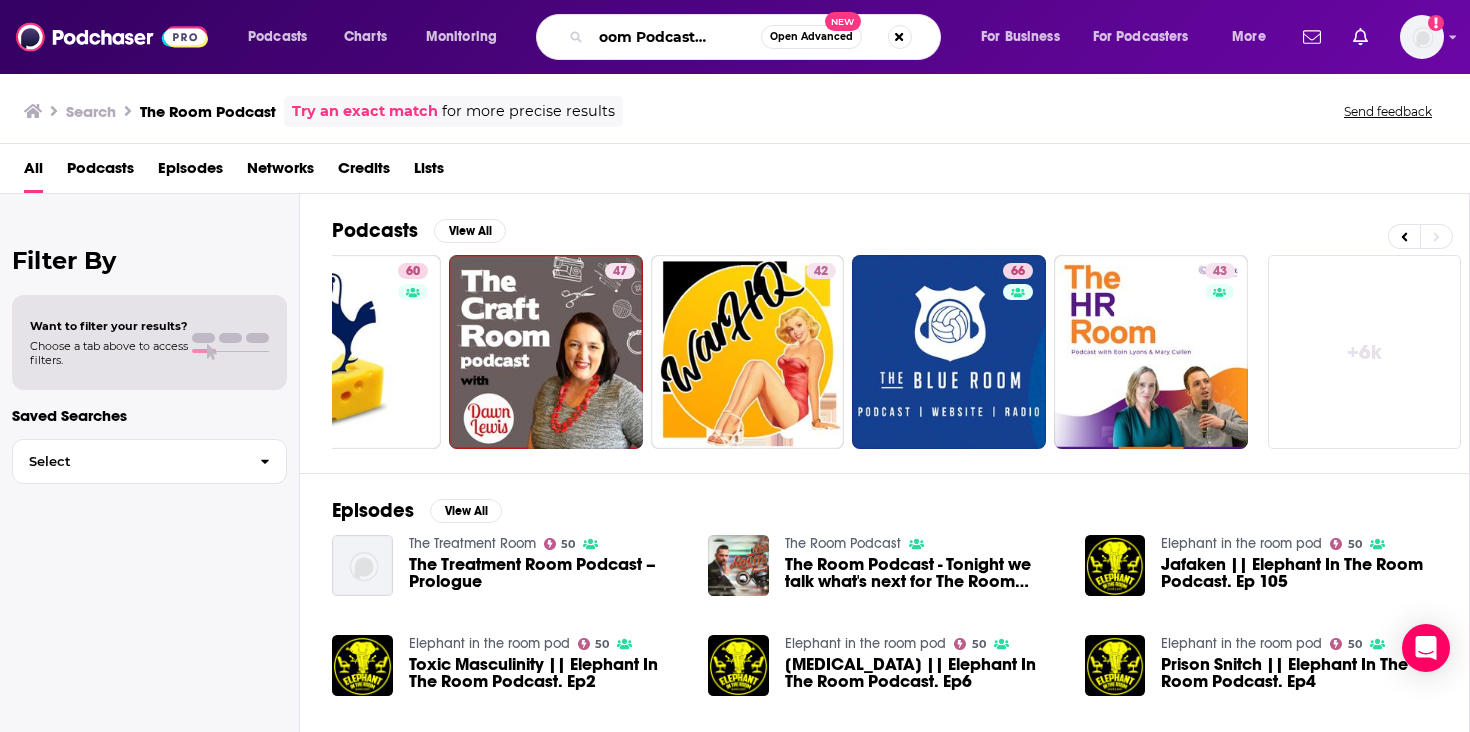 scroll, scrollTop: 0, scrollLeft: 52, axis: horizontal 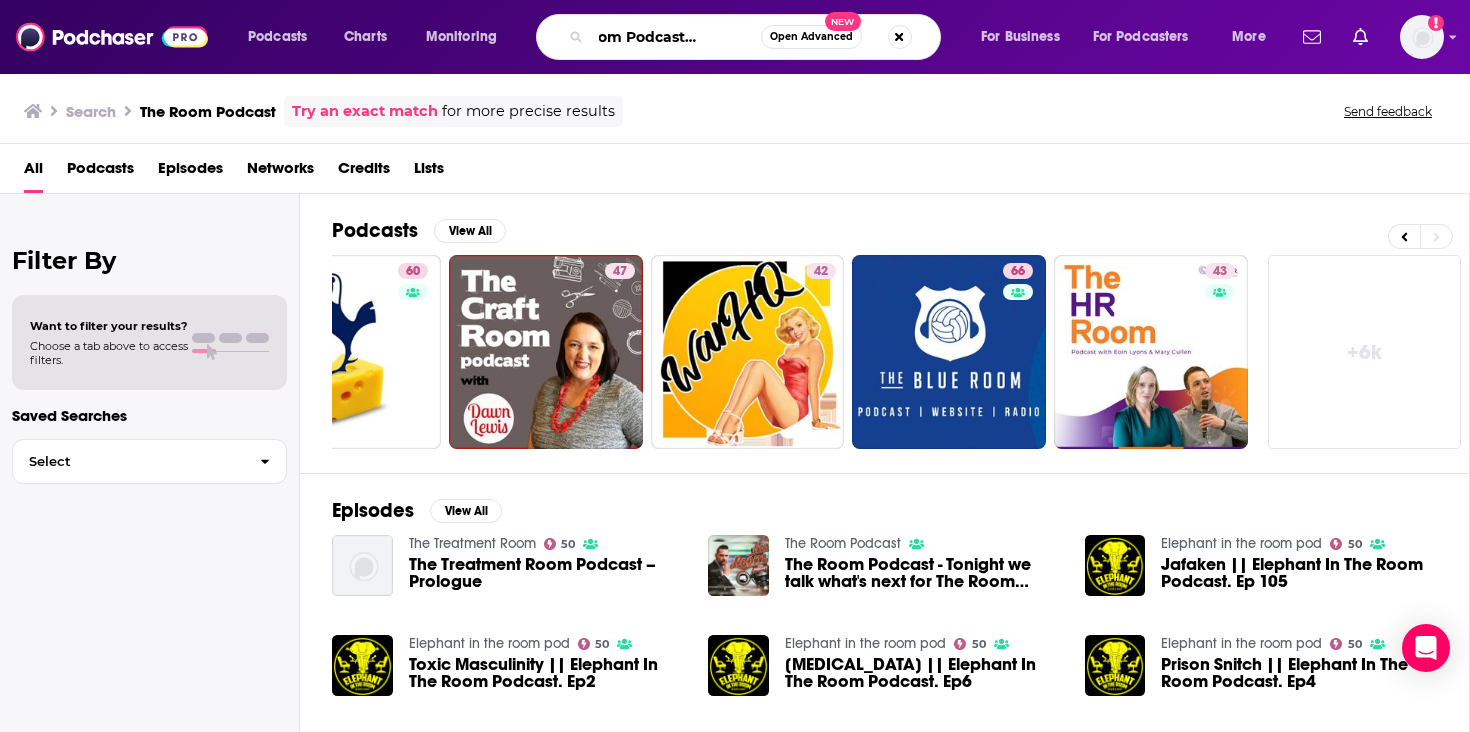 type on "The Room Podcast Madison" 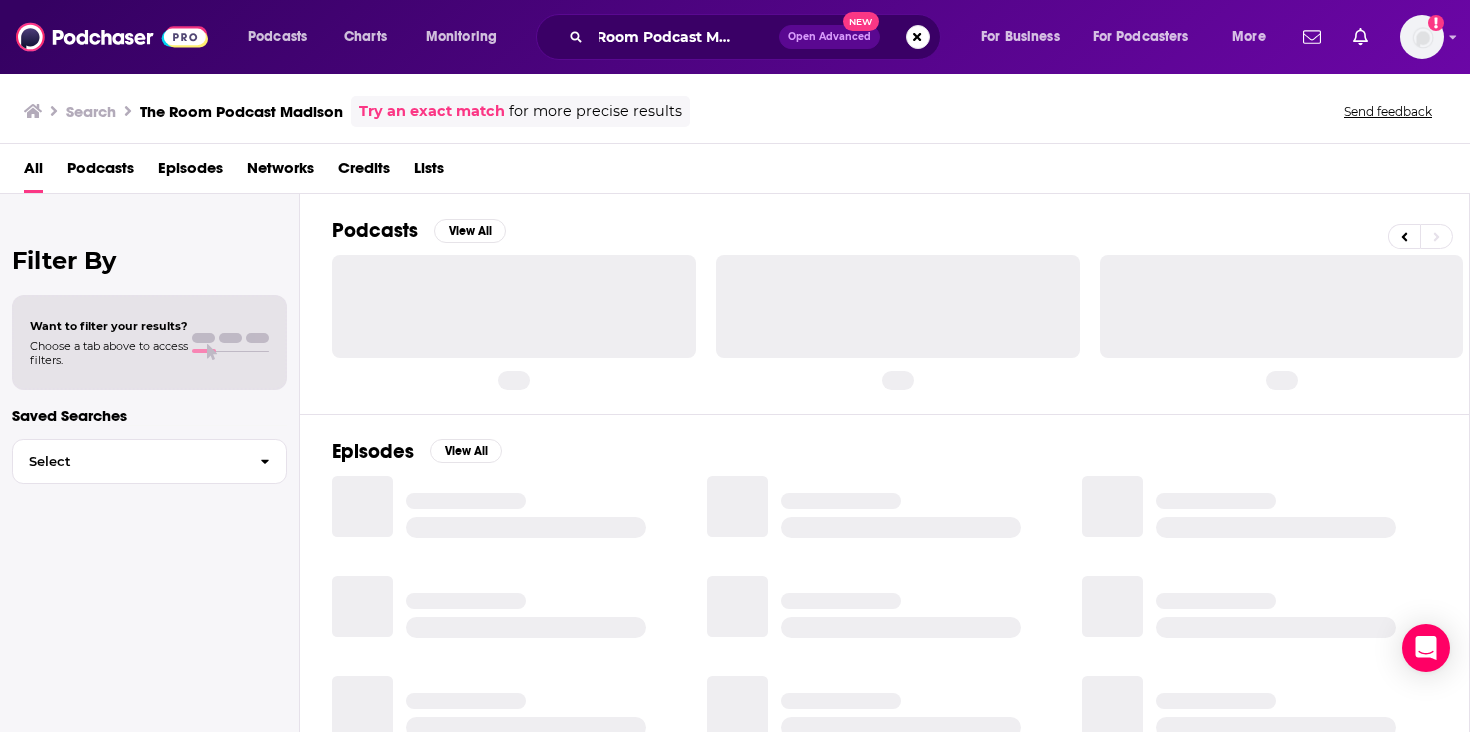 scroll, scrollTop: 0, scrollLeft: 0, axis: both 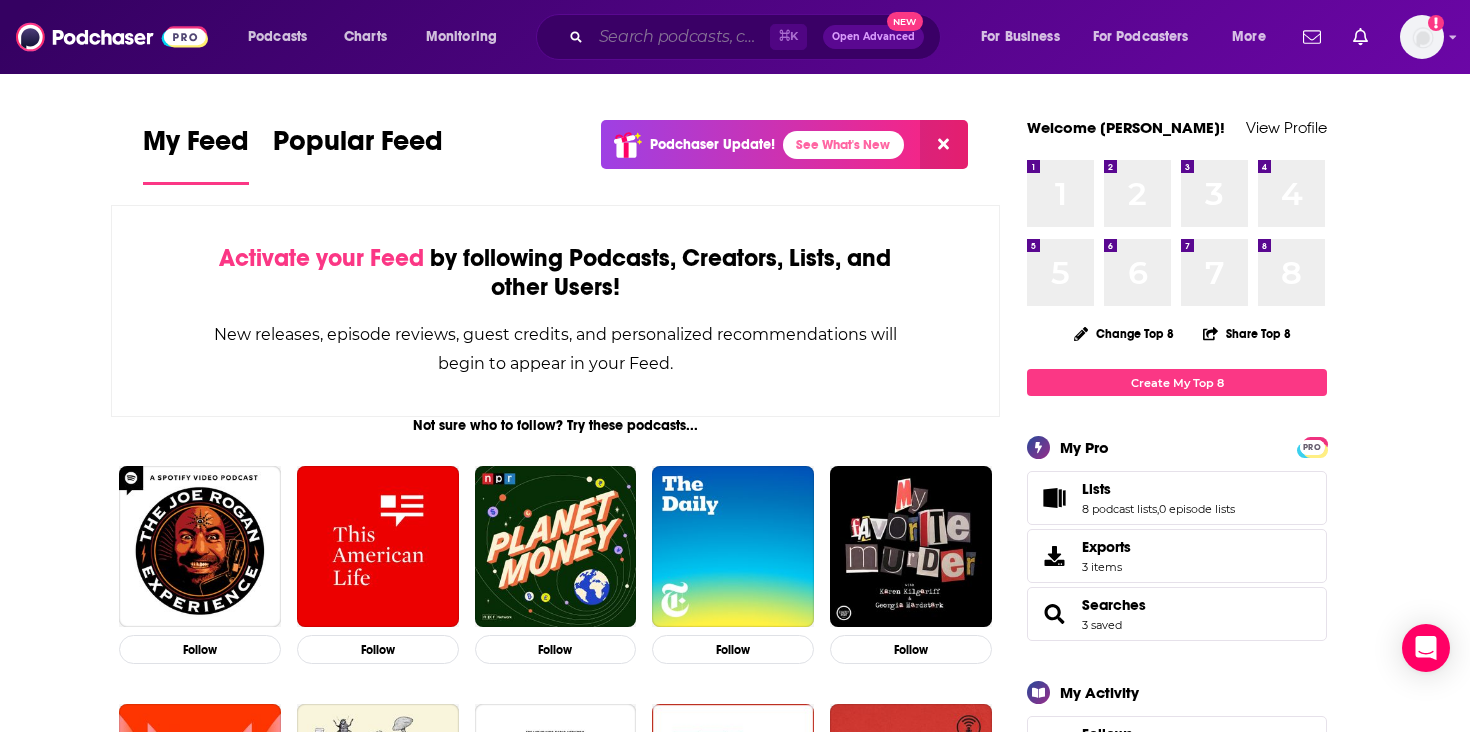 click at bounding box center (680, 37) 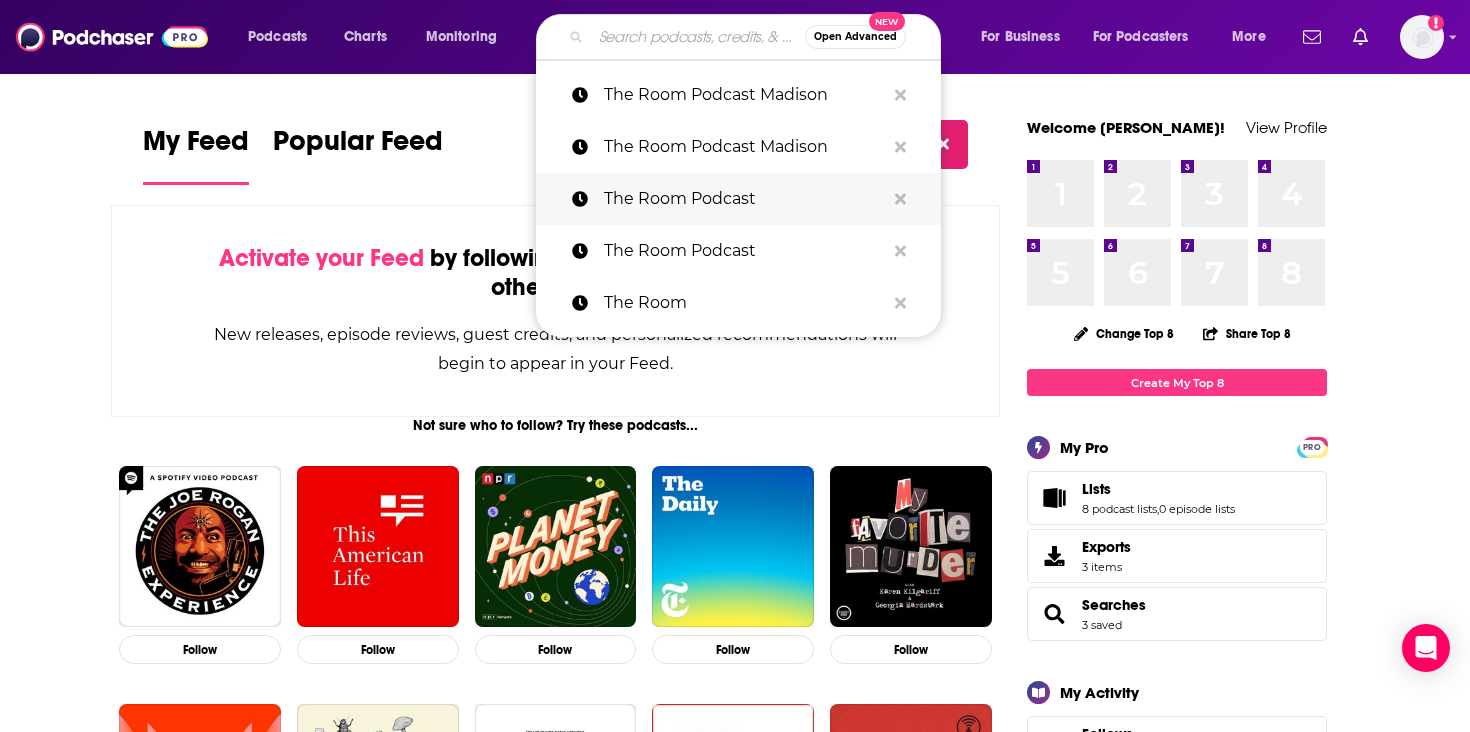 click on "The Room Podcast" at bounding box center [744, 199] 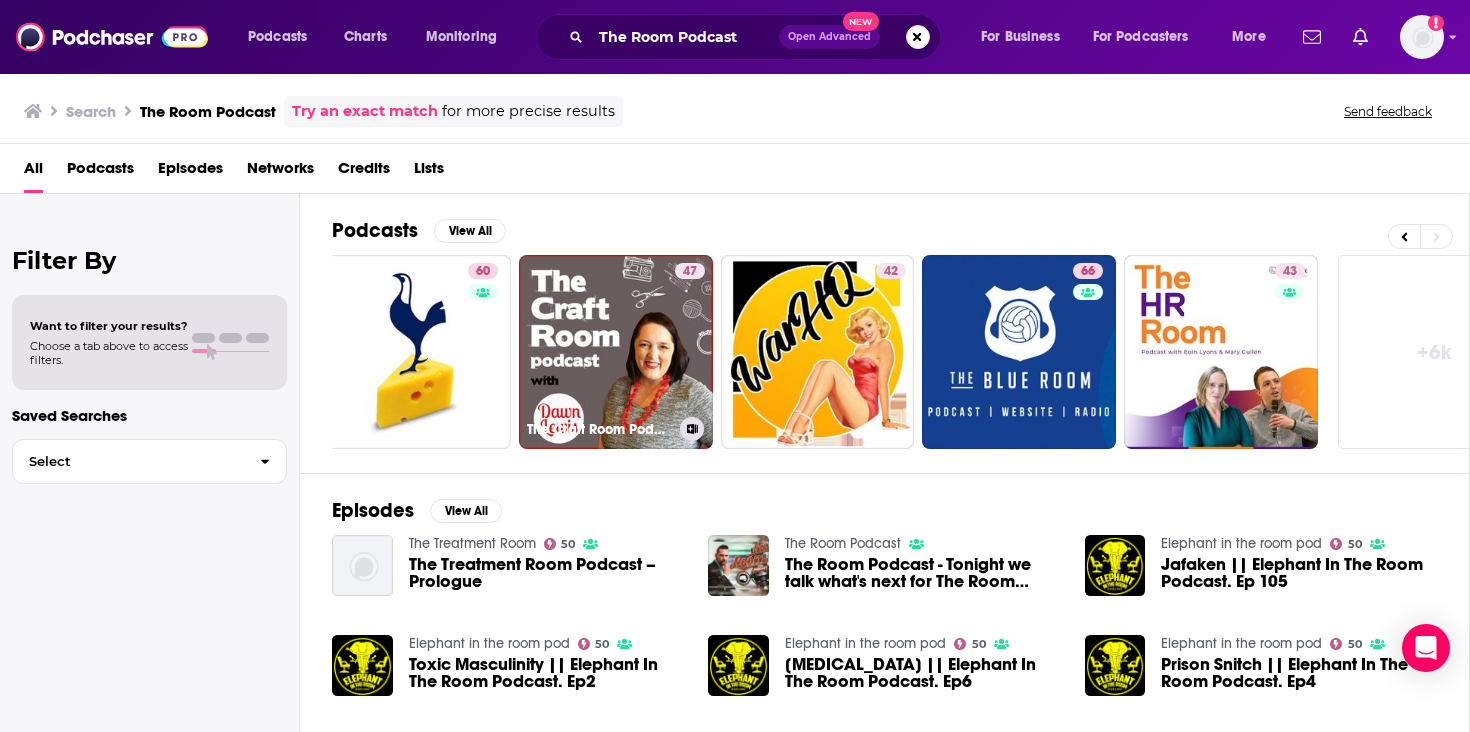 scroll, scrollTop: 0, scrollLeft: 699, axis: horizontal 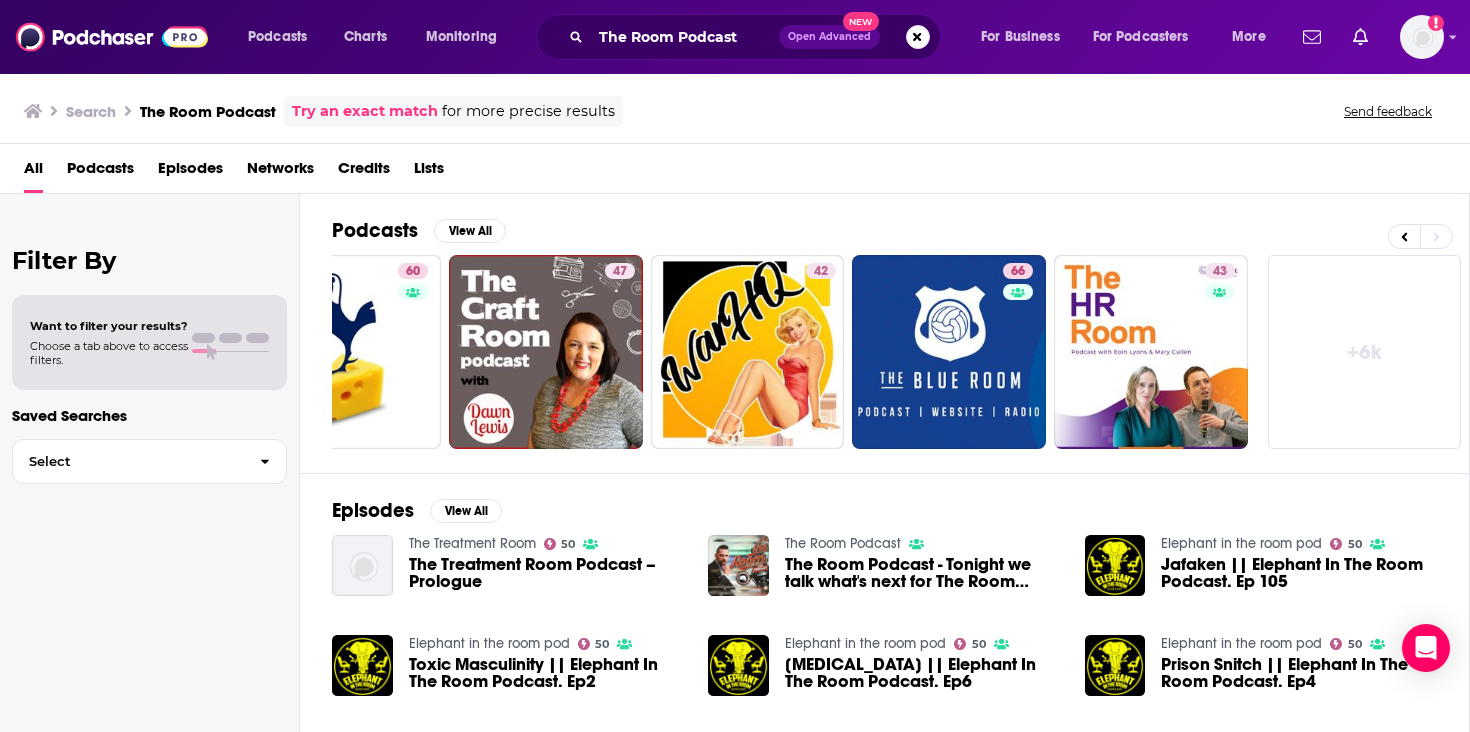click on "+ 6k" at bounding box center (1365, 352) 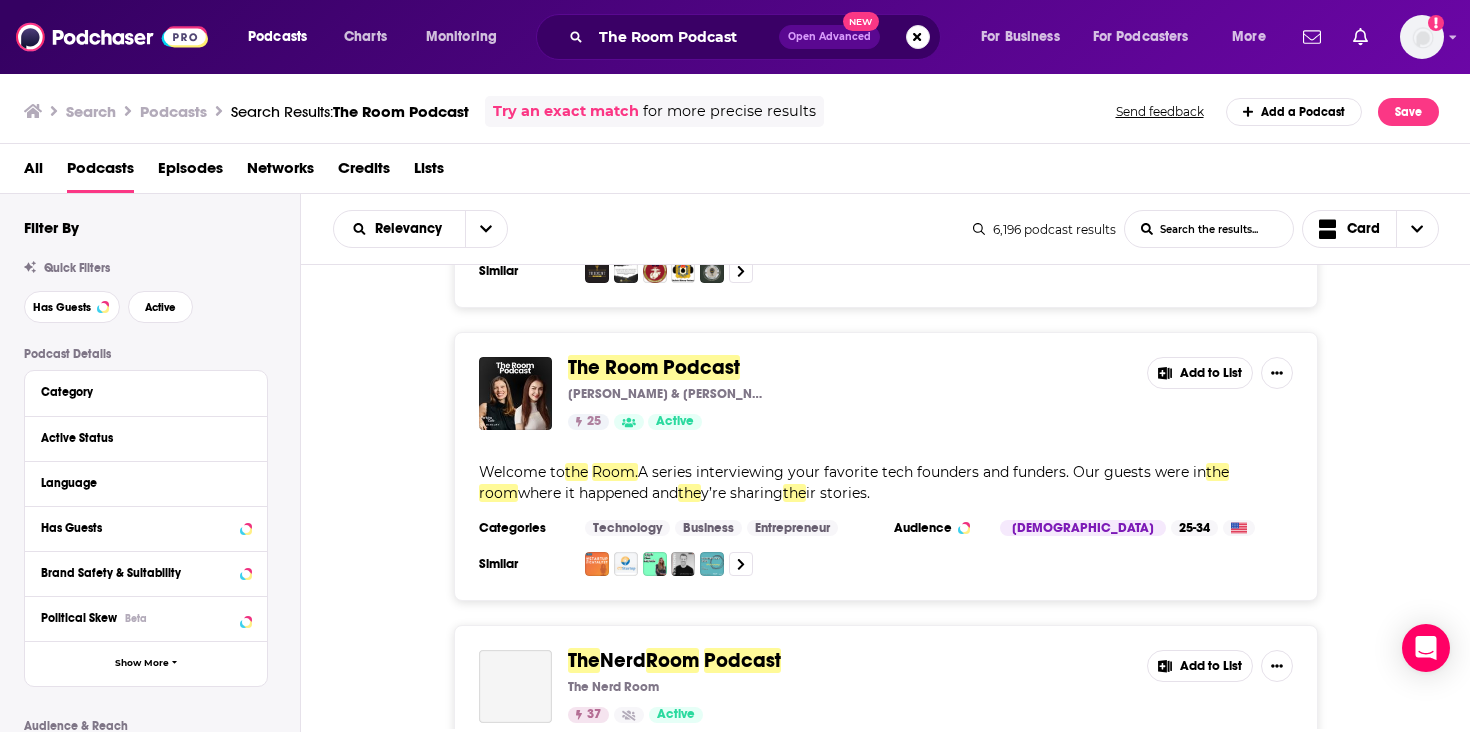 scroll, scrollTop: 3926, scrollLeft: 0, axis: vertical 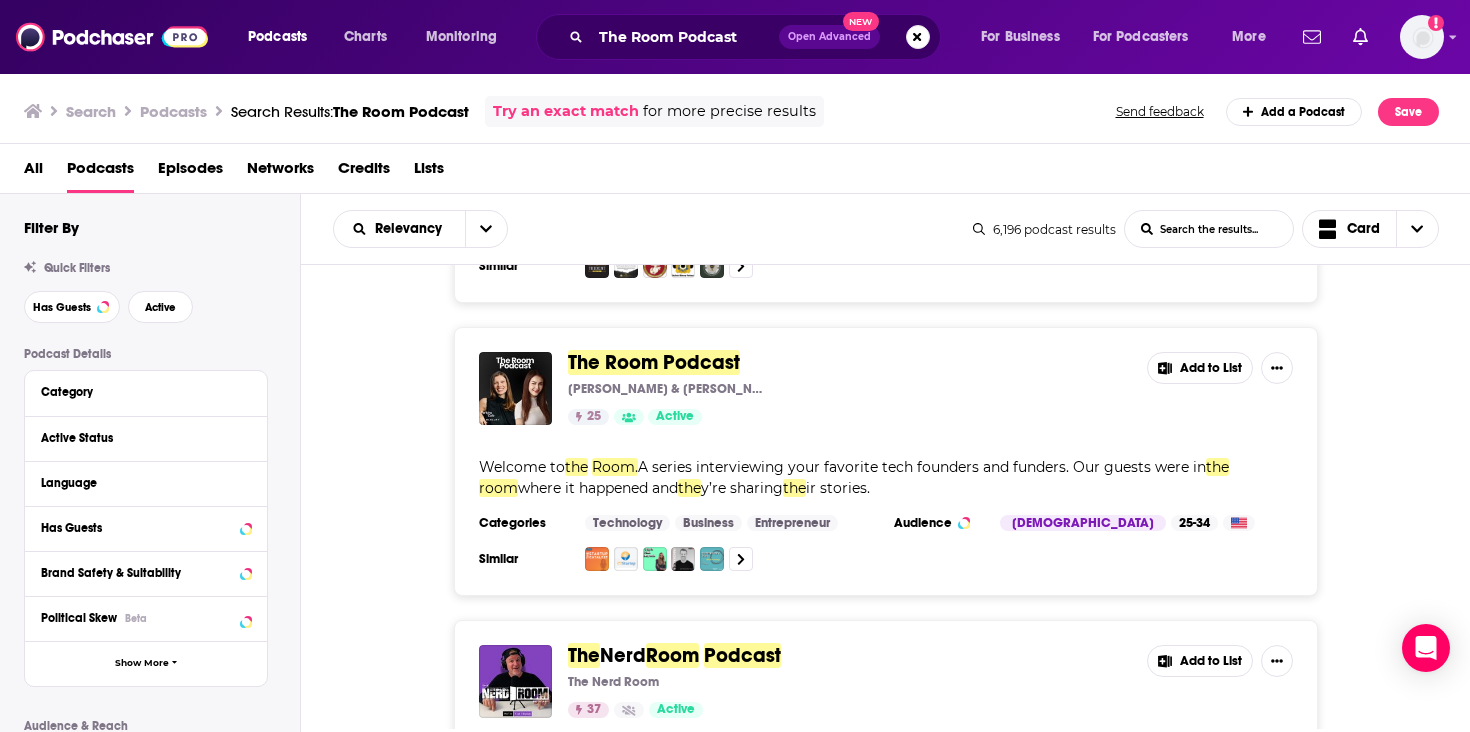 click on "The Room Podcast [PERSON_NAME] & [PERSON_NAME] 25 Active Add to List Welcome to  the   Room.  A series interviewing your favorite tech founders and funders. Our guests were in  the   room  where it happened and  the y’re sharing  the ir stories. Categories Technology Business Entrepreneur Audience [DEMOGRAPHIC_DATA] 25-34 Similar Add to List" at bounding box center (886, 461) 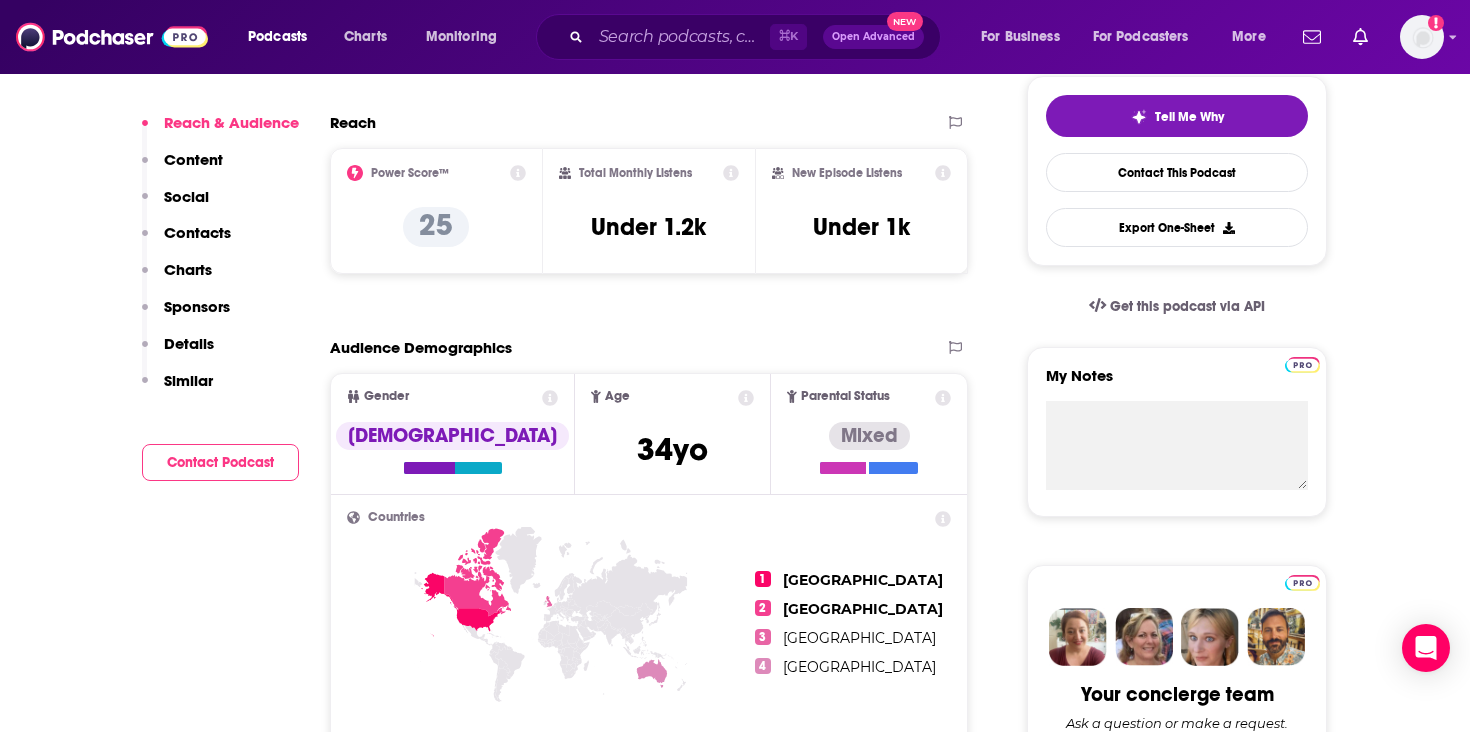 scroll, scrollTop: 516, scrollLeft: 0, axis: vertical 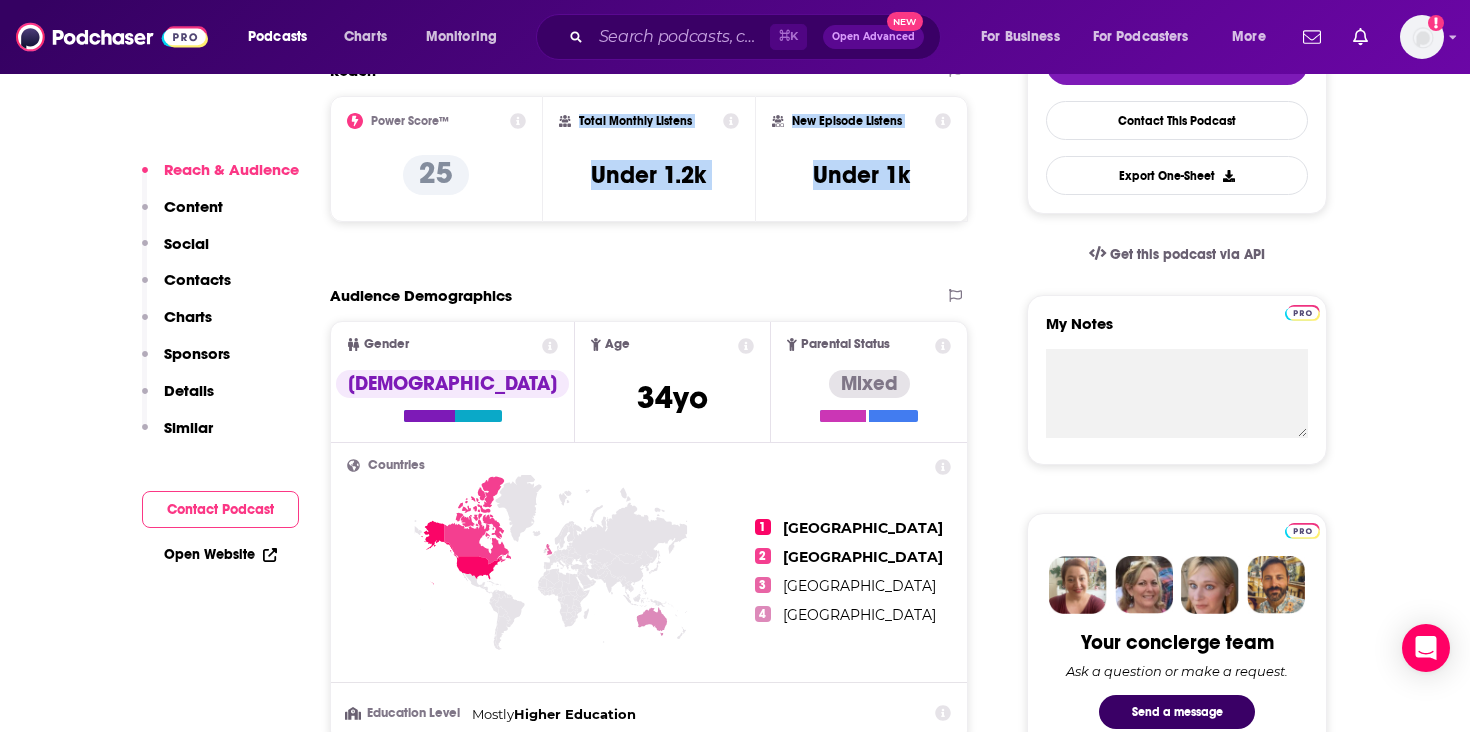 drag, startPoint x: 927, startPoint y: 180, endPoint x: 579, endPoint y: 123, distance: 352.6372 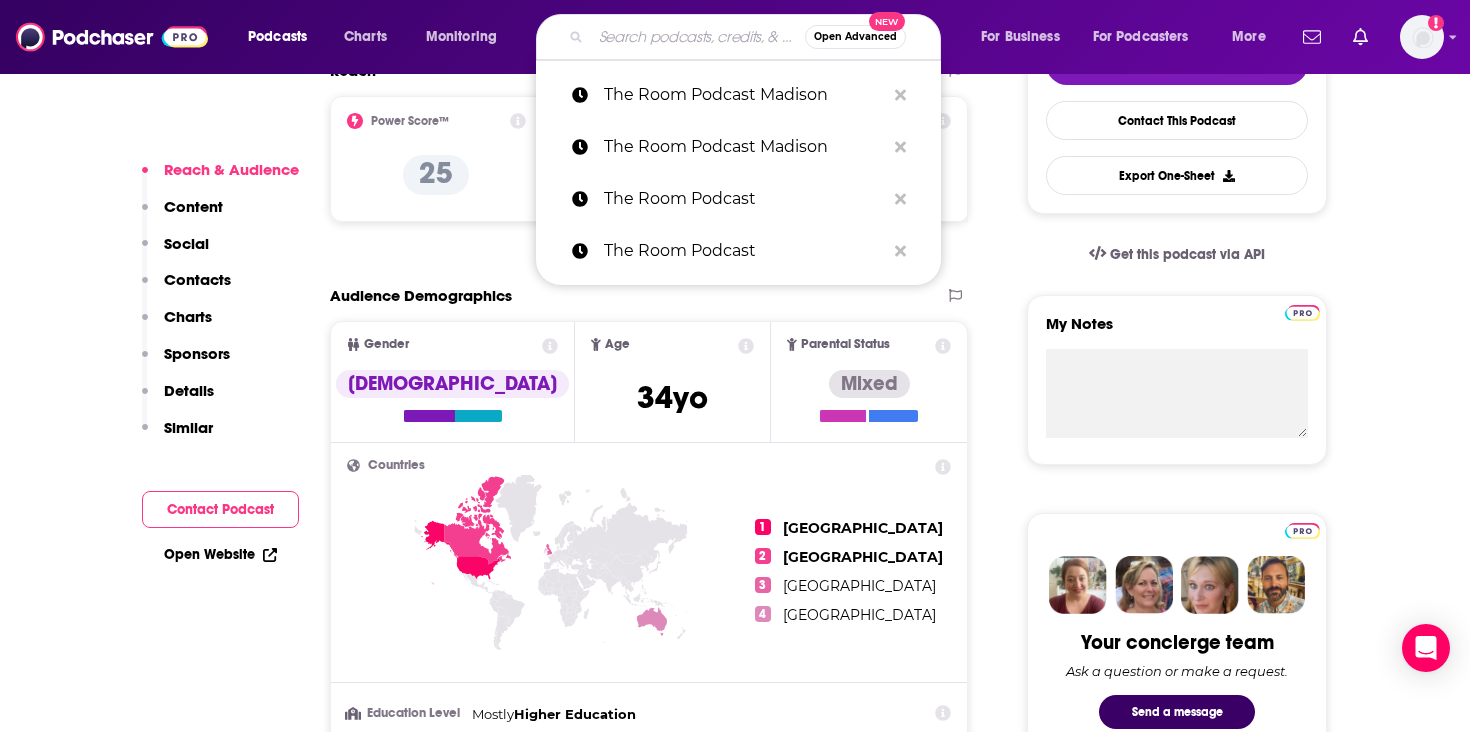 click at bounding box center [698, 37] 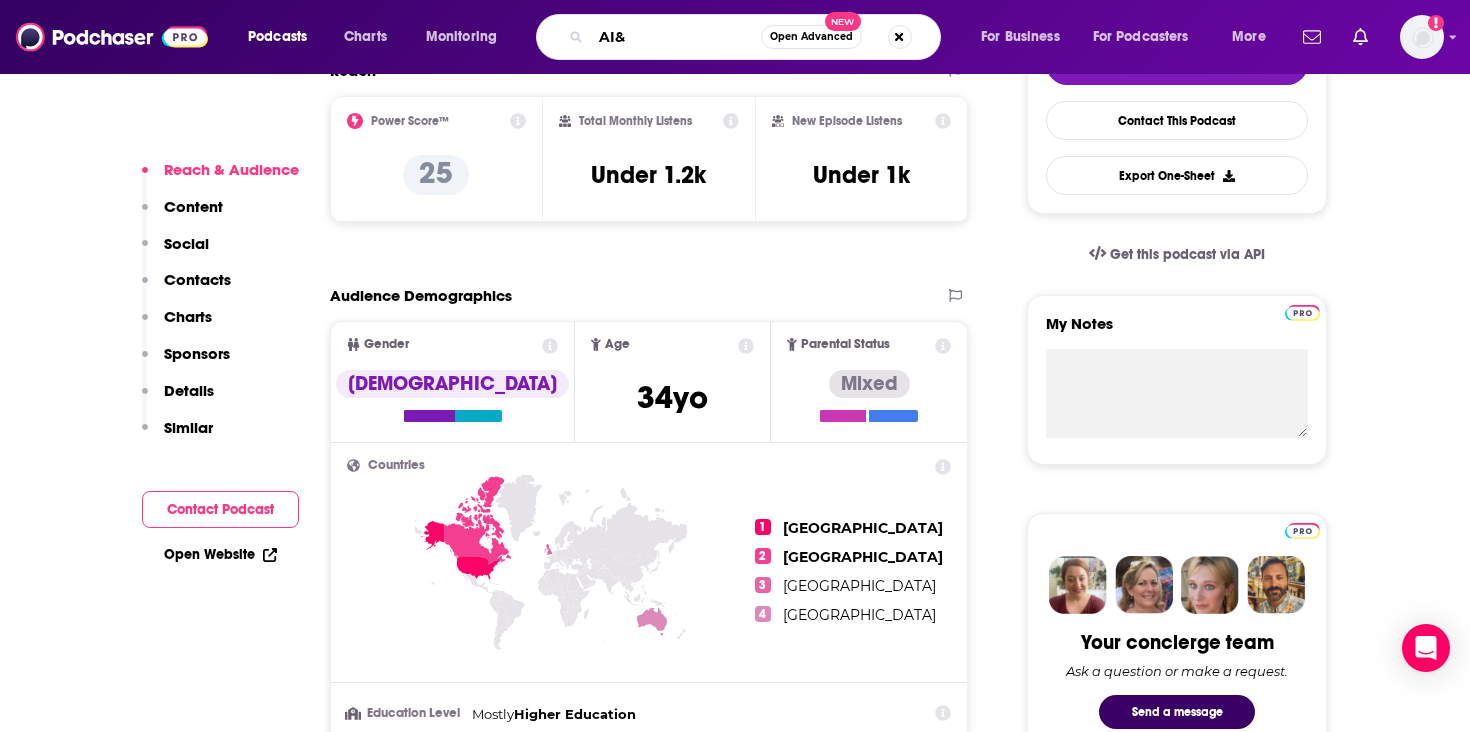 type on "AI&I" 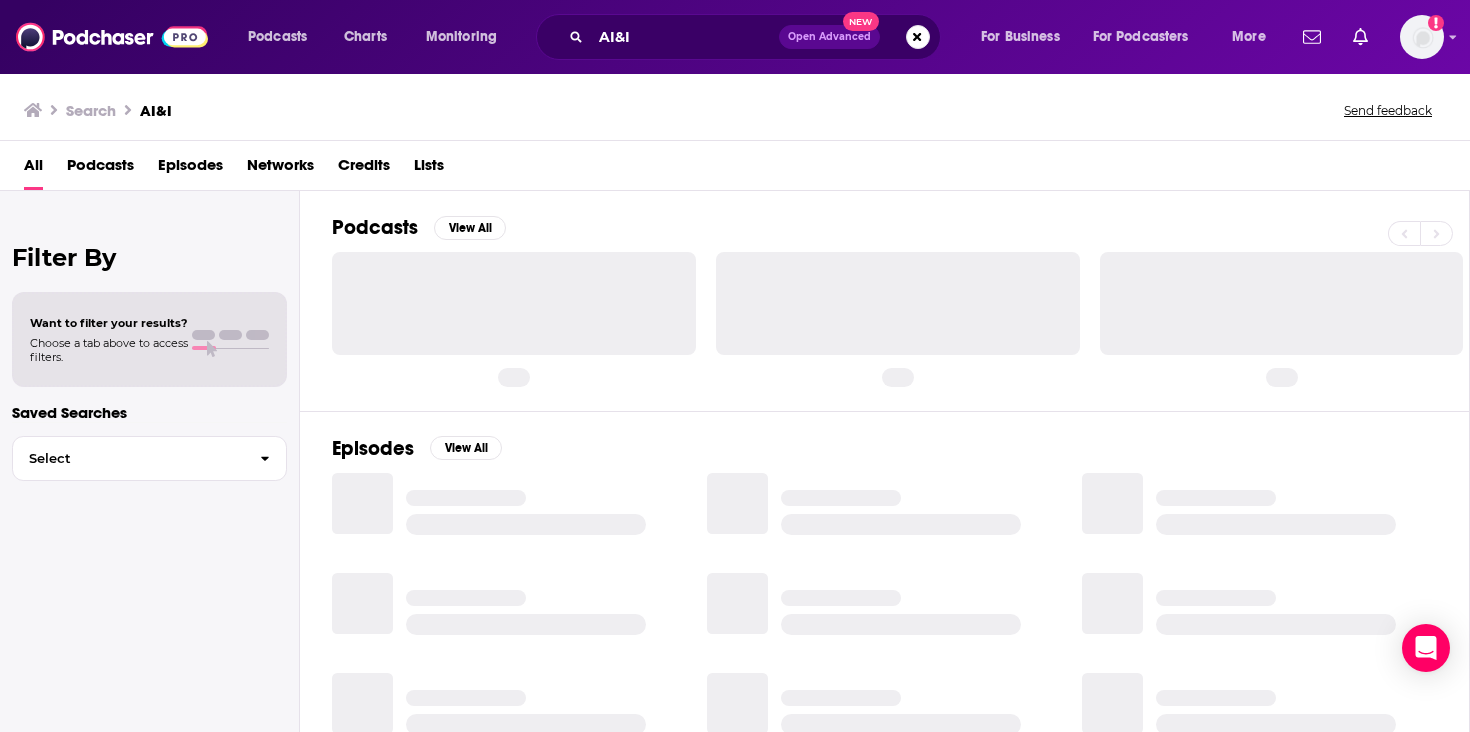 scroll, scrollTop: 0, scrollLeft: 0, axis: both 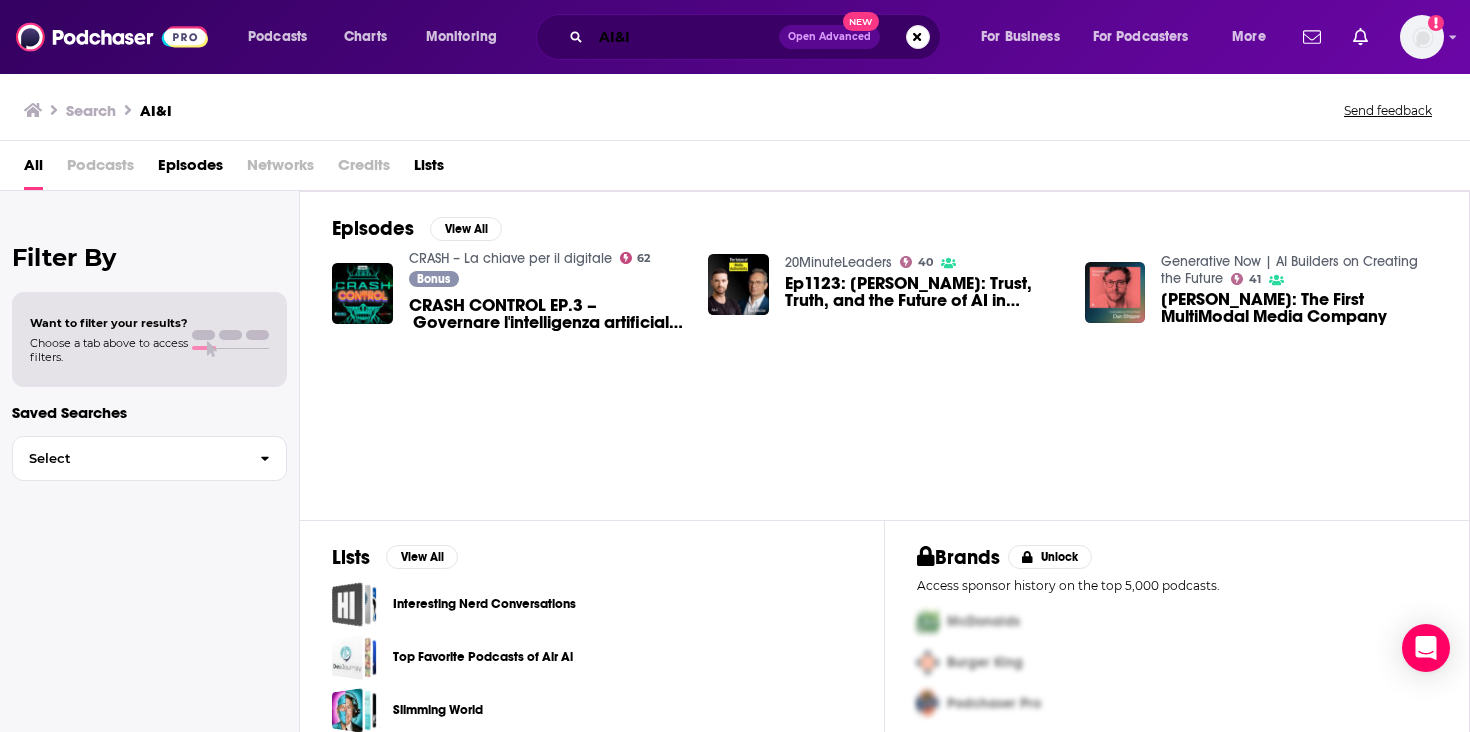click on "AI&I" at bounding box center [685, 37] 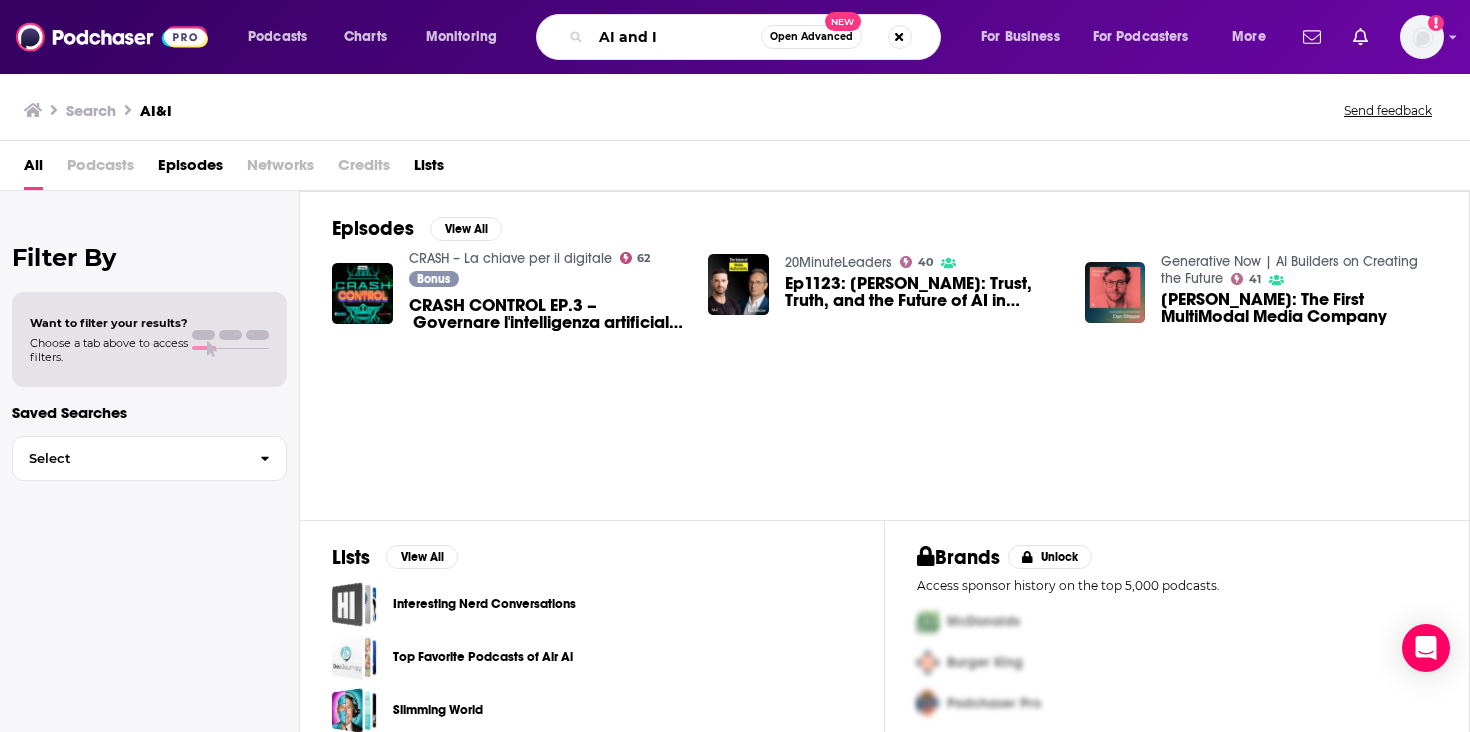 type on "AI and I" 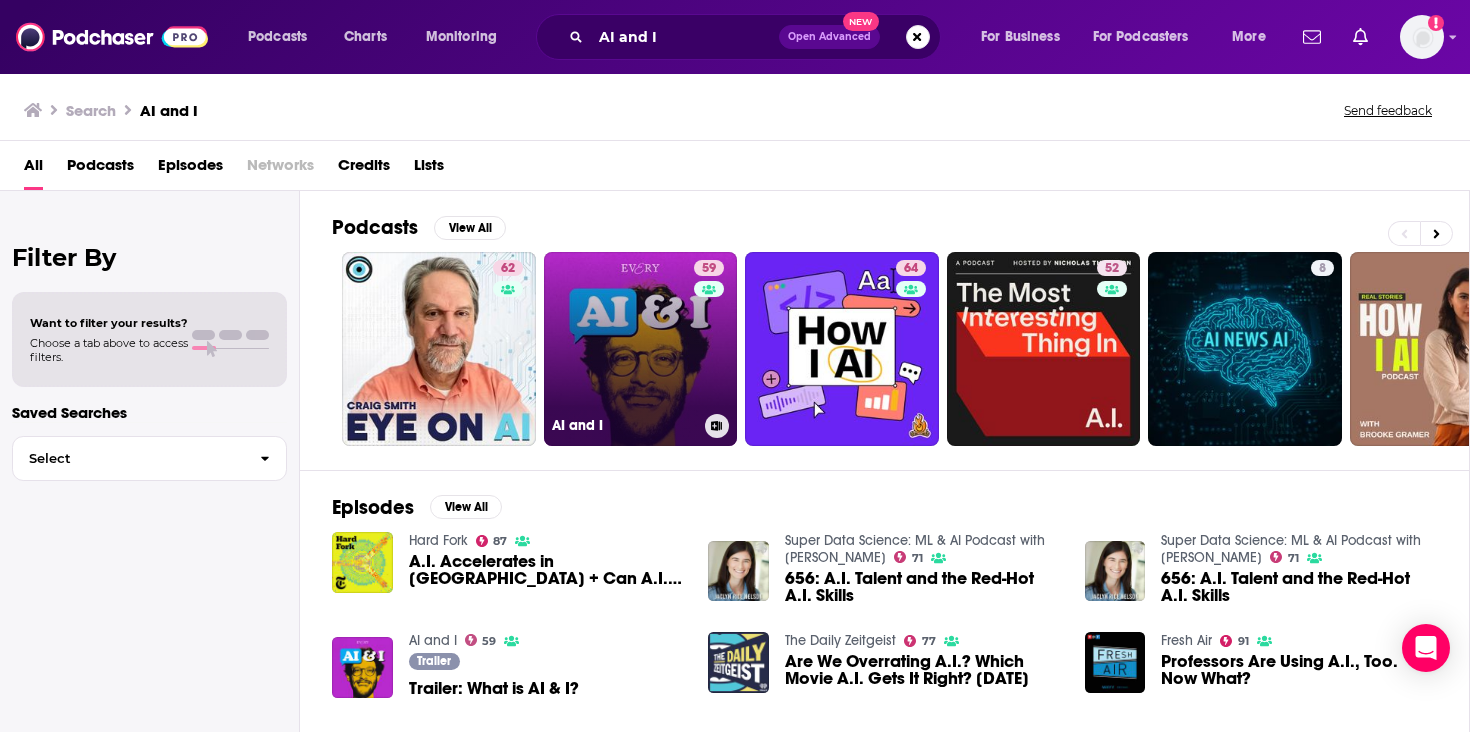 click on "59 AI and I" at bounding box center [641, 349] 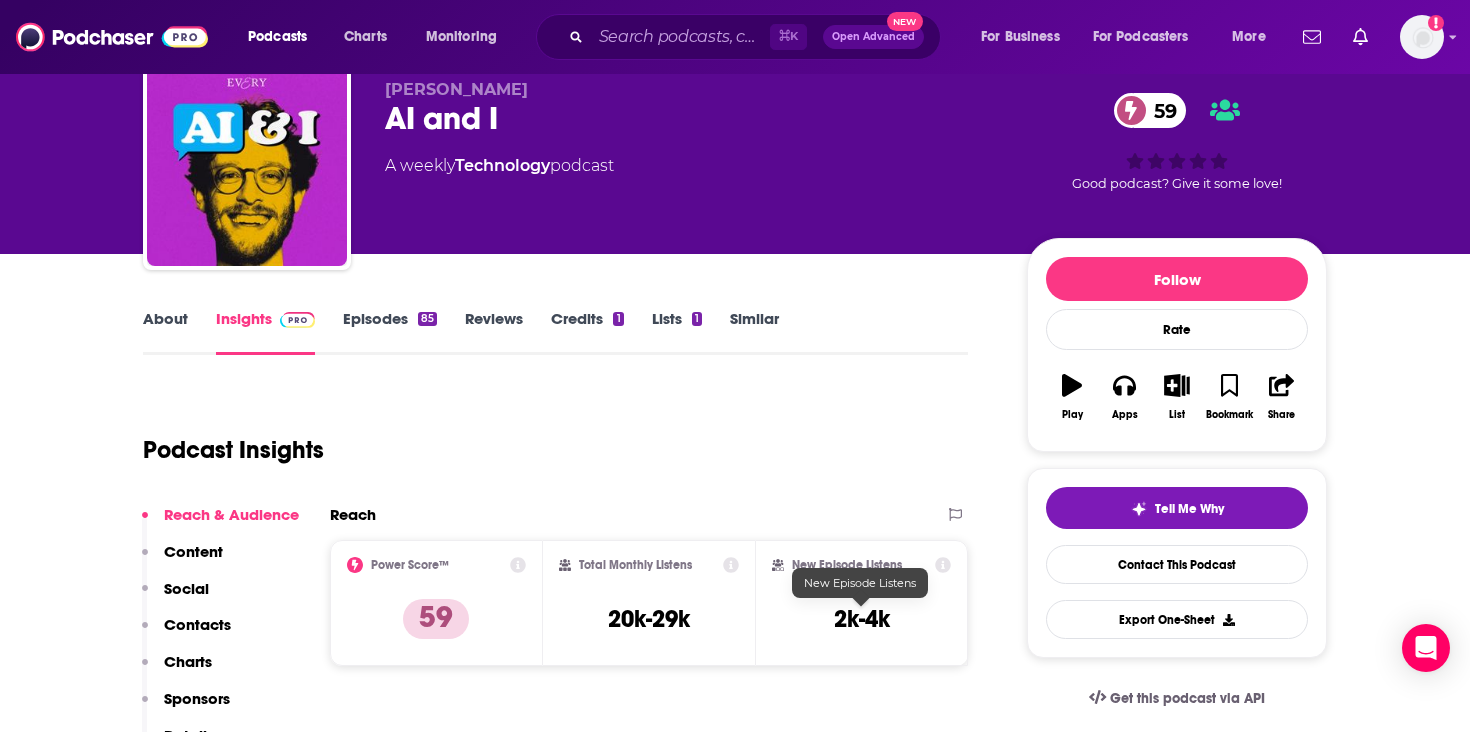 scroll, scrollTop: 125, scrollLeft: 0, axis: vertical 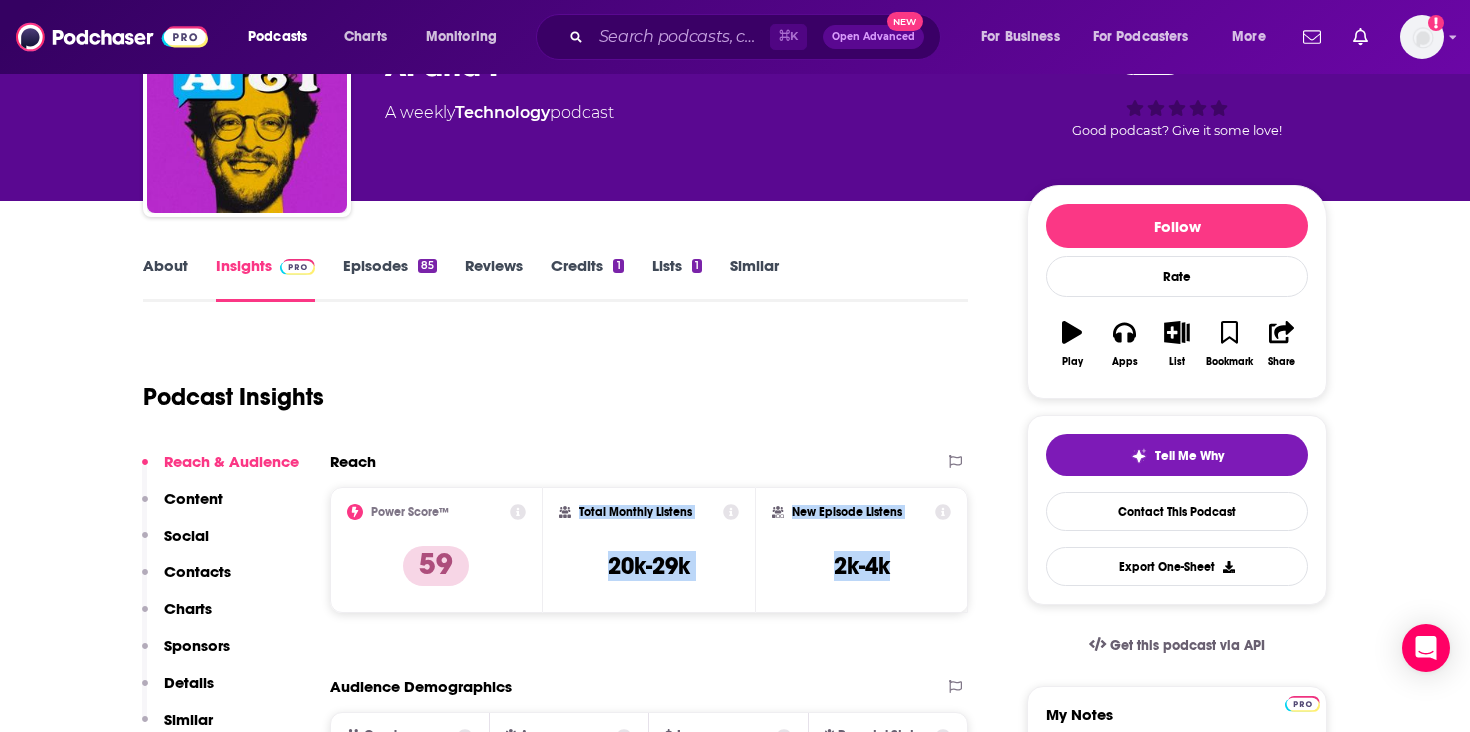 drag, startPoint x: 905, startPoint y: 561, endPoint x: 577, endPoint y: 511, distance: 331.7891 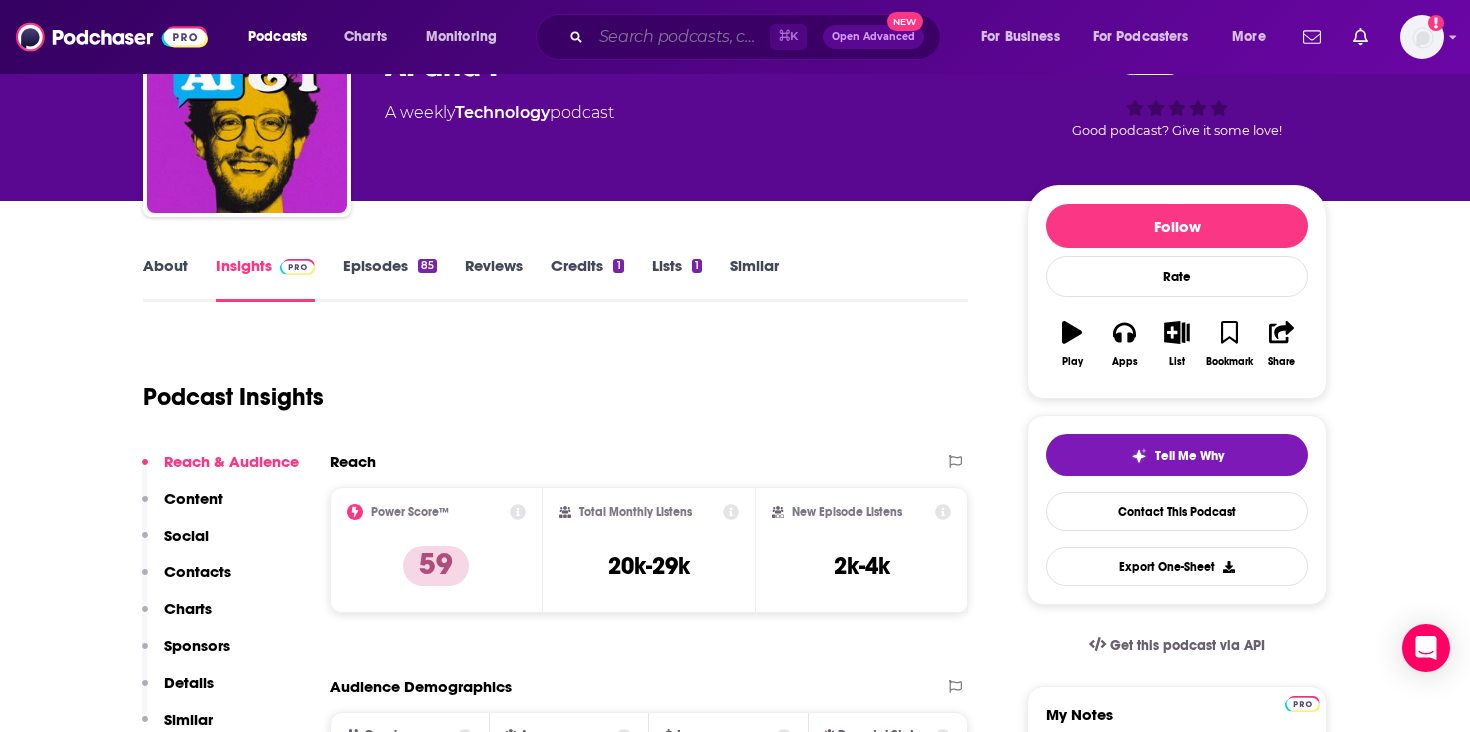 click at bounding box center (680, 37) 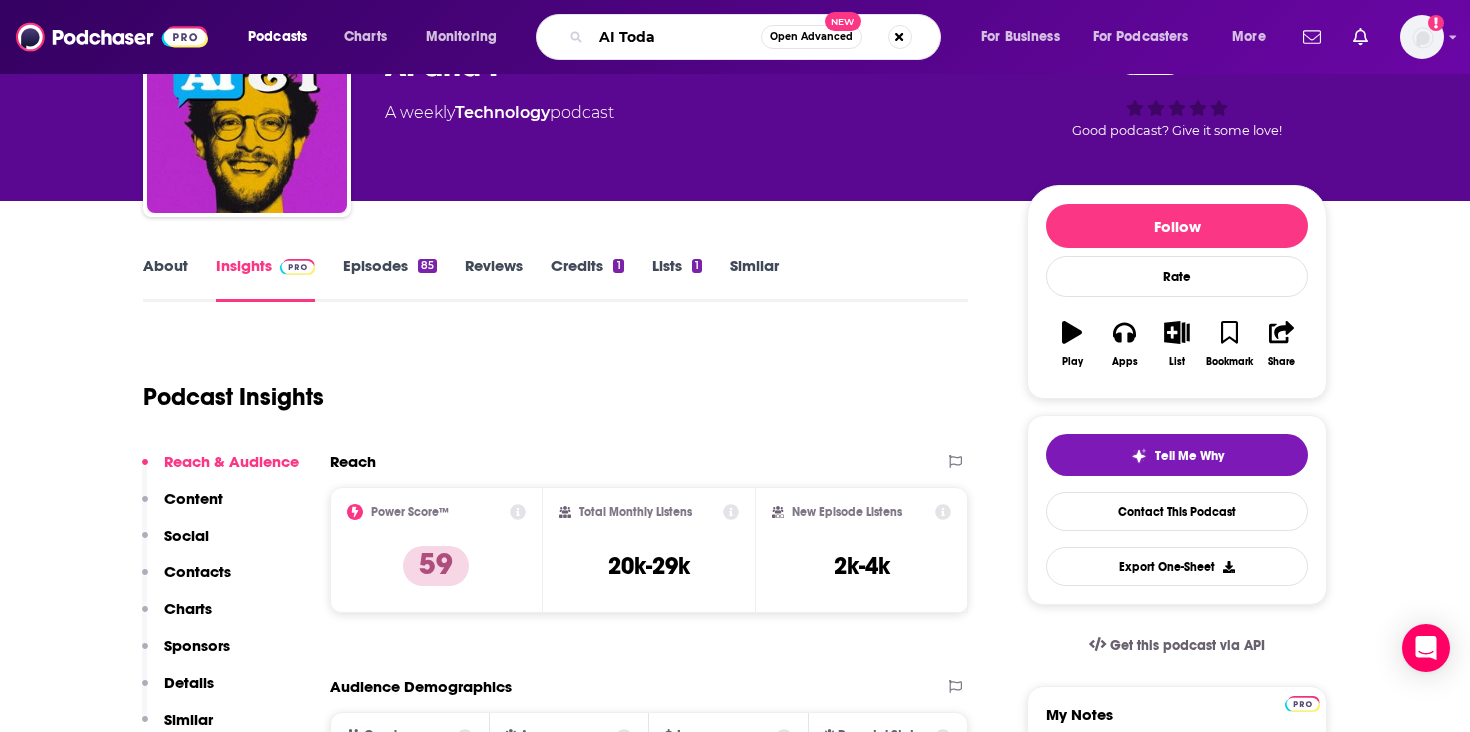 type on "AI [DATE]" 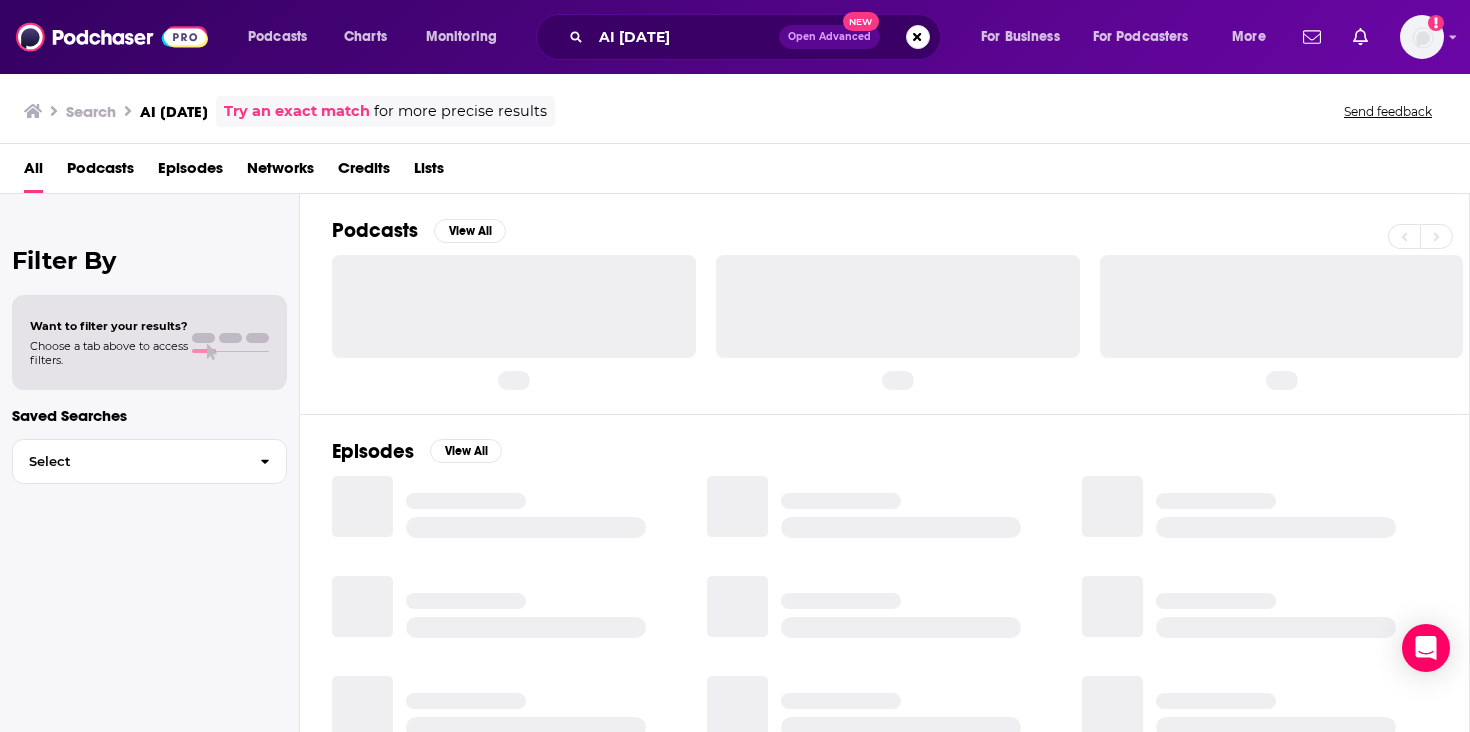 scroll, scrollTop: 0, scrollLeft: 0, axis: both 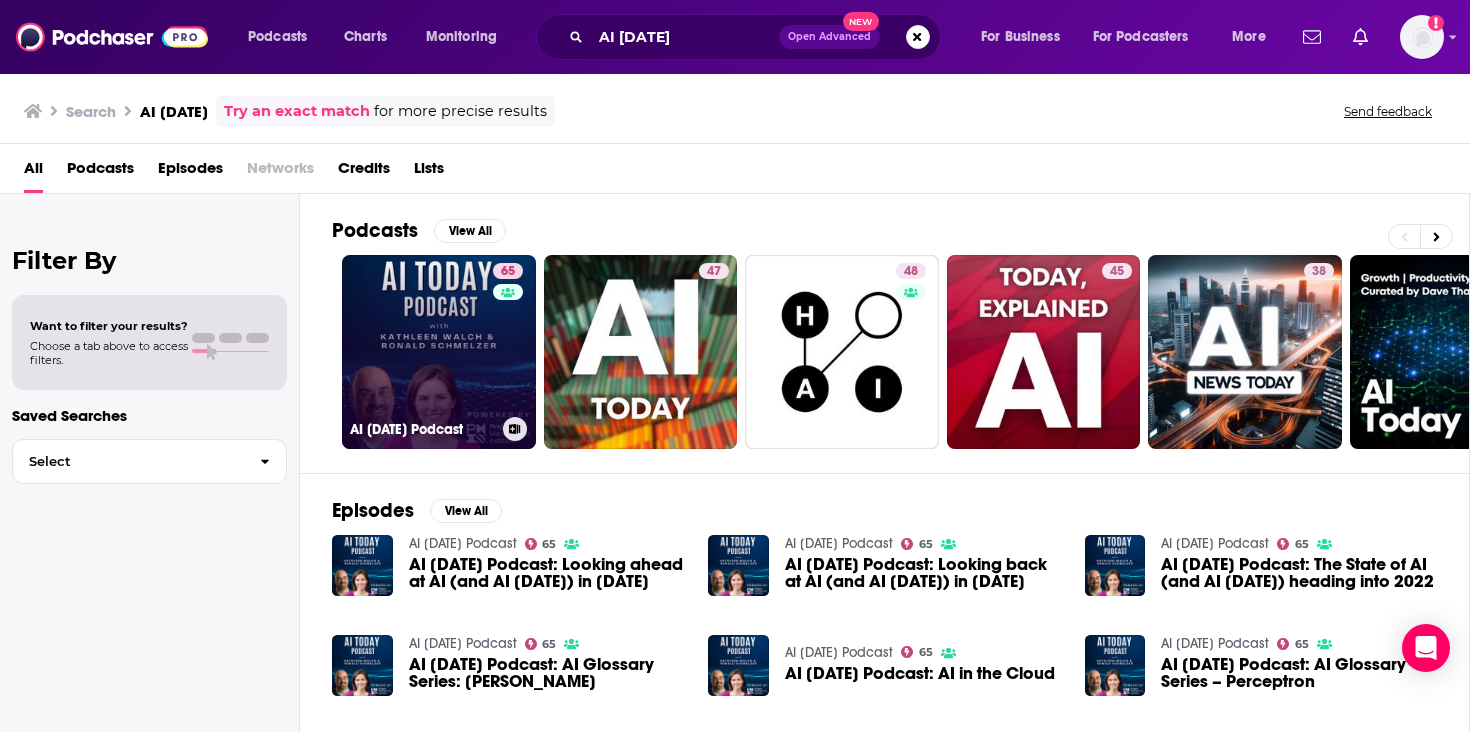 click on "65" at bounding box center [510, 340] 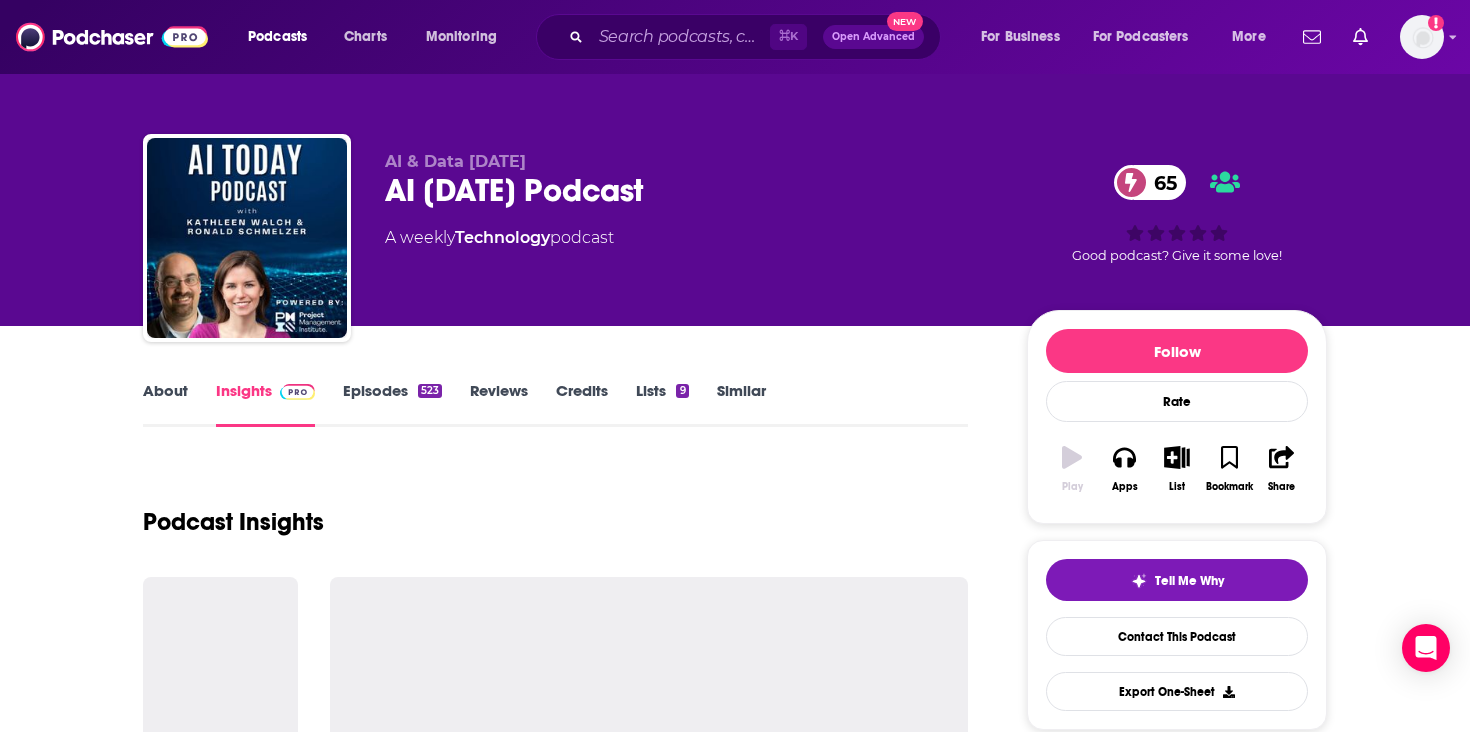 scroll, scrollTop: 104, scrollLeft: 0, axis: vertical 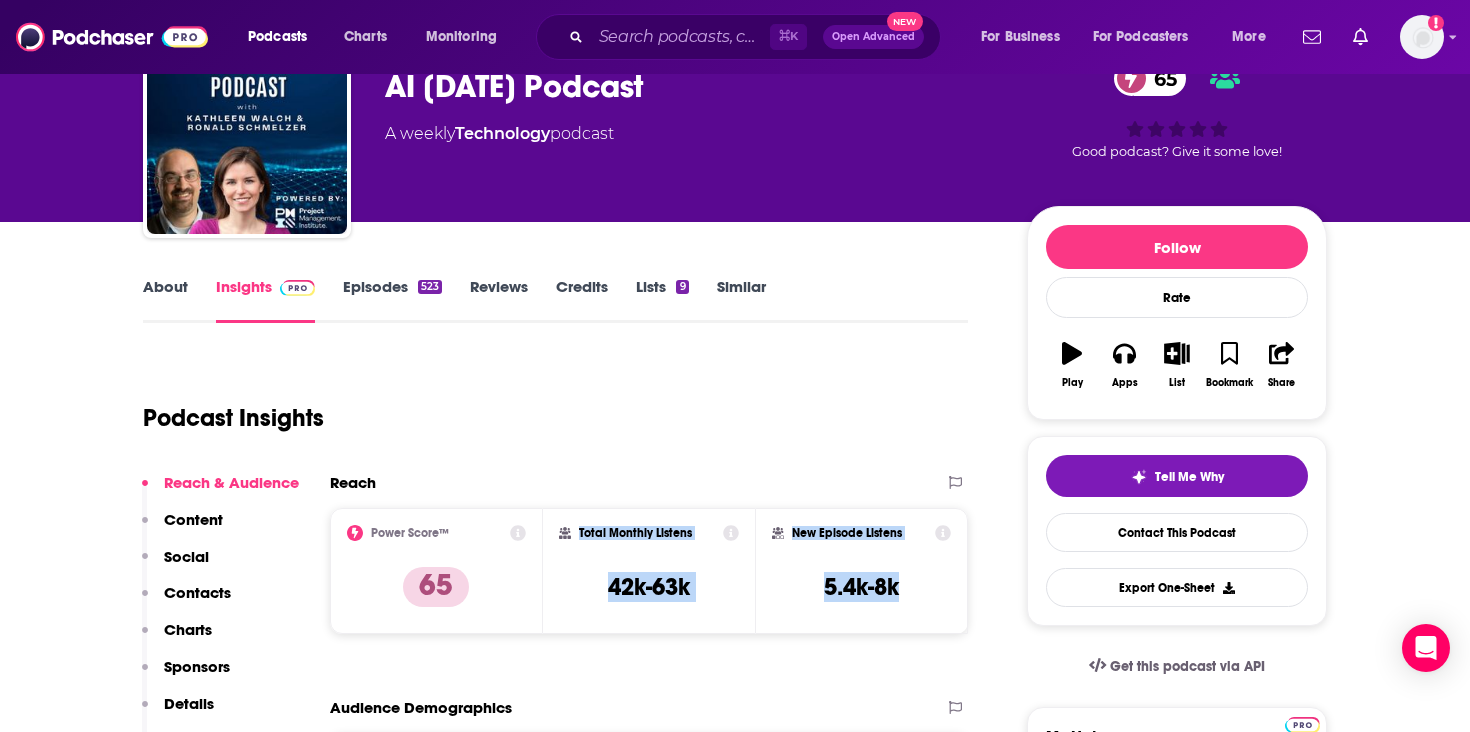 drag, startPoint x: 926, startPoint y: 588, endPoint x: 573, endPoint y: 529, distance: 357.89664 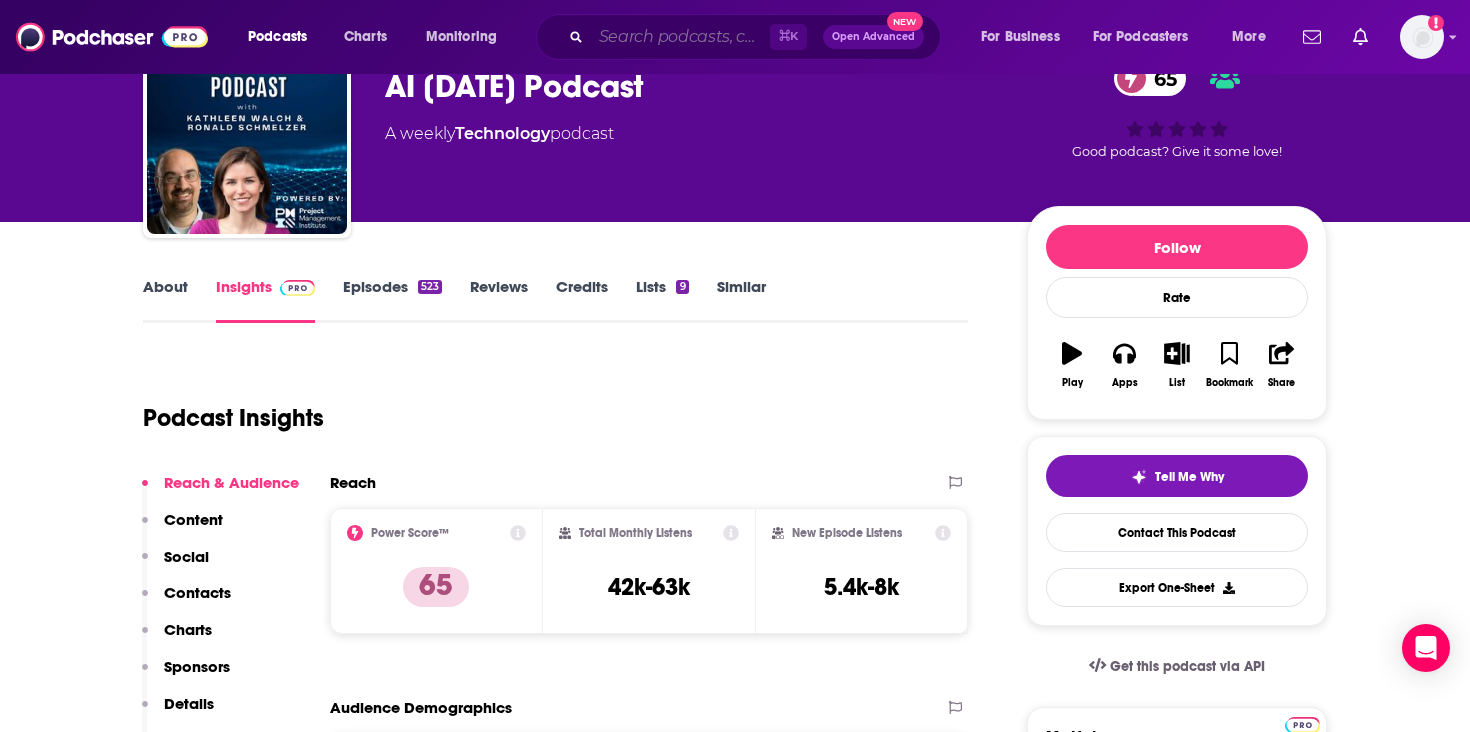 click at bounding box center (680, 37) 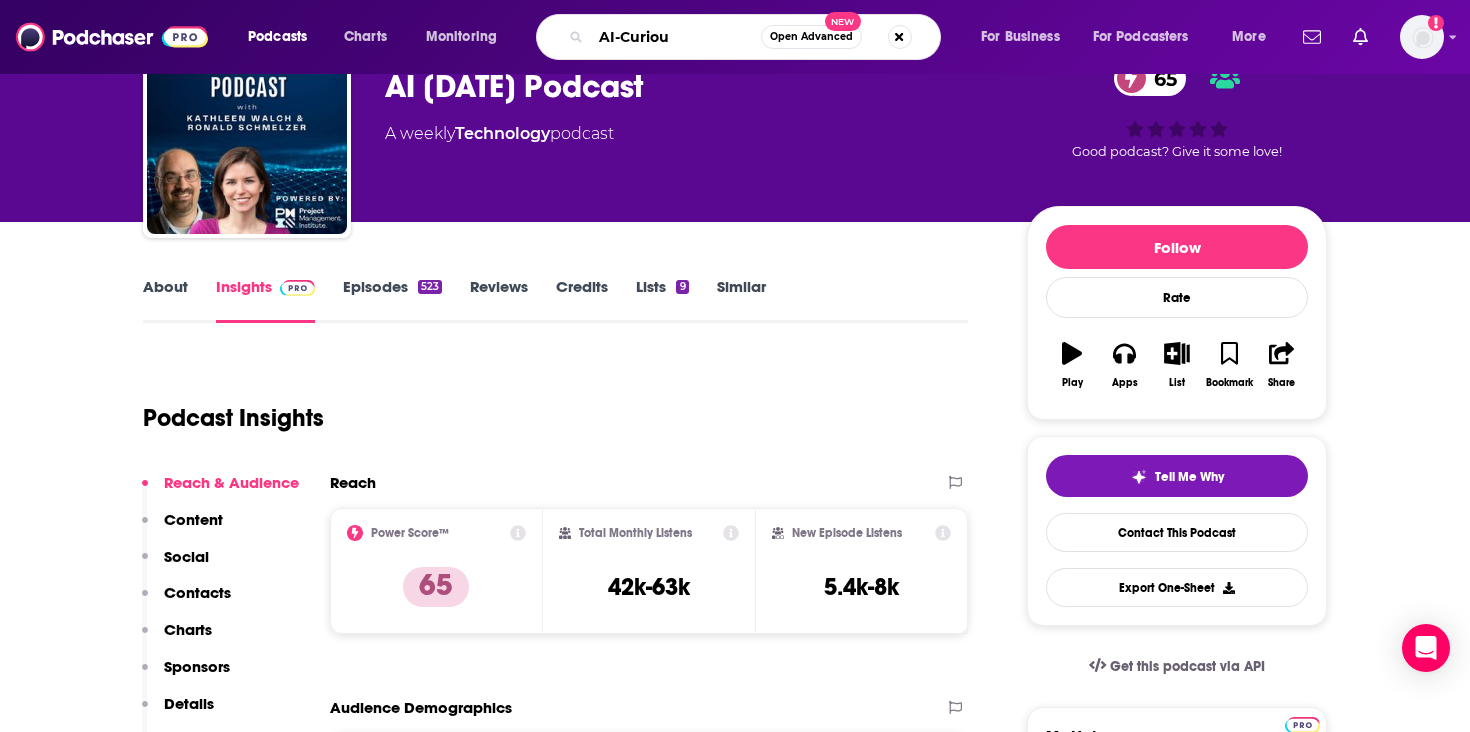 type on "AI-Curious" 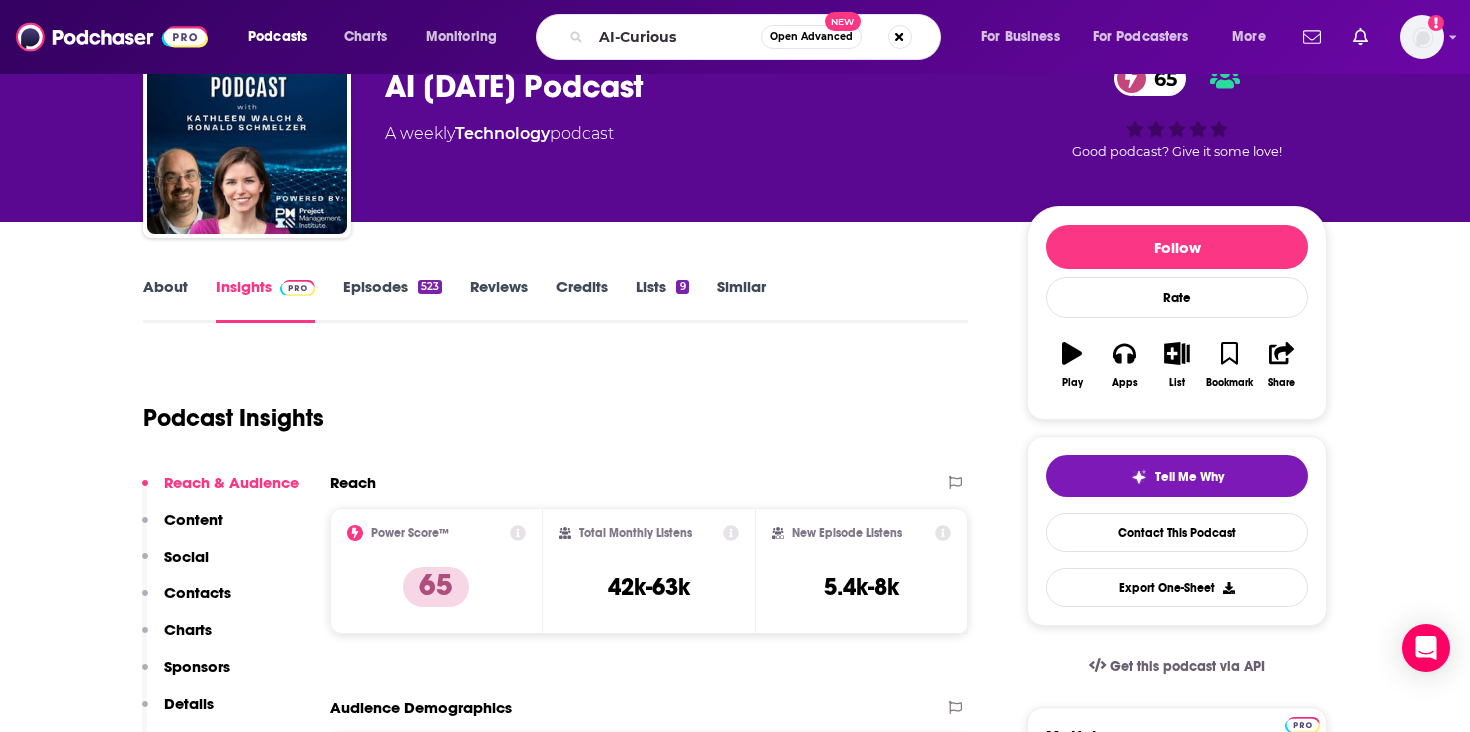 scroll, scrollTop: 0, scrollLeft: 0, axis: both 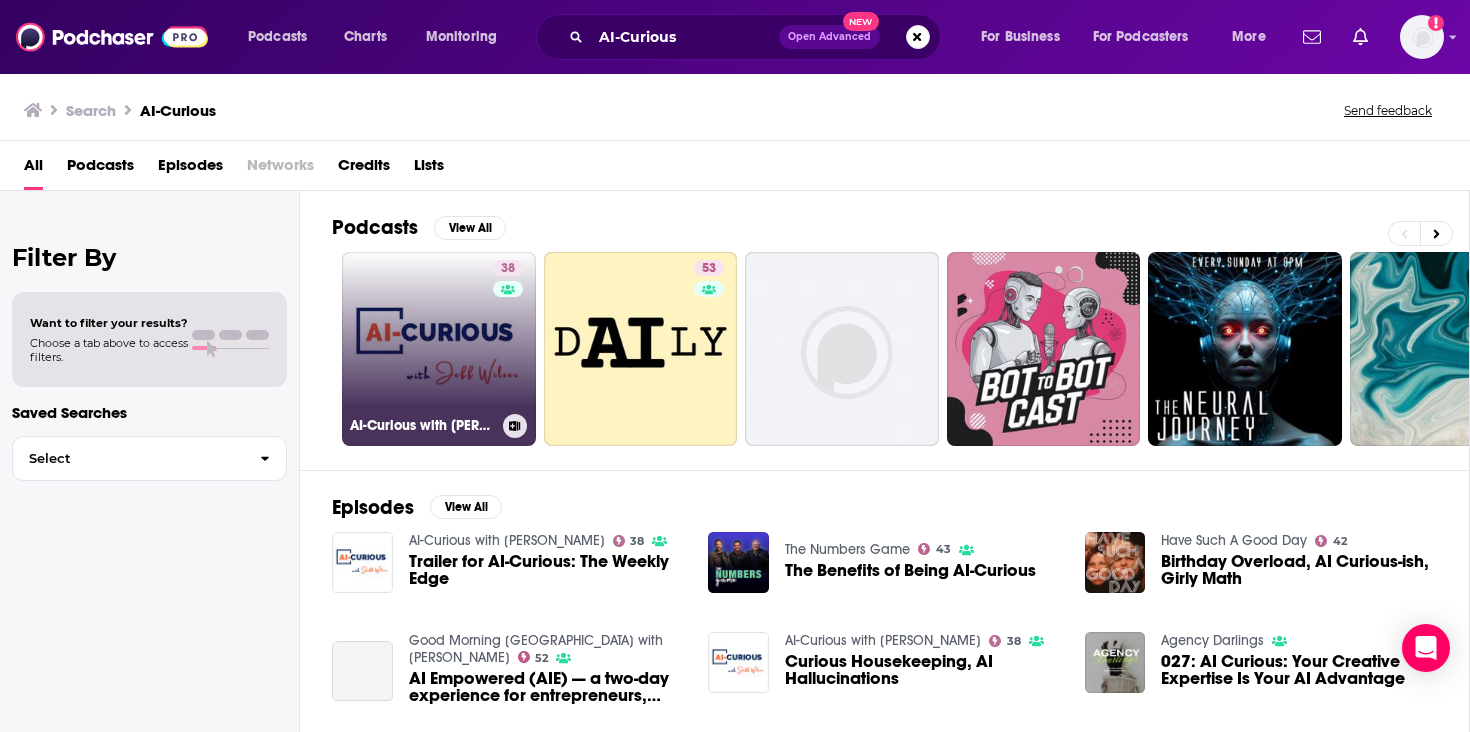 click on "38 AI-Curious with [PERSON_NAME]" at bounding box center [439, 349] 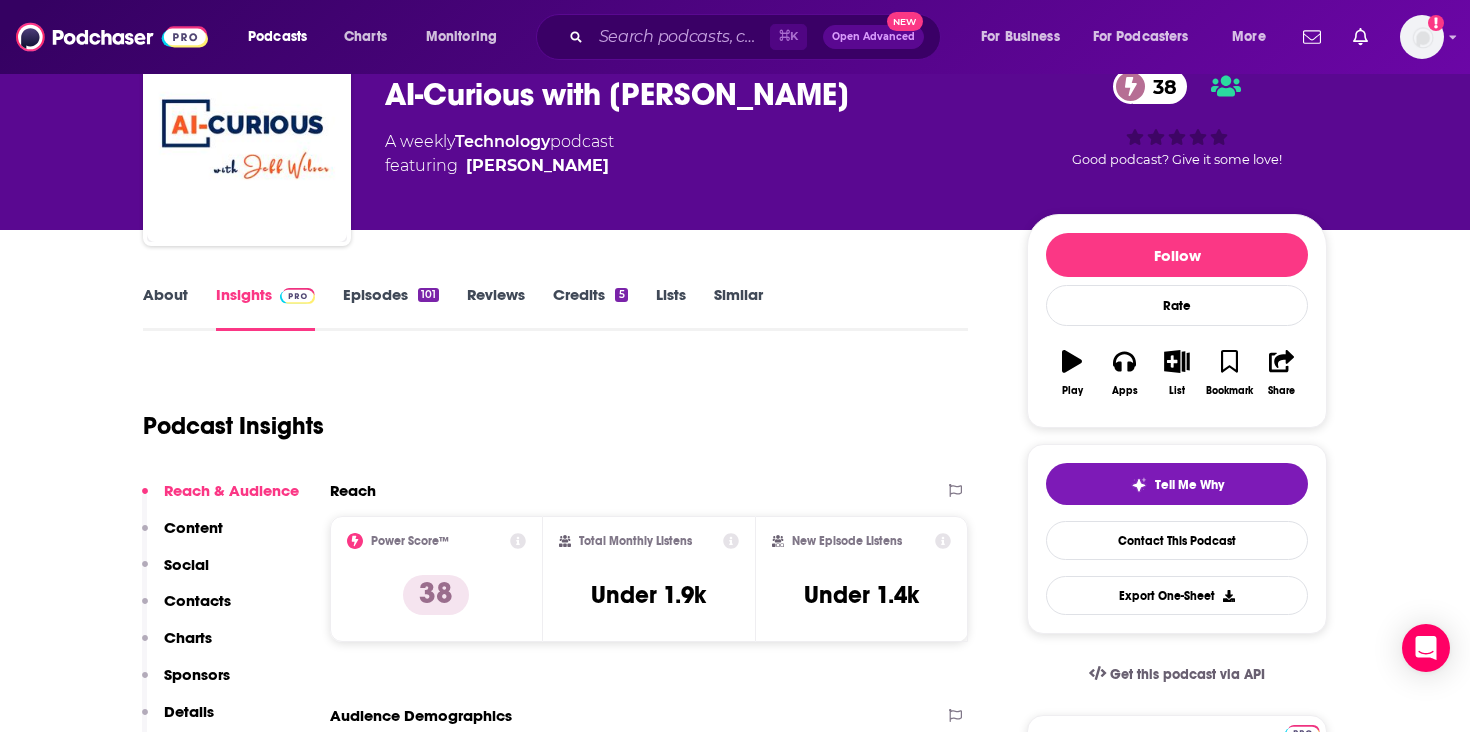 scroll, scrollTop: 179, scrollLeft: 0, axis: vertical 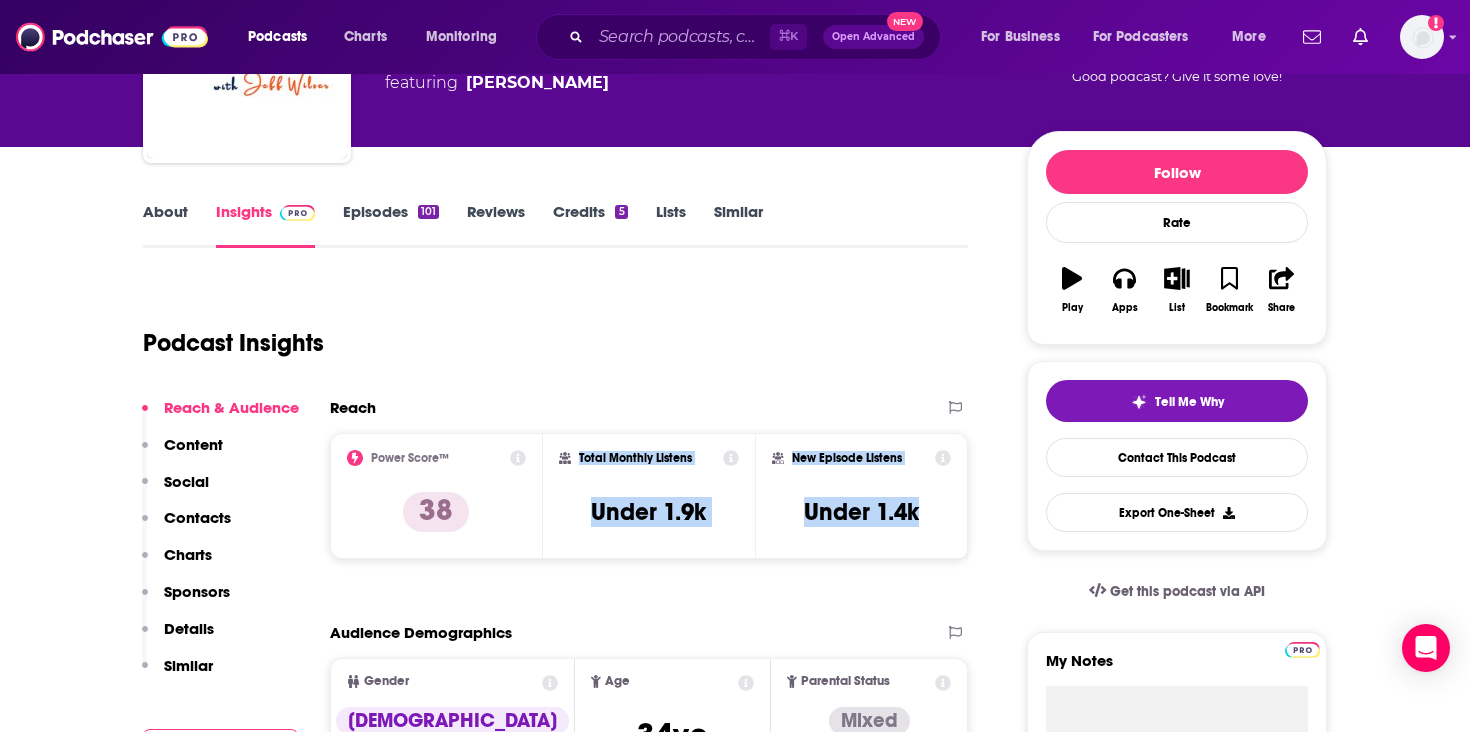 drag, startPoint x: 927, startPoint y: 512, endPoint x: 570, endPoint y: 466, distance: 359.9514 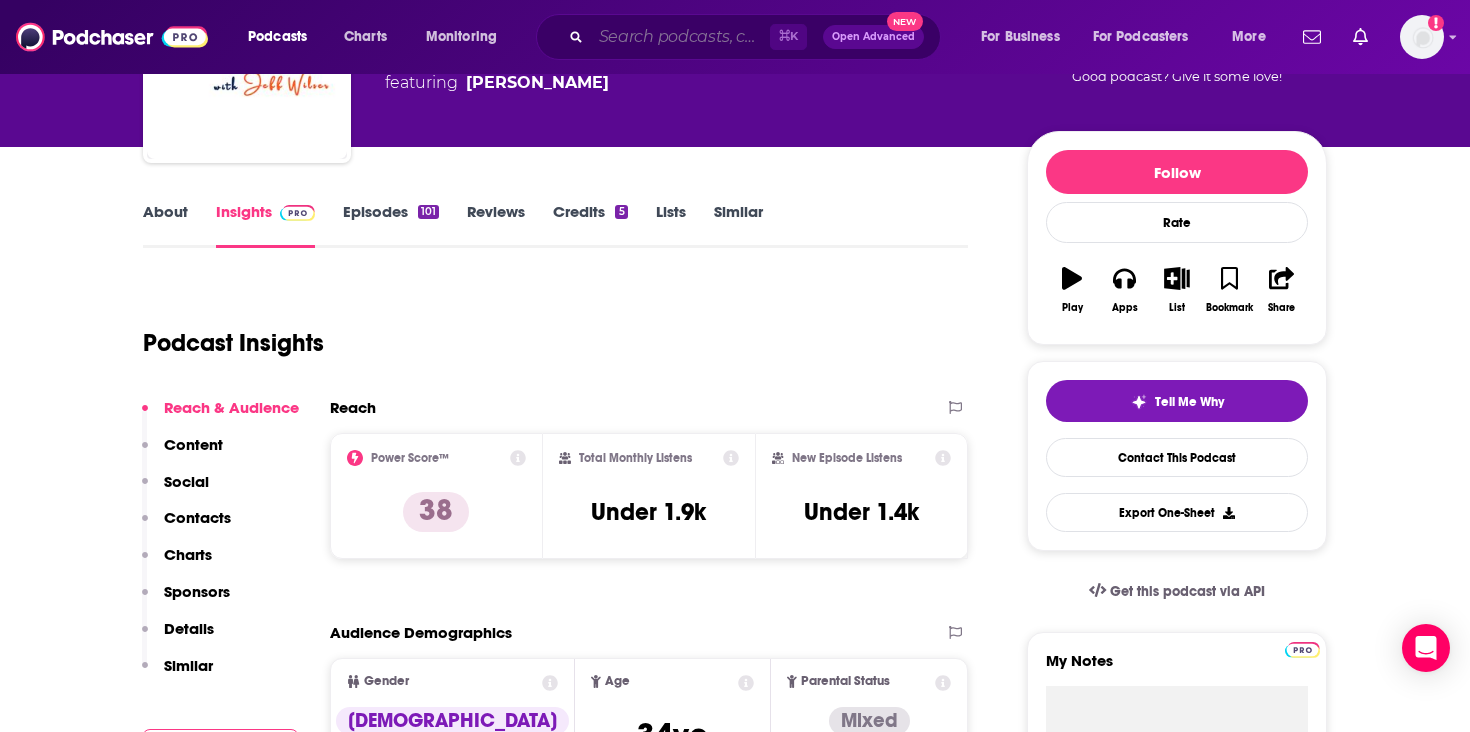 click at bounding box center (680, 37) 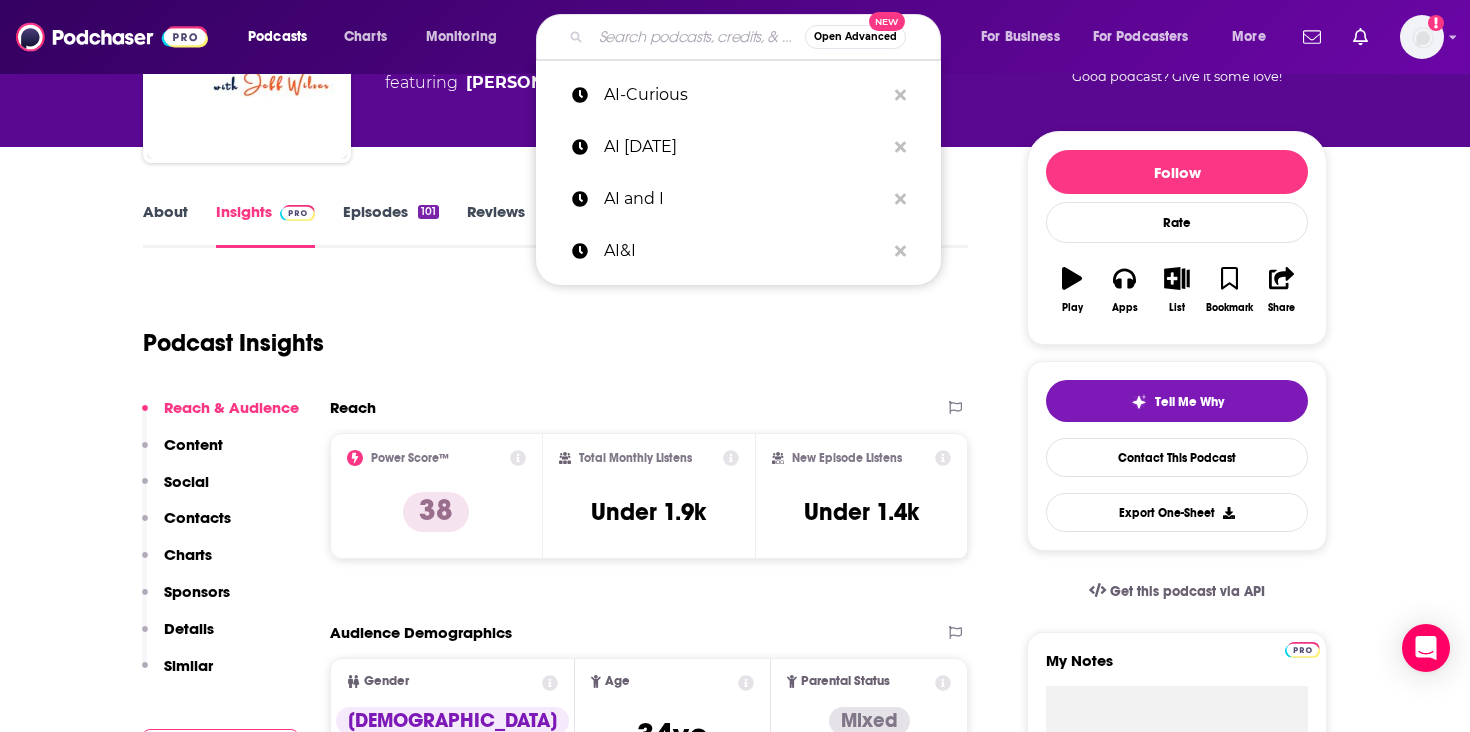 paste on "Big Technology Podcast" 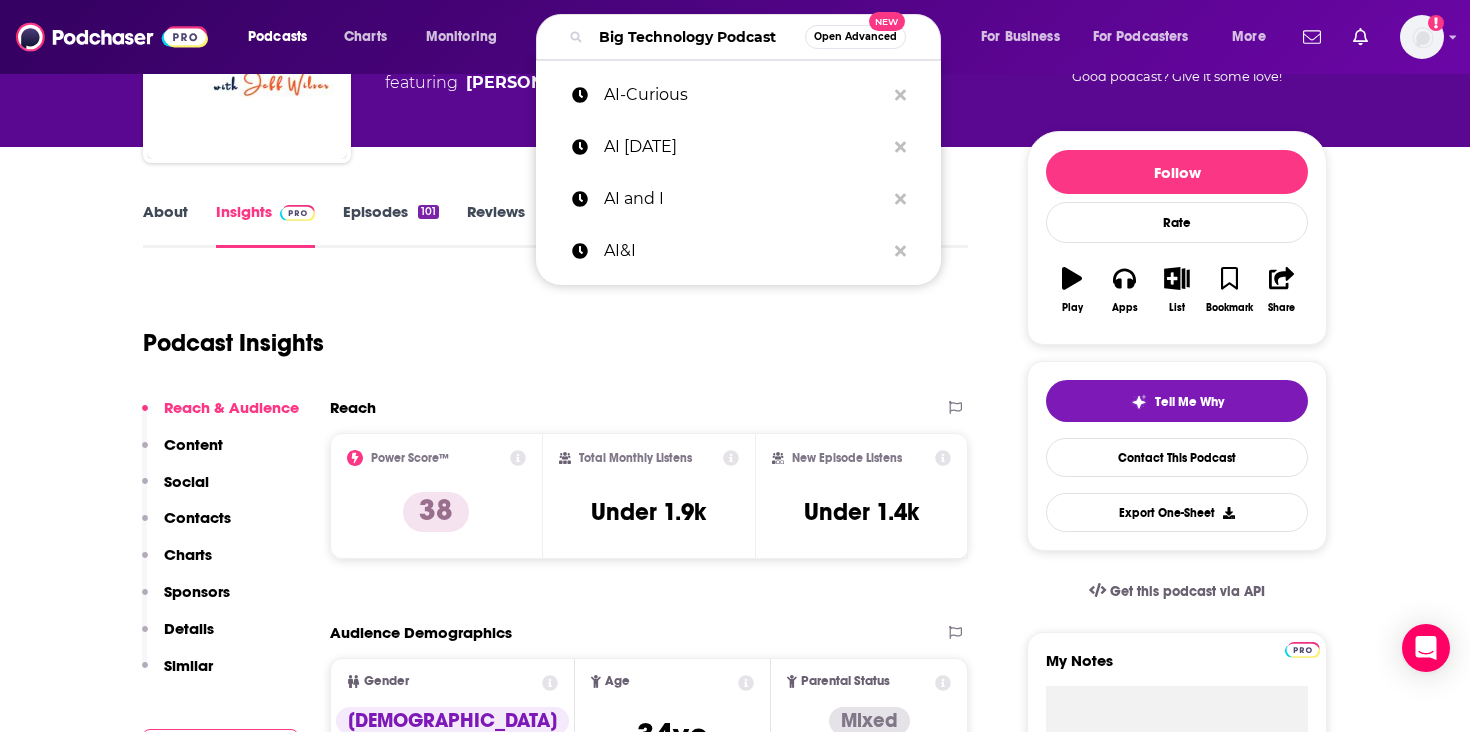 scroll, scrollTop: 0, scrollLeft: 25, axis: horizontal 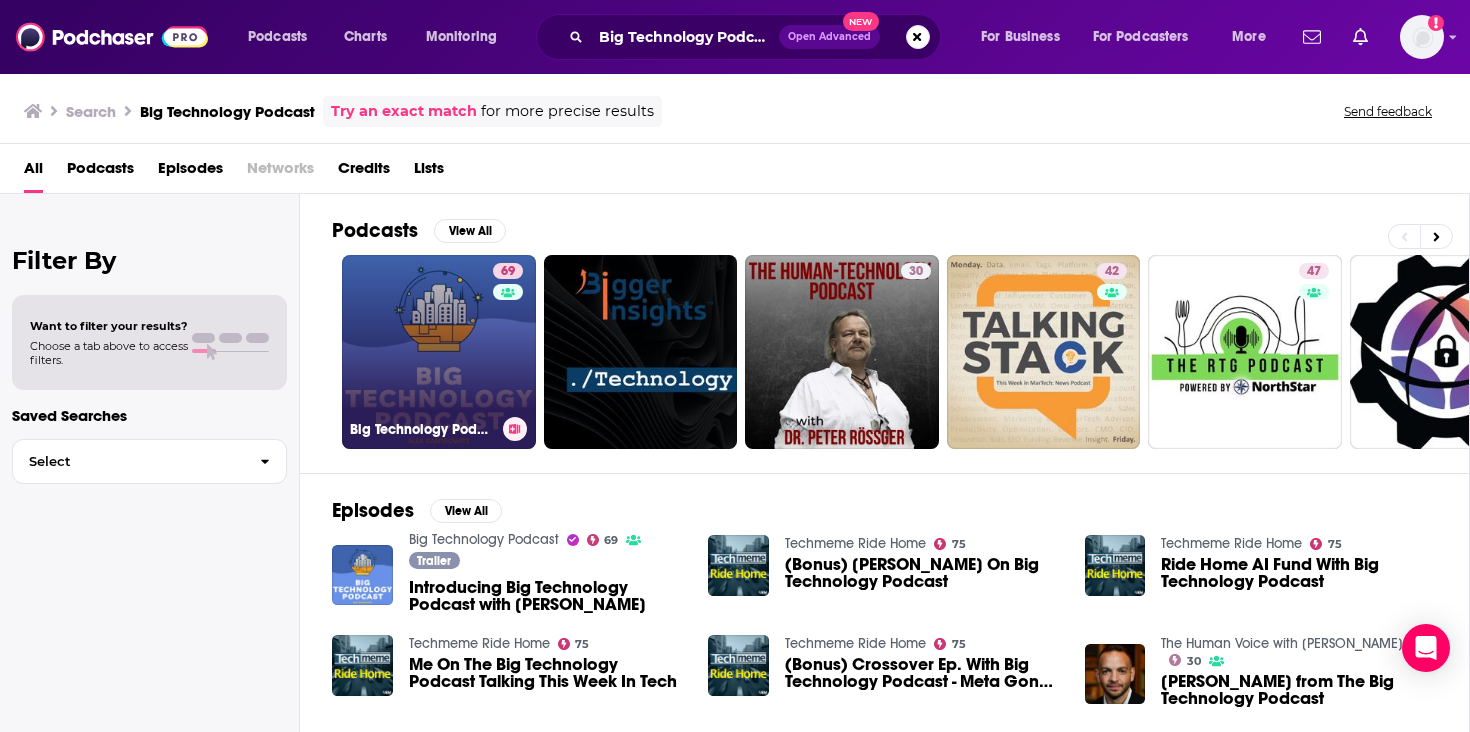 click on "69 Big Technology Podcast" at bounding box center [439, 352] 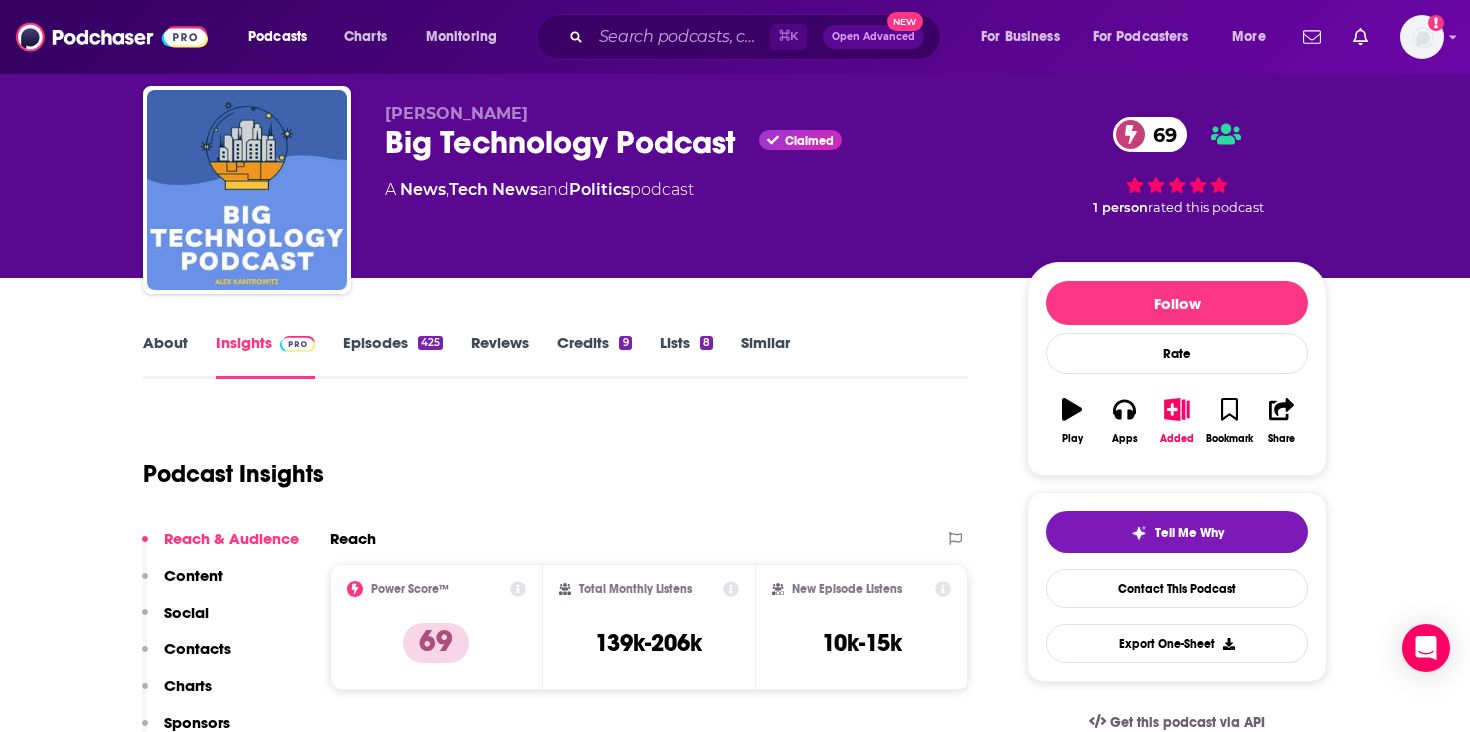 scroll, scrollTop: 78, scrollLeft: 0, axis: vertical 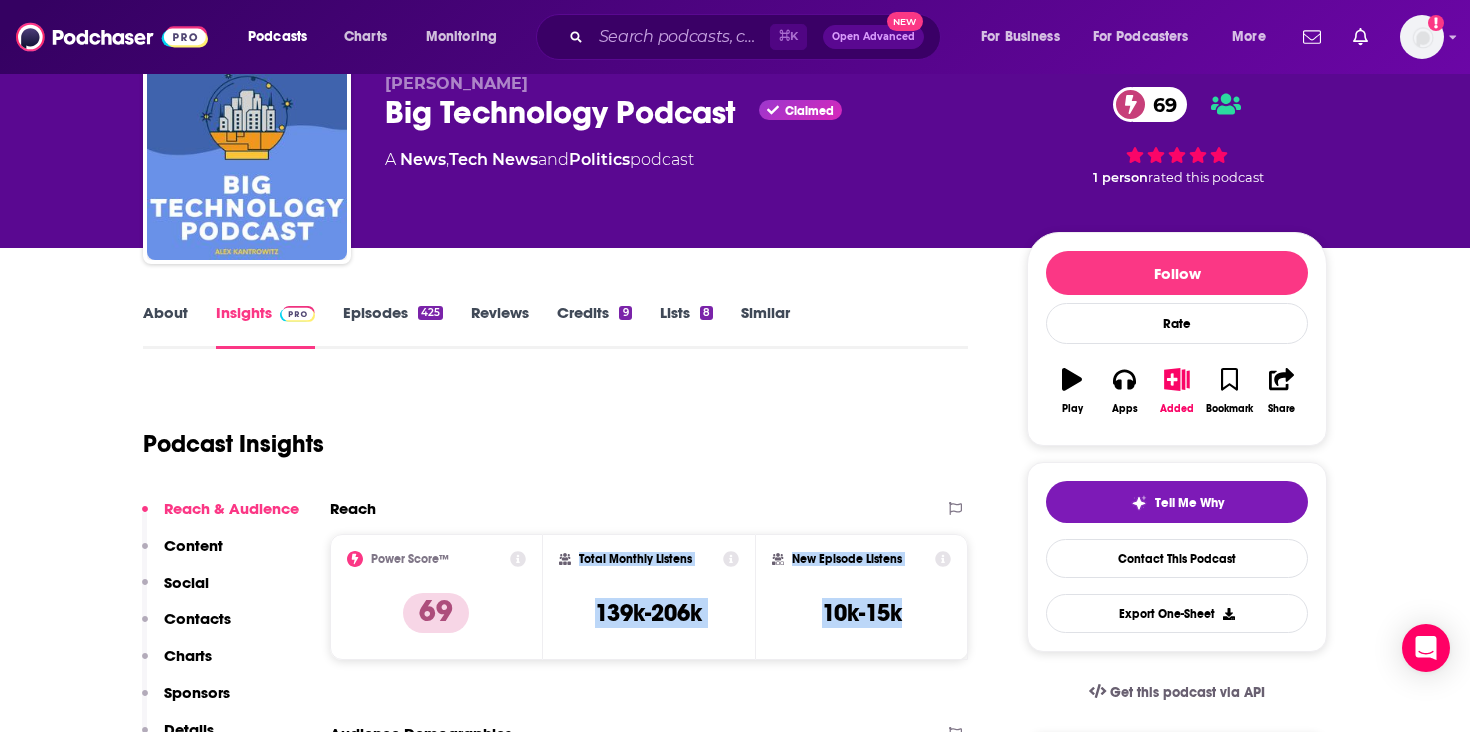 drag, startPoint x: 917, startPoint y: 615, endPoint x: 577, endPoint y: 558, distance: 344.74484 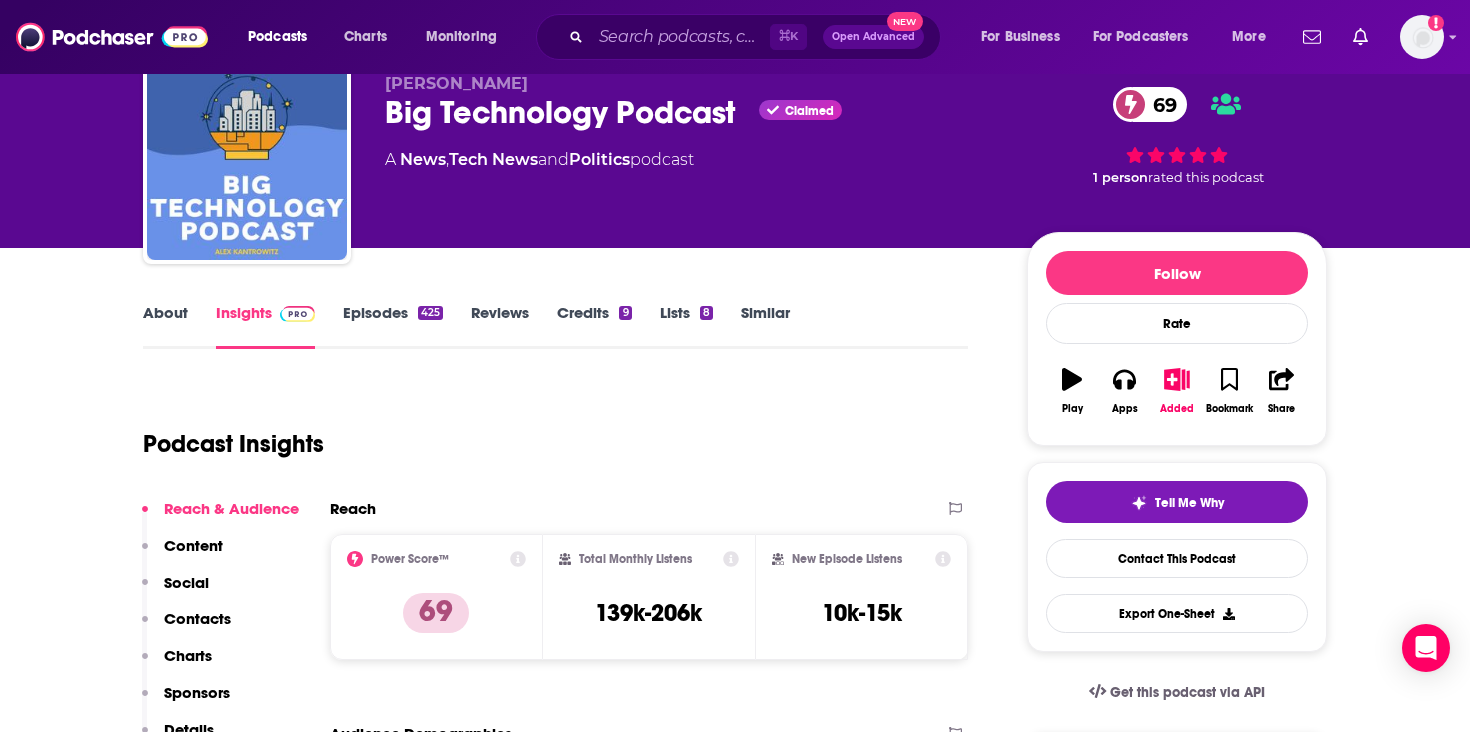 click on "⌘  K Open Advanced New" at bounding box center (738, 37) 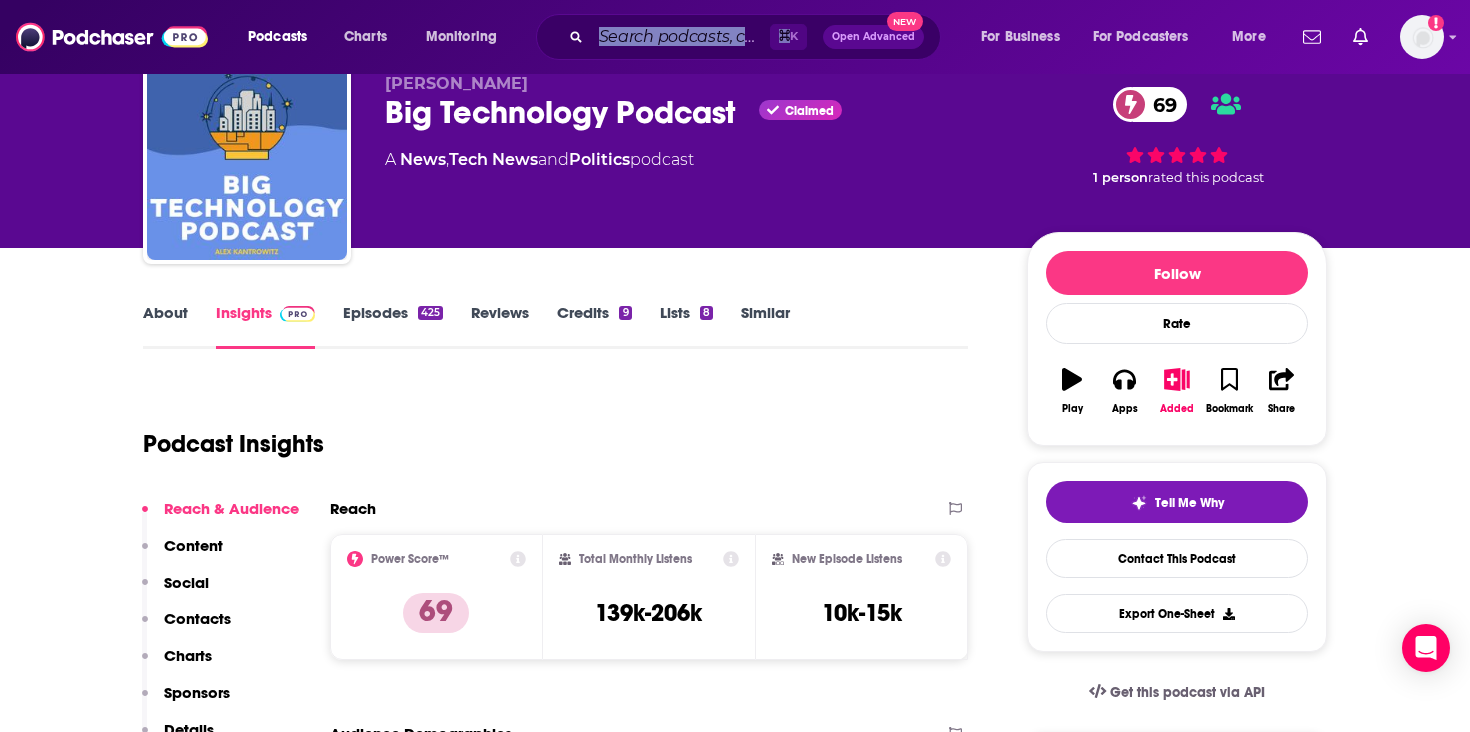 click on "⌘  K Open Advanced New" at bounding box center [738, 37] 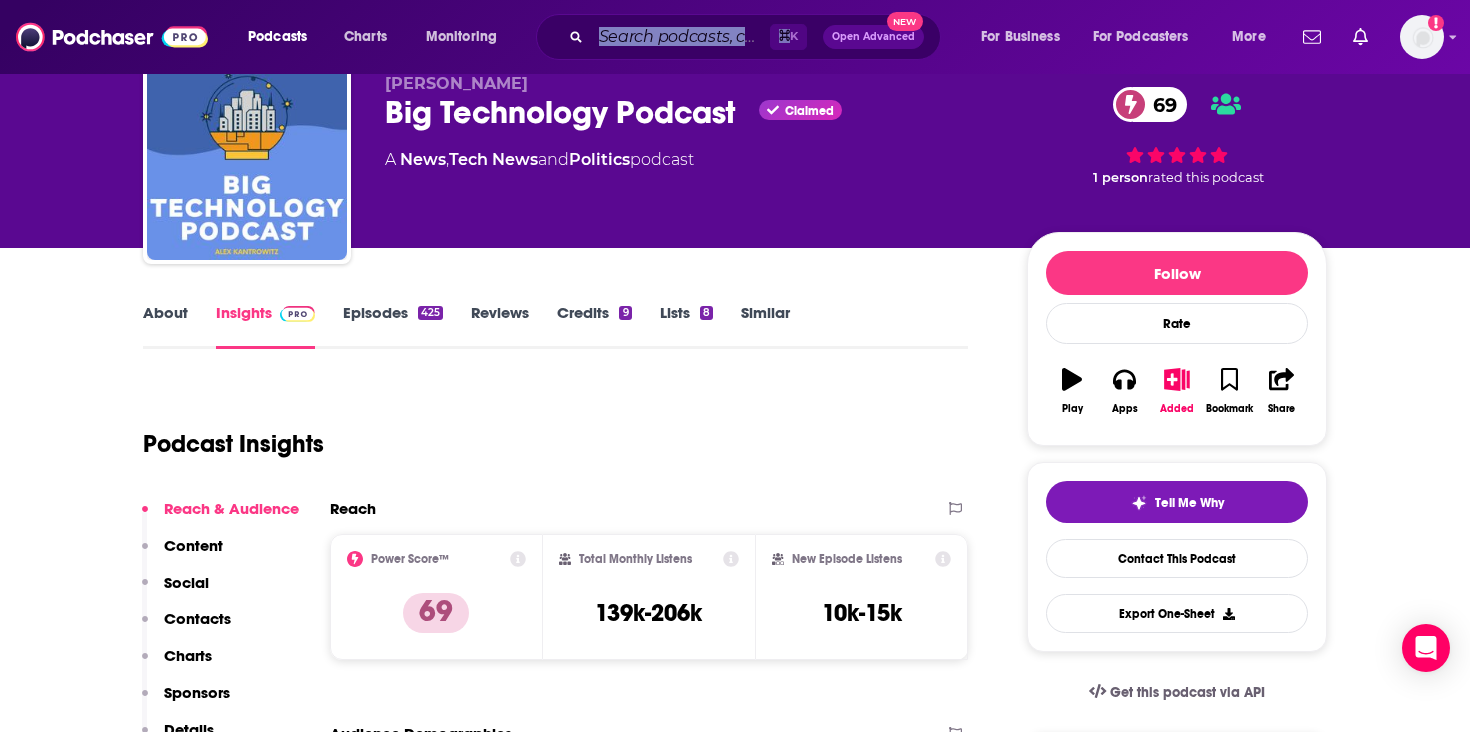 click at bounding box center [680, 37] 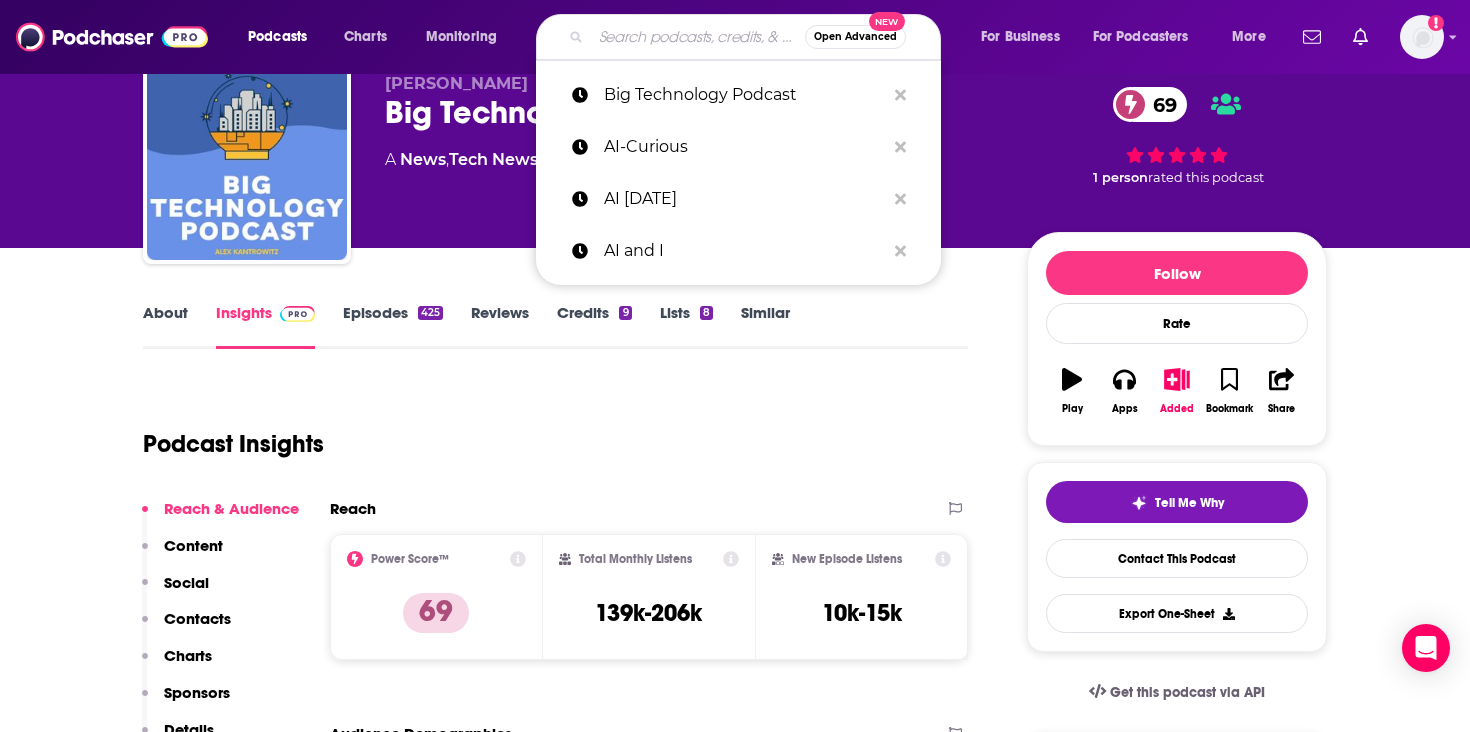 paste on "Exponential View" 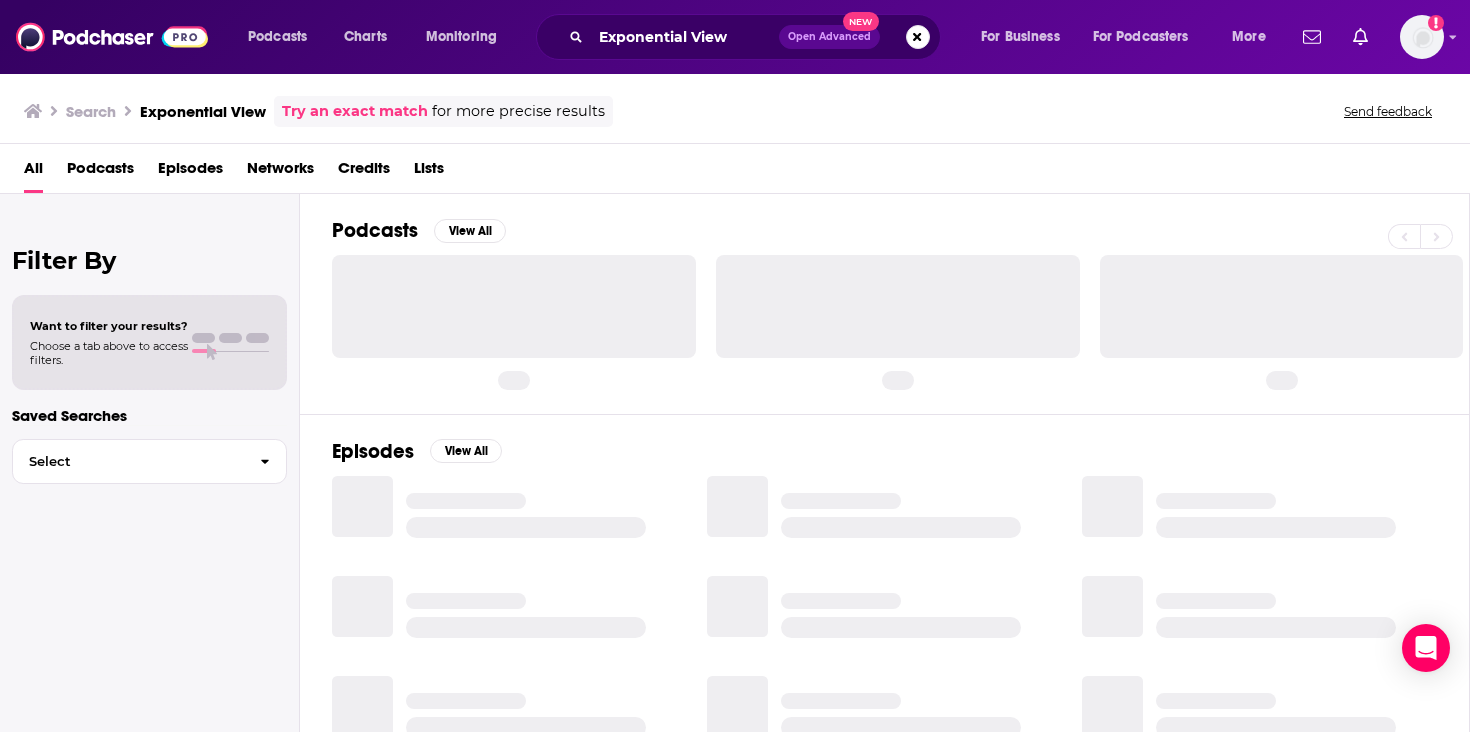 scroll, scrollTop: 0, scrollLeft: 0, axis: both 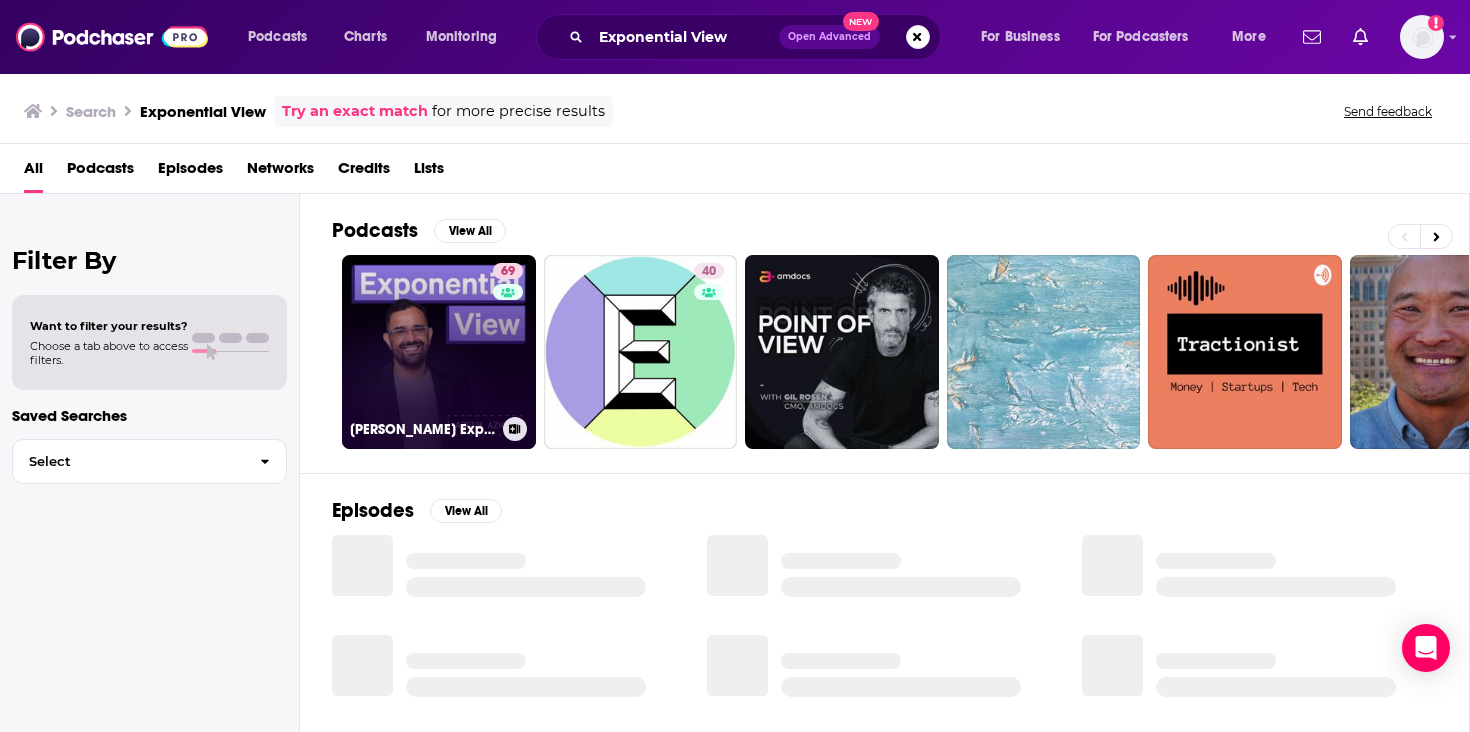 click on "69 [PERSON_NAME] Exponential View" at bounding box center (439, 352) 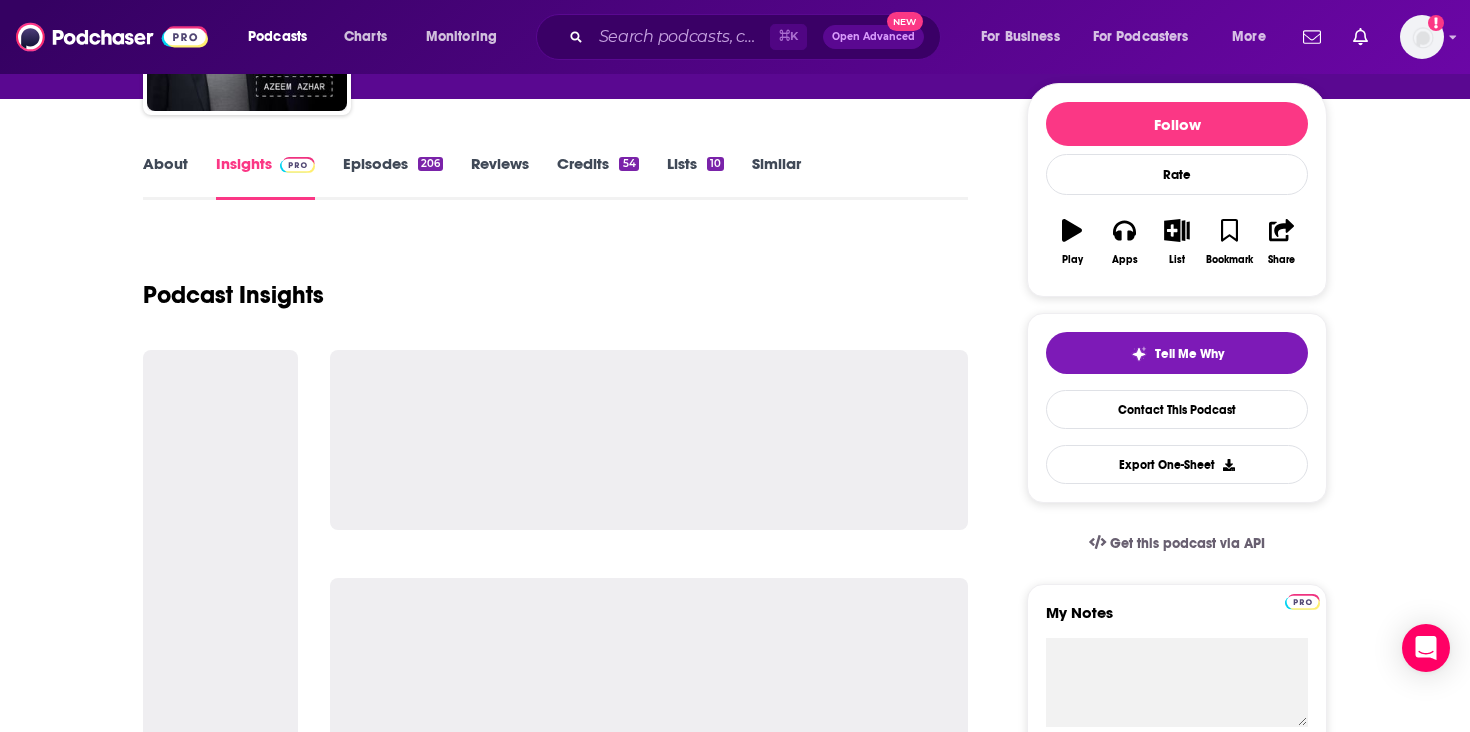 scroll, scrollTop: 274, scrollLeft: 0, axis: vertical 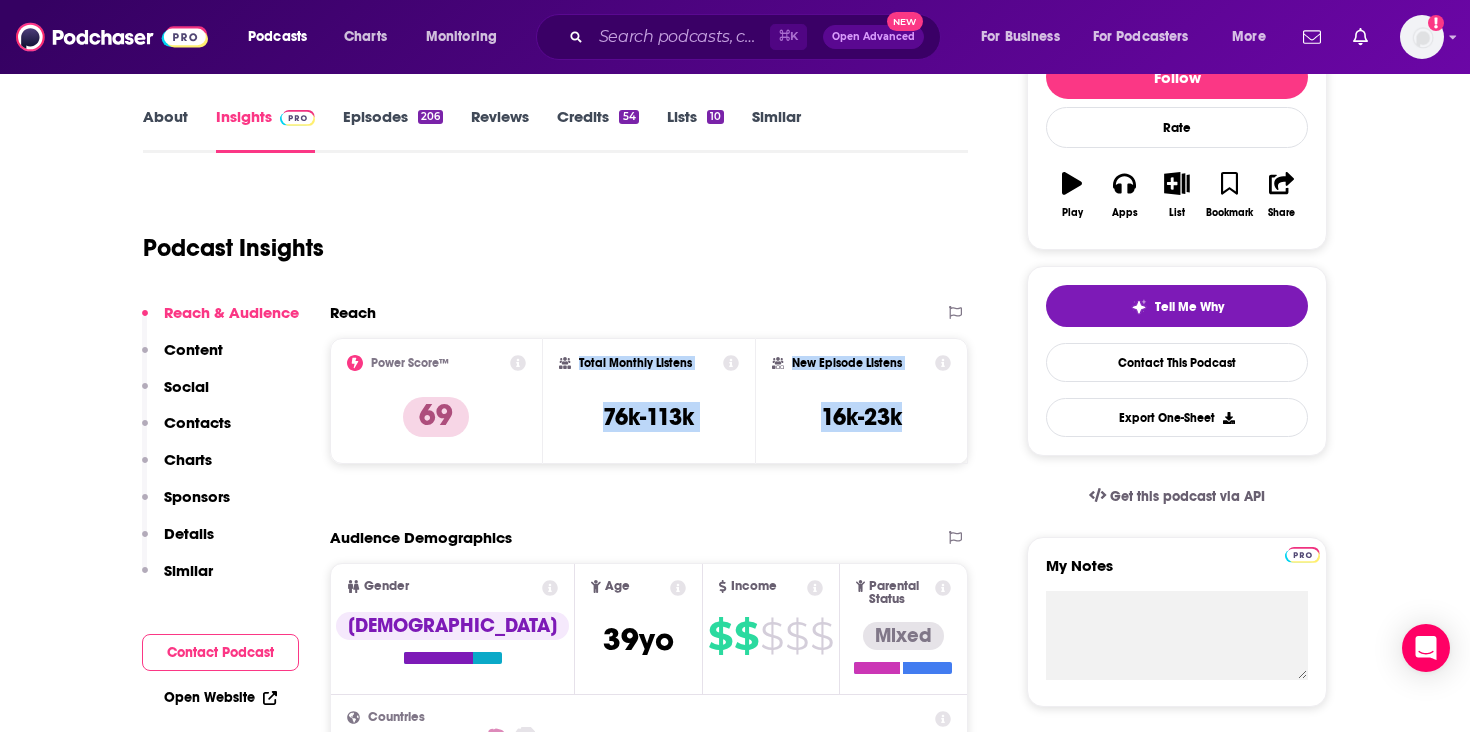 drag, startPoint x: 919, startPoint y: 428, endPoint x: 577, endPoint y: 366, distance: 347.57446 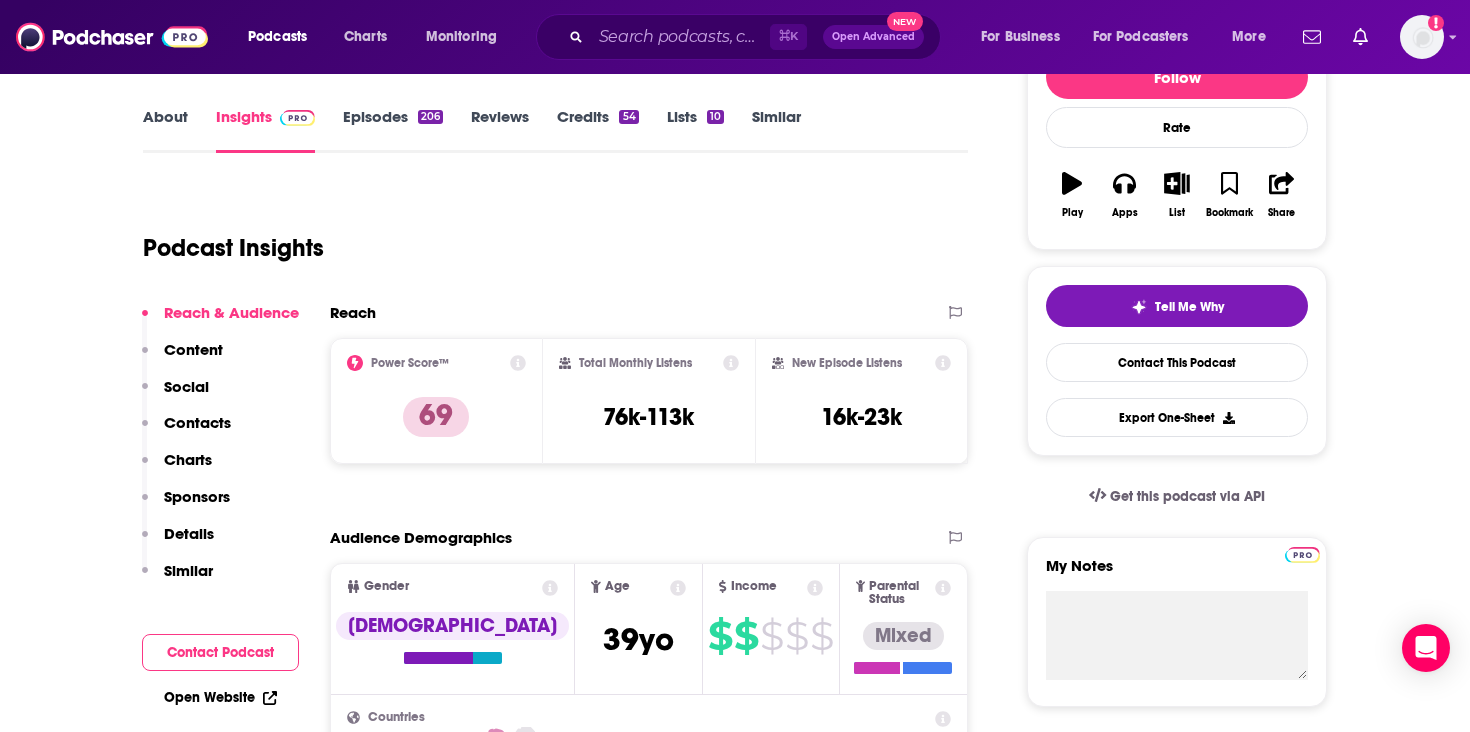 click on "⌘  K Open Advanced New" at bounding box center (738, 37) 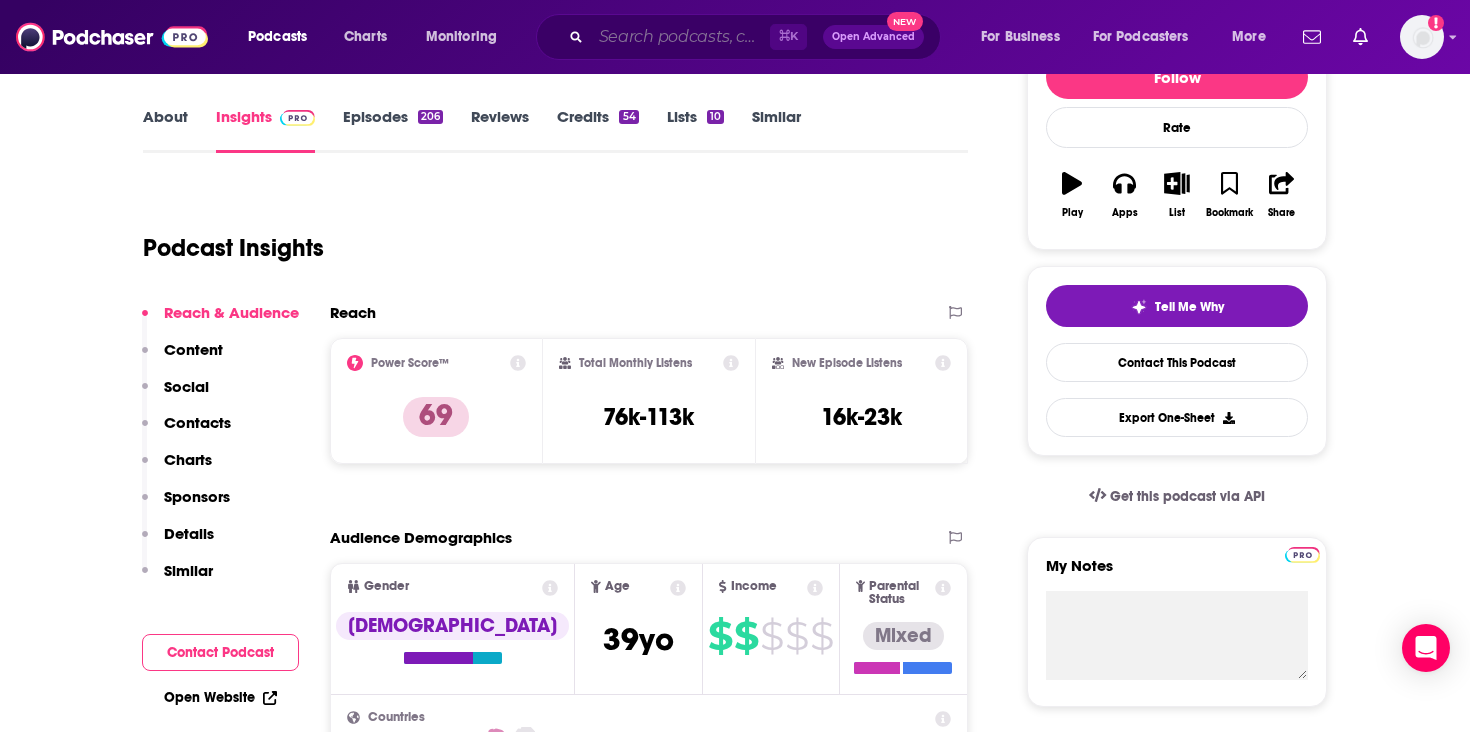click at bounding box center (680, 37) 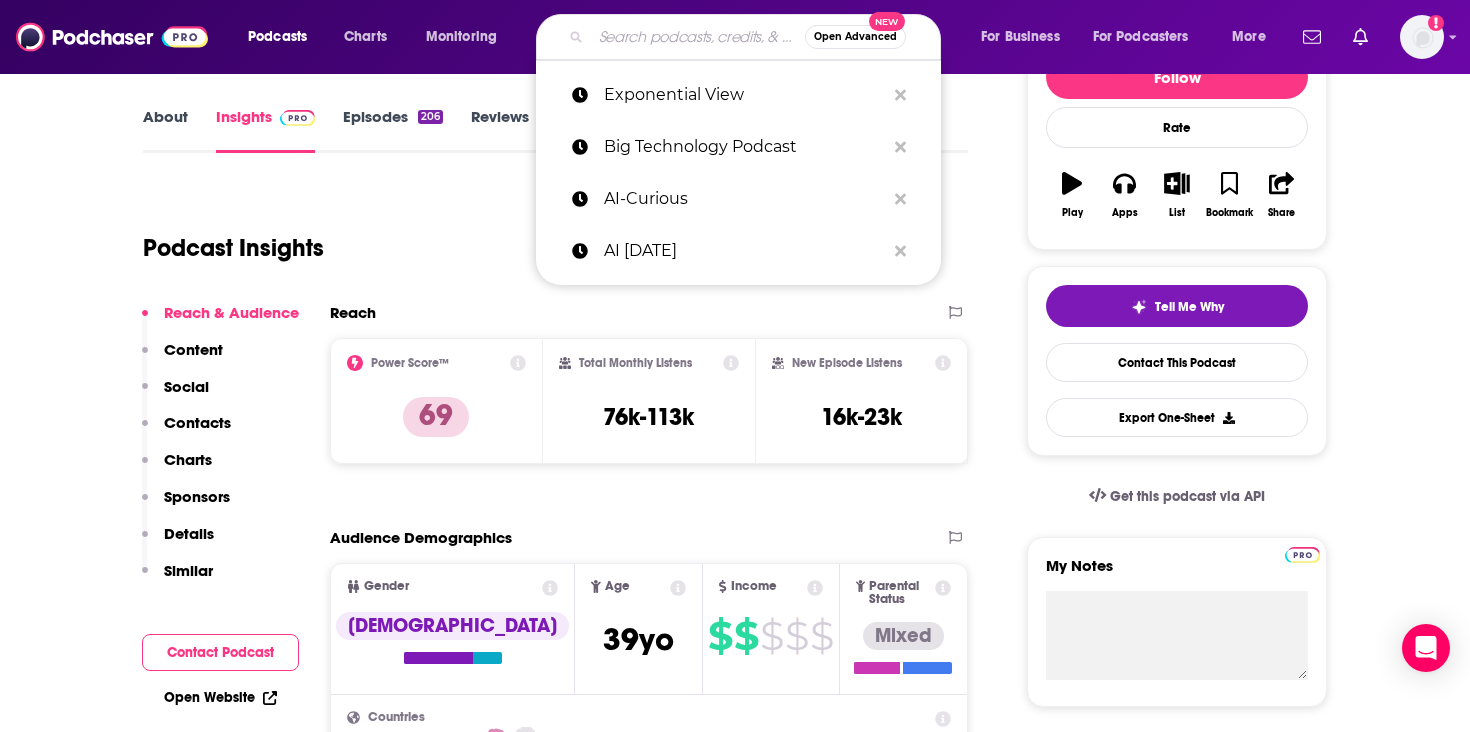 paste on "Gradient Dissent: Conversations on AI" 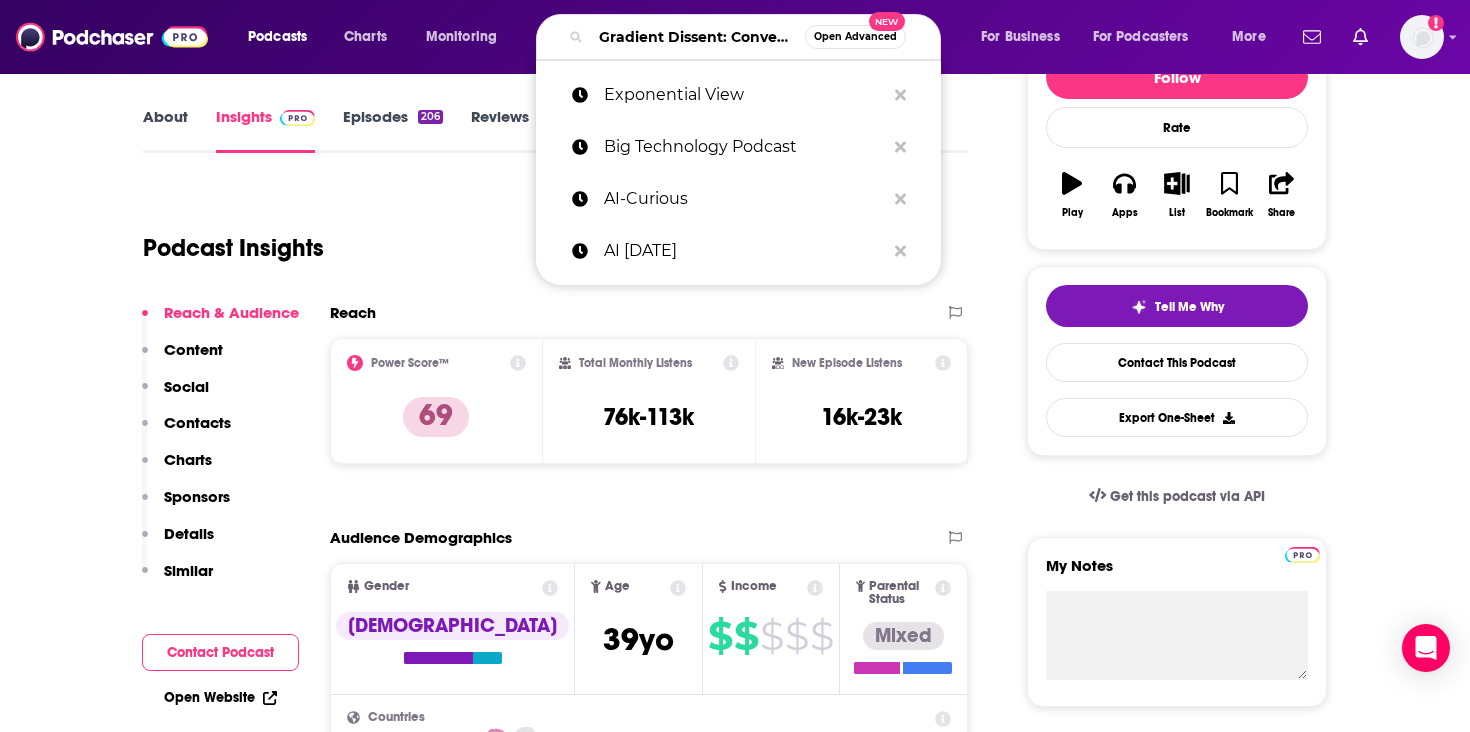 scroll, scrollTop: 0, scrollLeft: 125, axis: horizontal 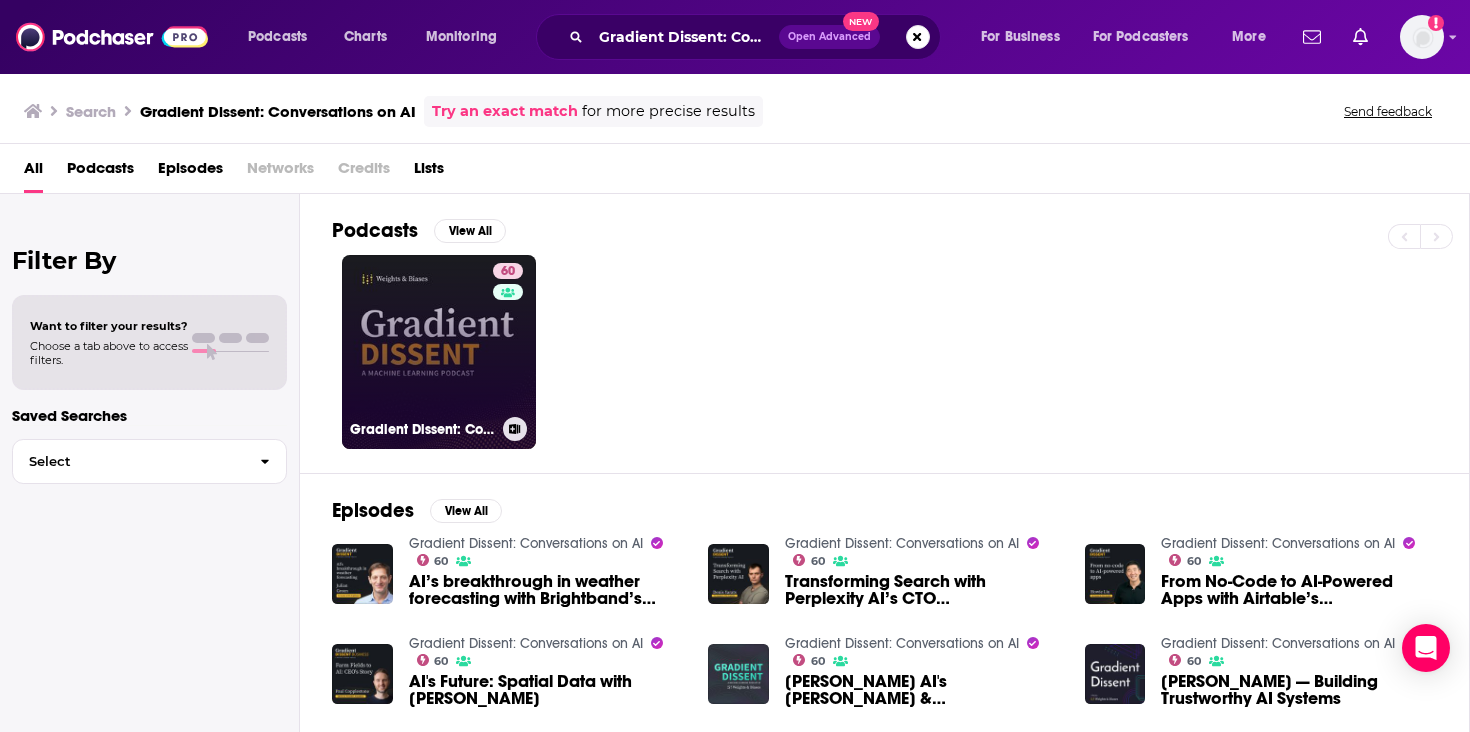 click on "60 Gradient Dissent: Conversations on AI" at bounding box center [439, 352] 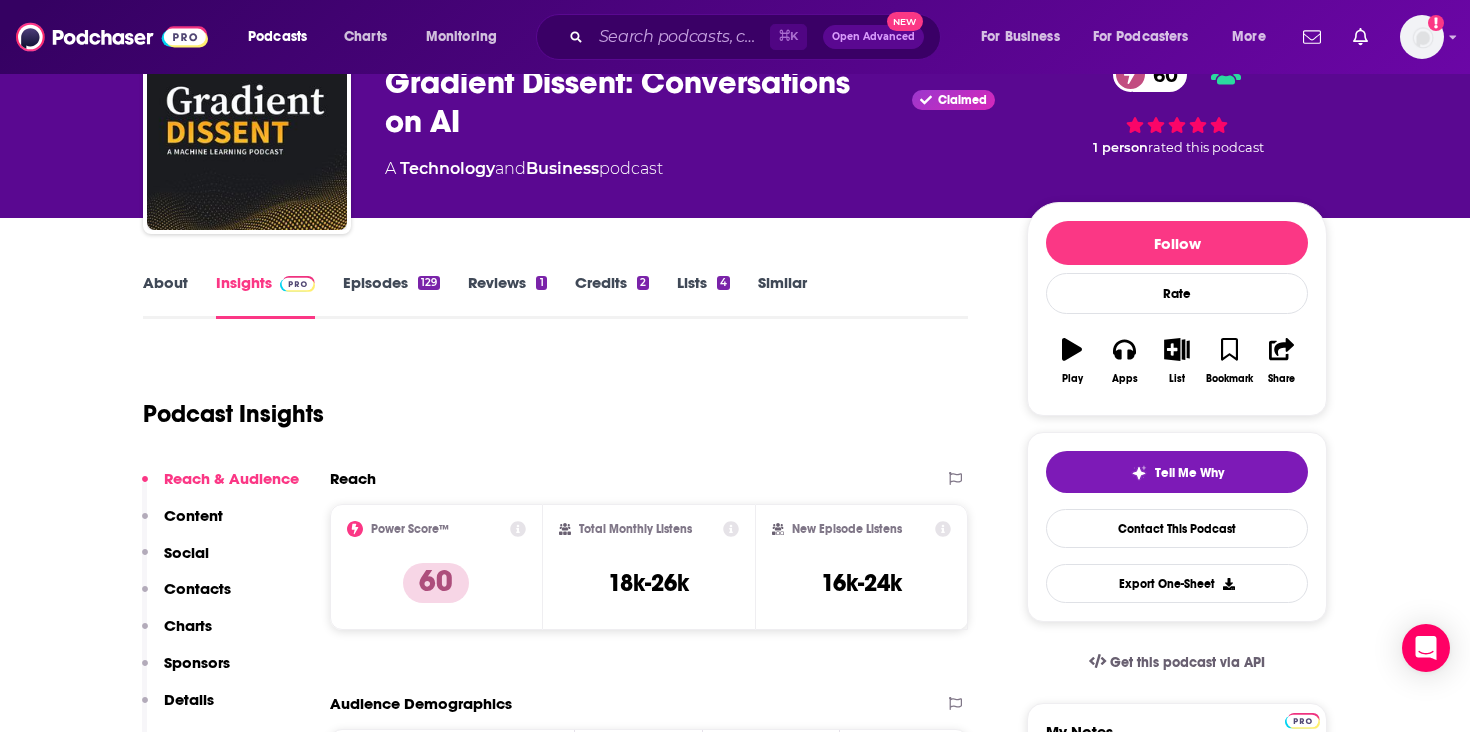 scroll, scrollTop: 298, scrollLeft: 0, axis: vertical 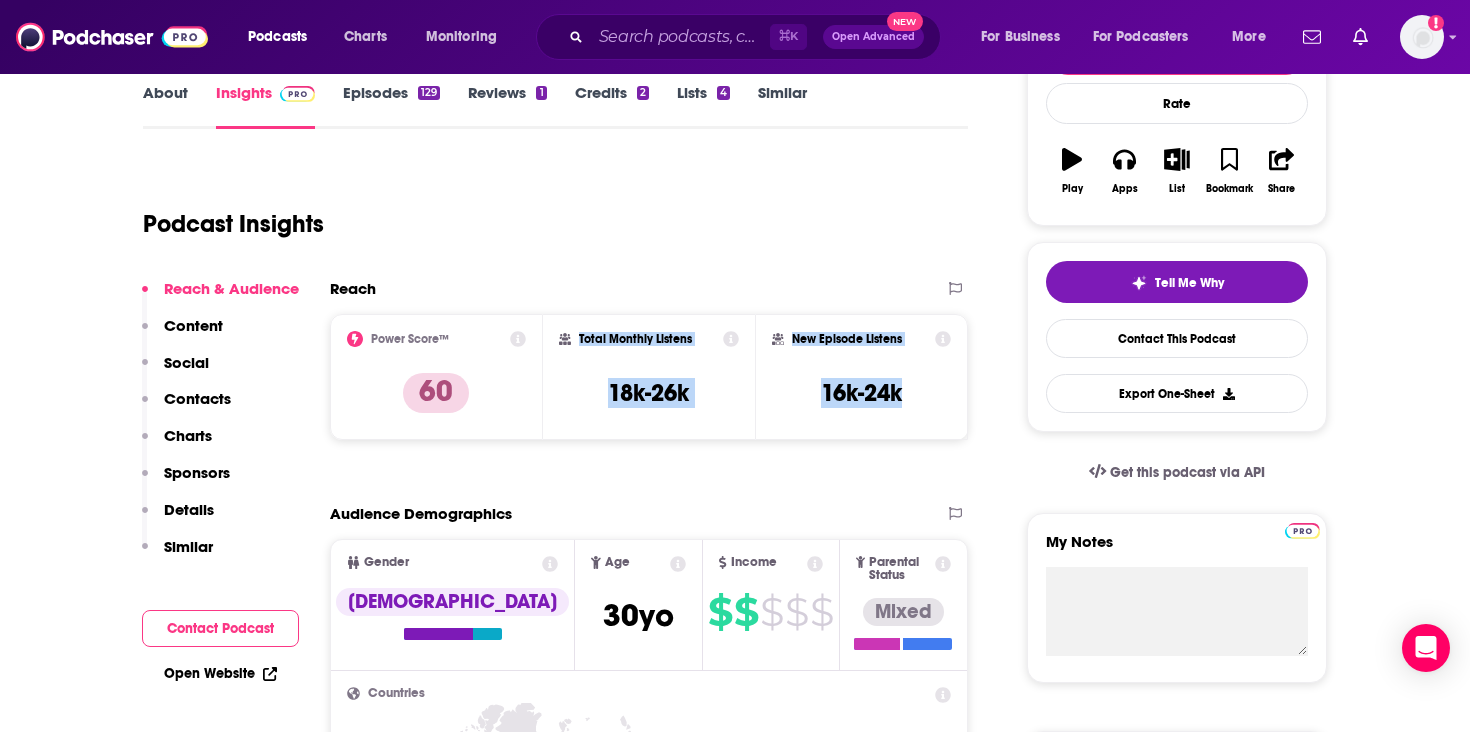 drag, startPoint x: 910, startPoint y: 395, endPoint x: 569, endPoint y: 339, distance: 345.56766 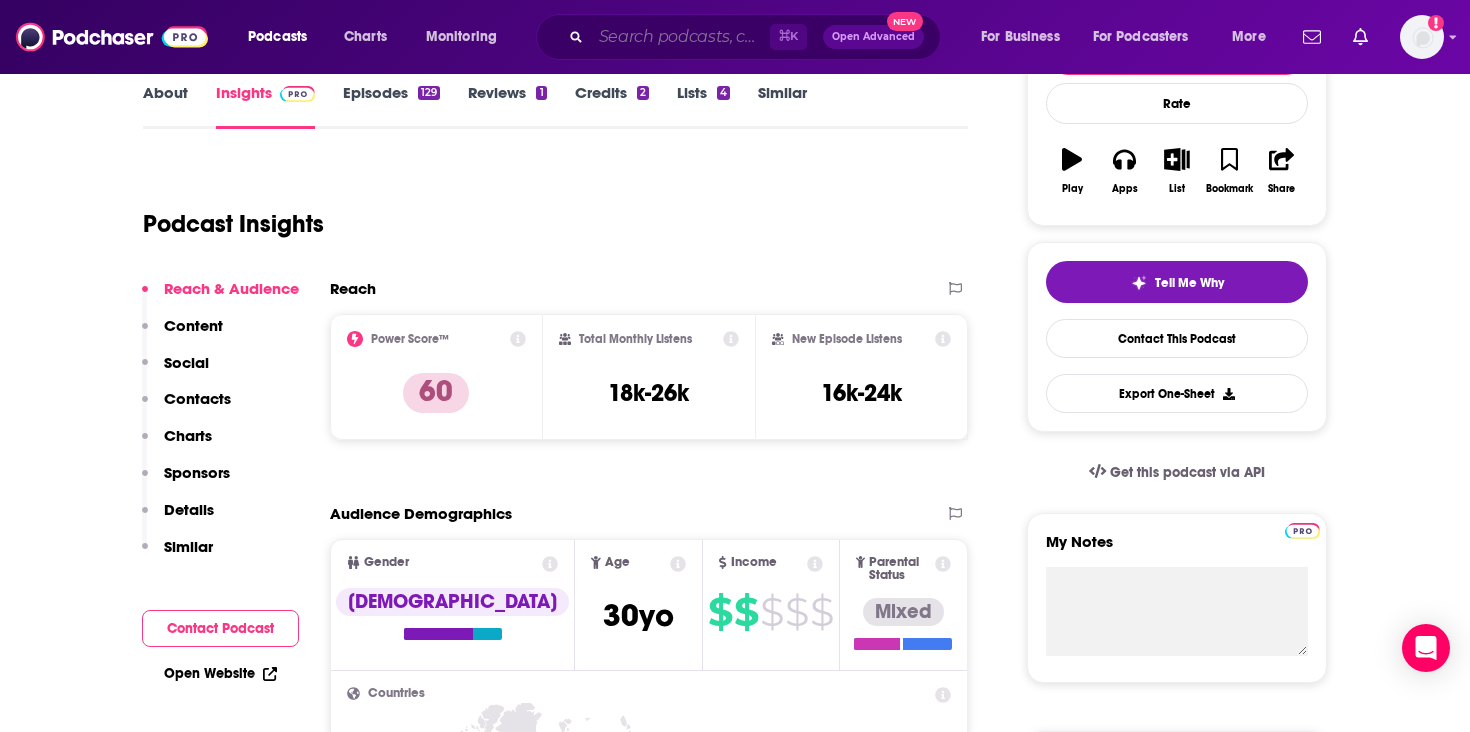 click at bounding box center [680, 37] 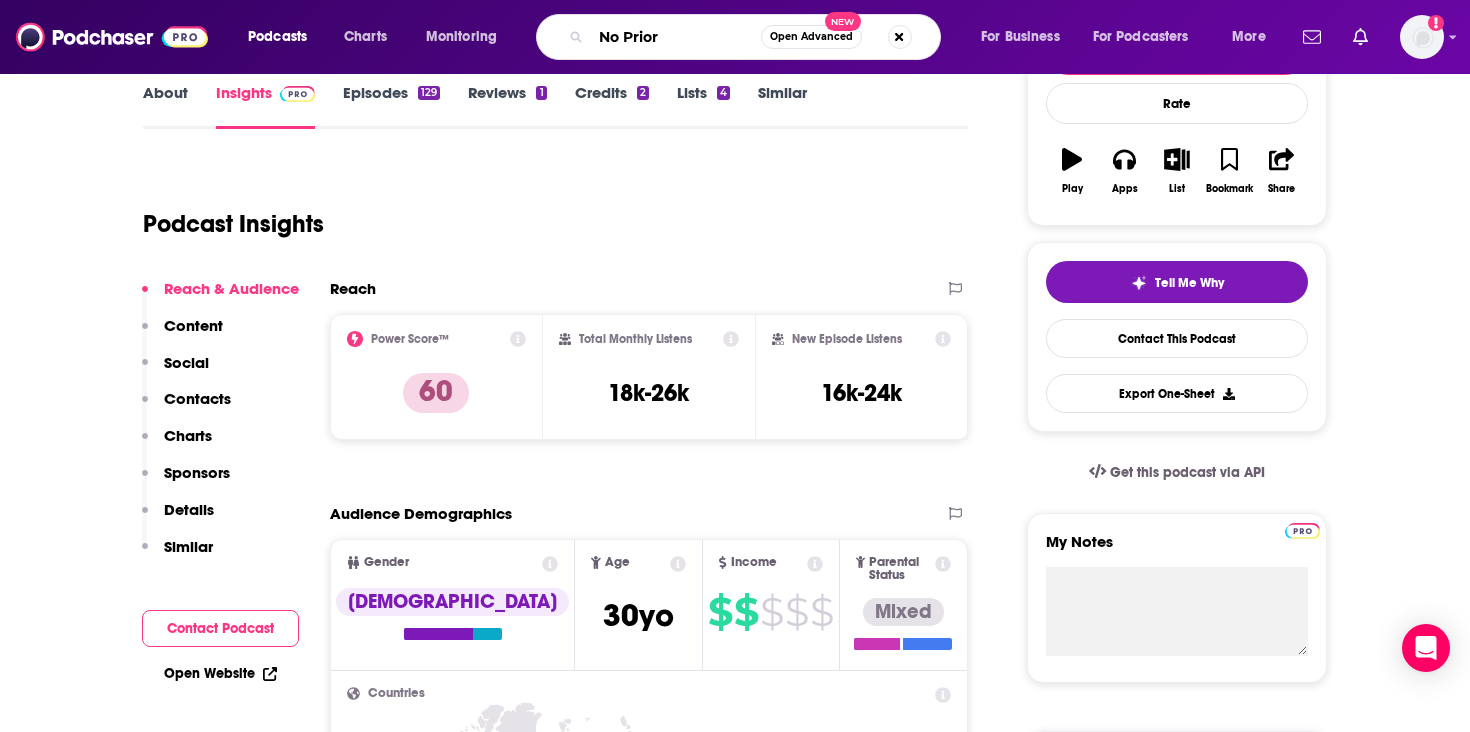 type on "No Priors" 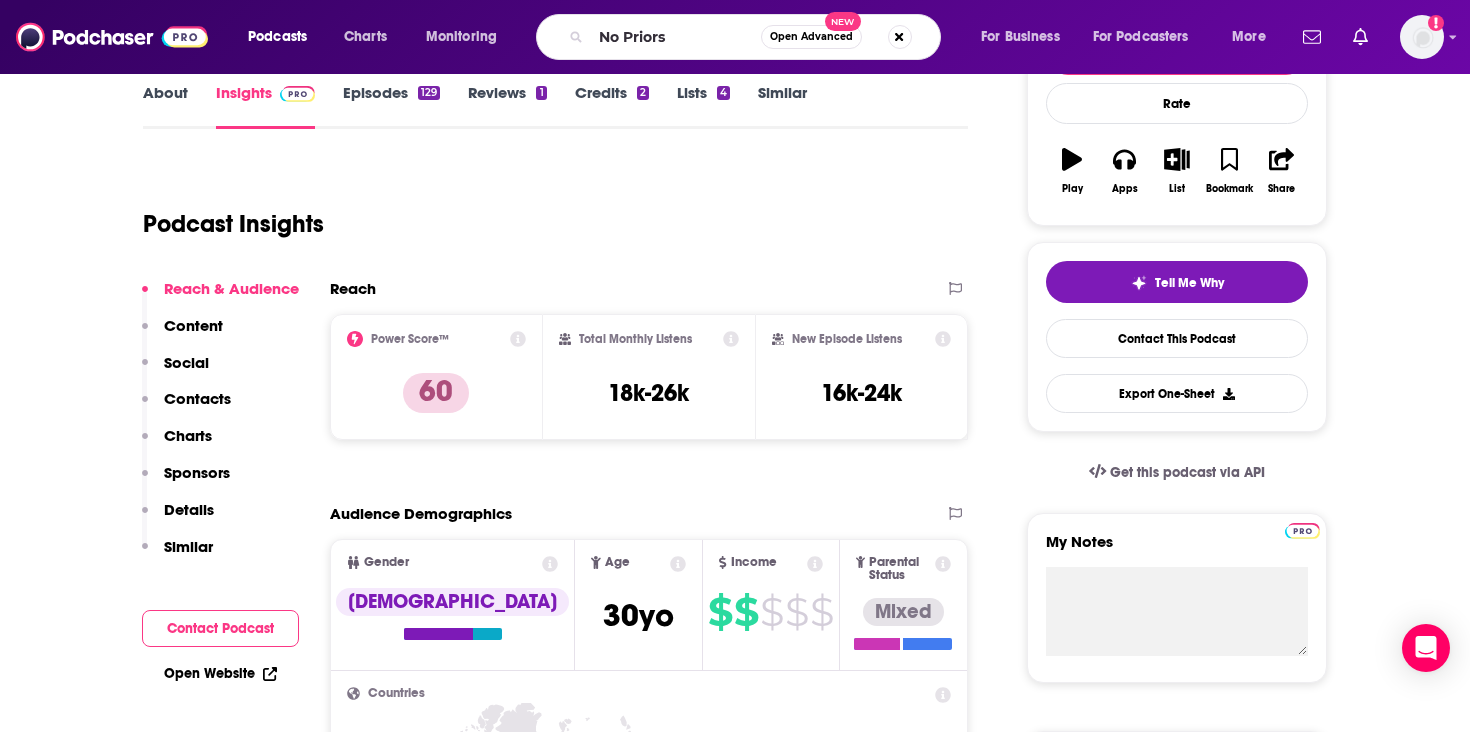 scroll, scrollTop: 0, scrollLeft: 0, axis: both 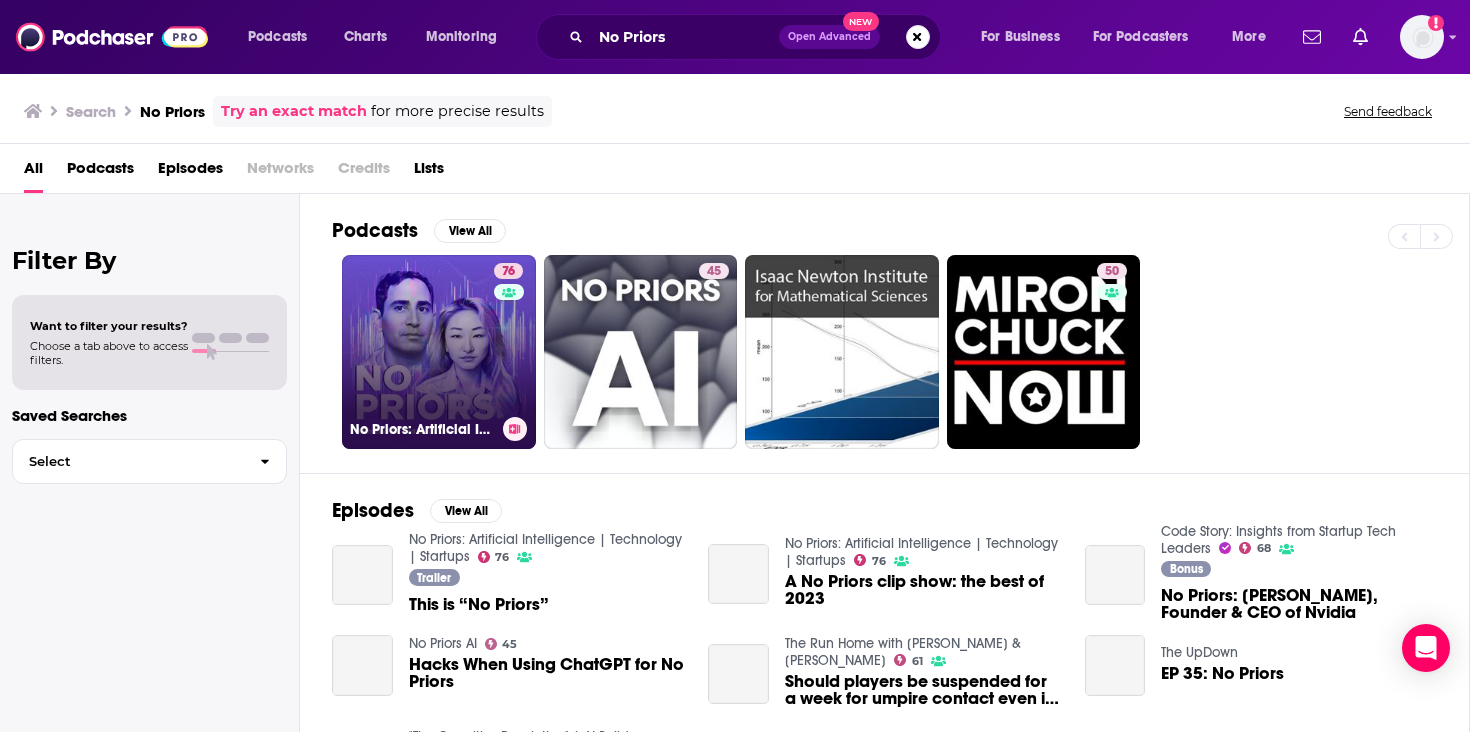 click on "76 No Priors: Artificial Intelligence | Technology | Startups" at bounding box center [439, 352] 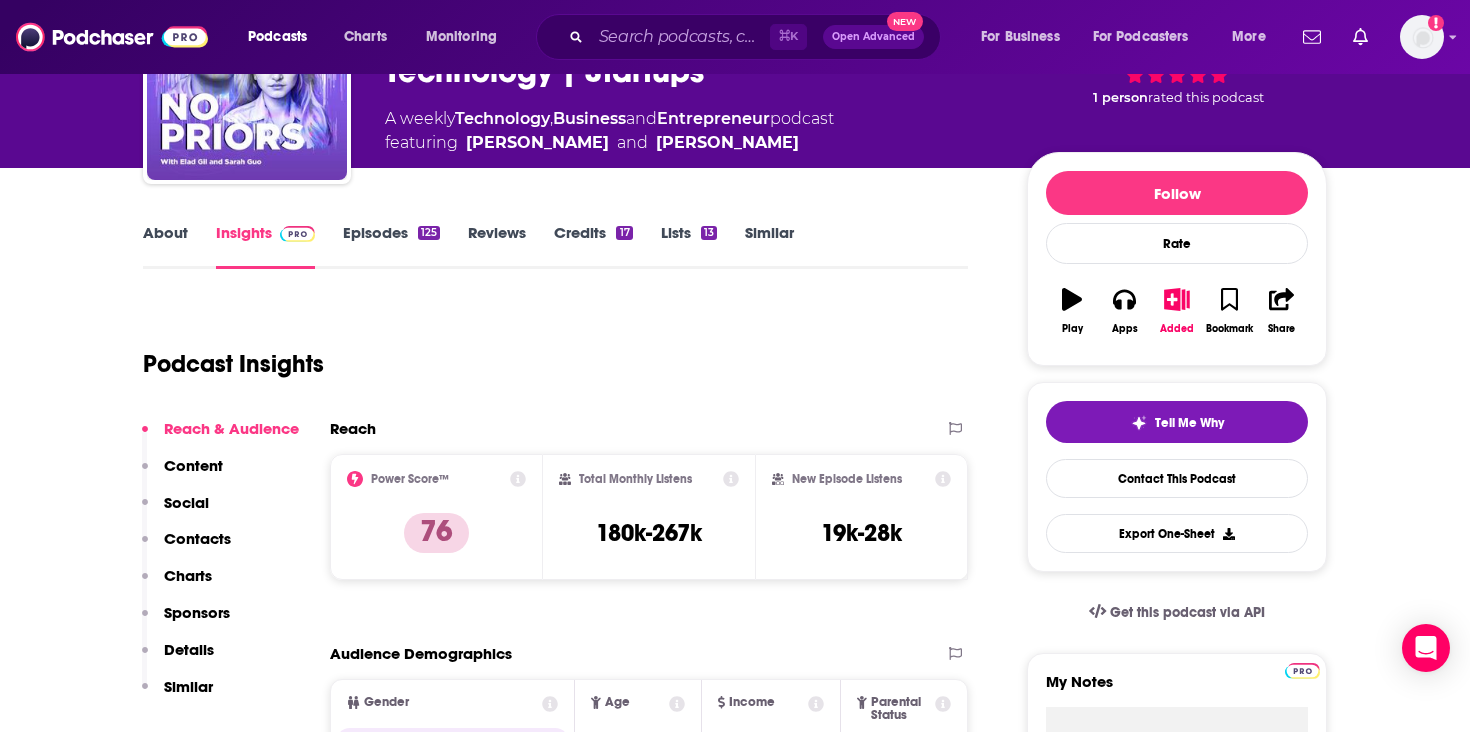 scroll, scrollTop: 172, scrollLeft: 0, axis: vertical 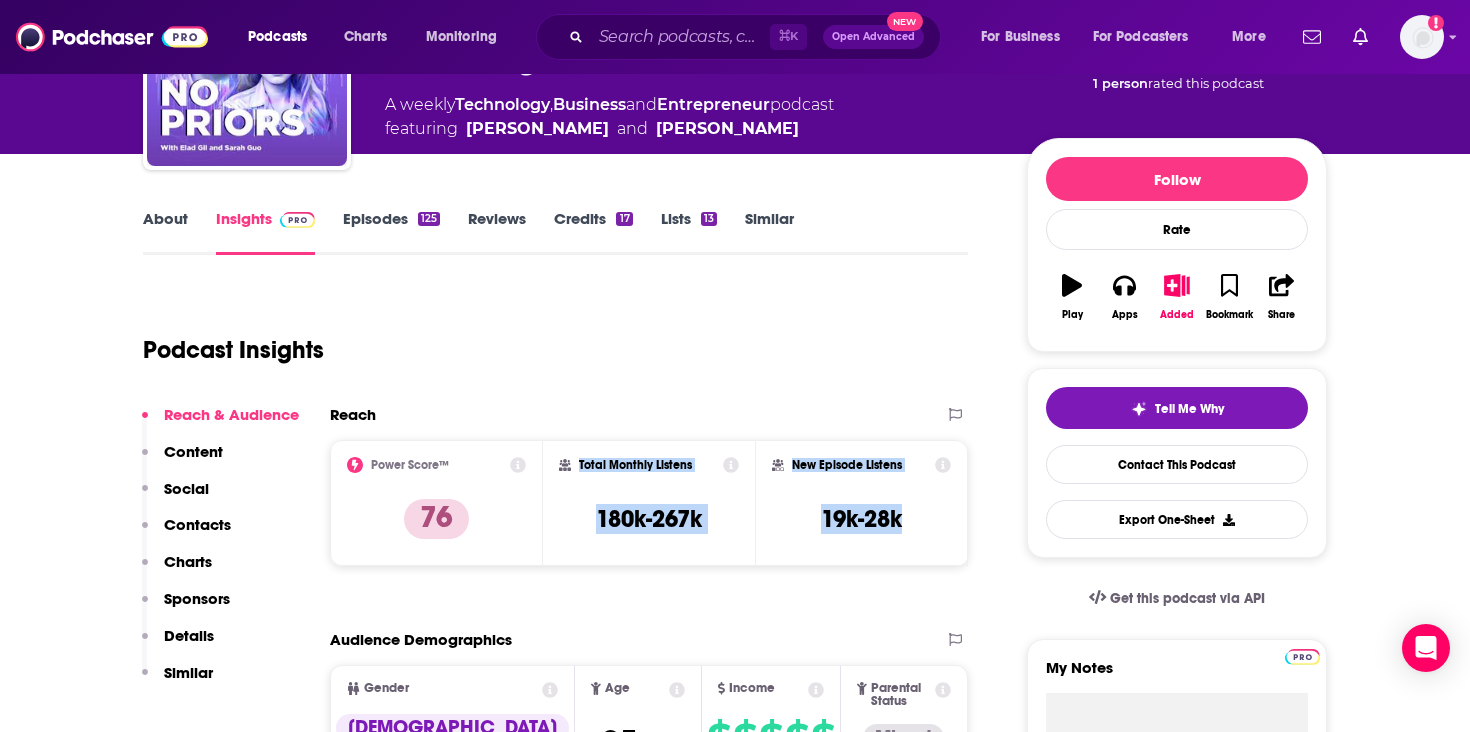 drag, startPoint x: 915, startPoint y: 521, endPoint x: 579, endPoint y: 465, distance: 340.6347 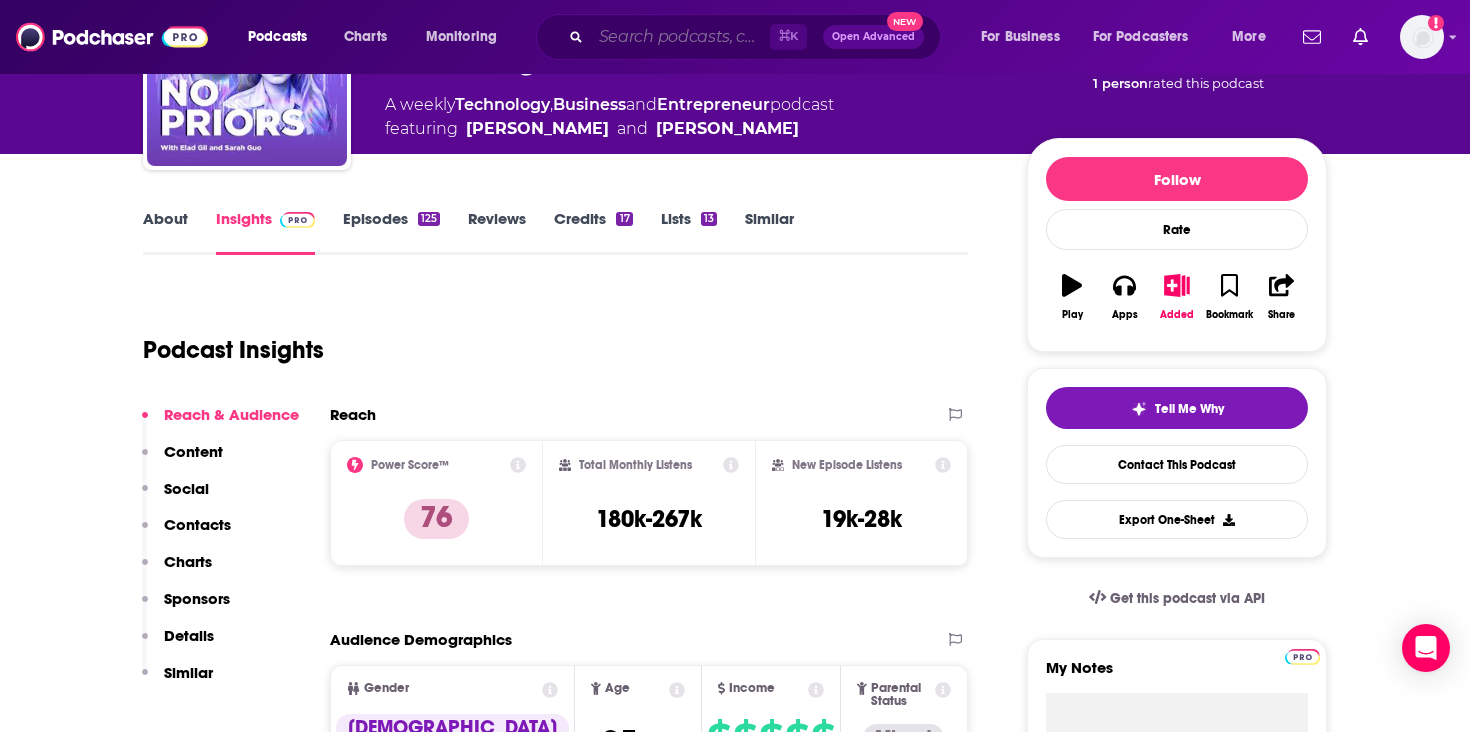 click at bounding box center (680, 37) 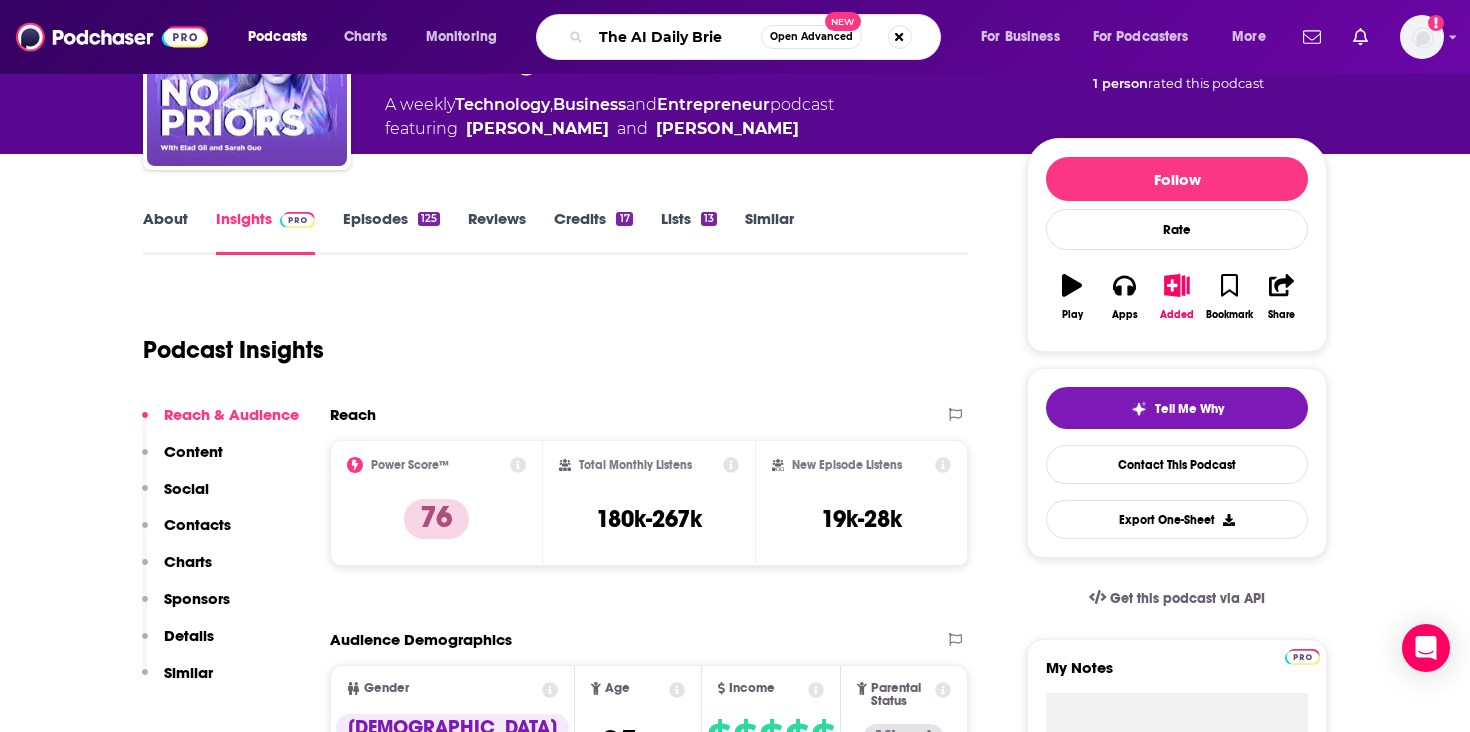 type on "The AI Daily Brief" 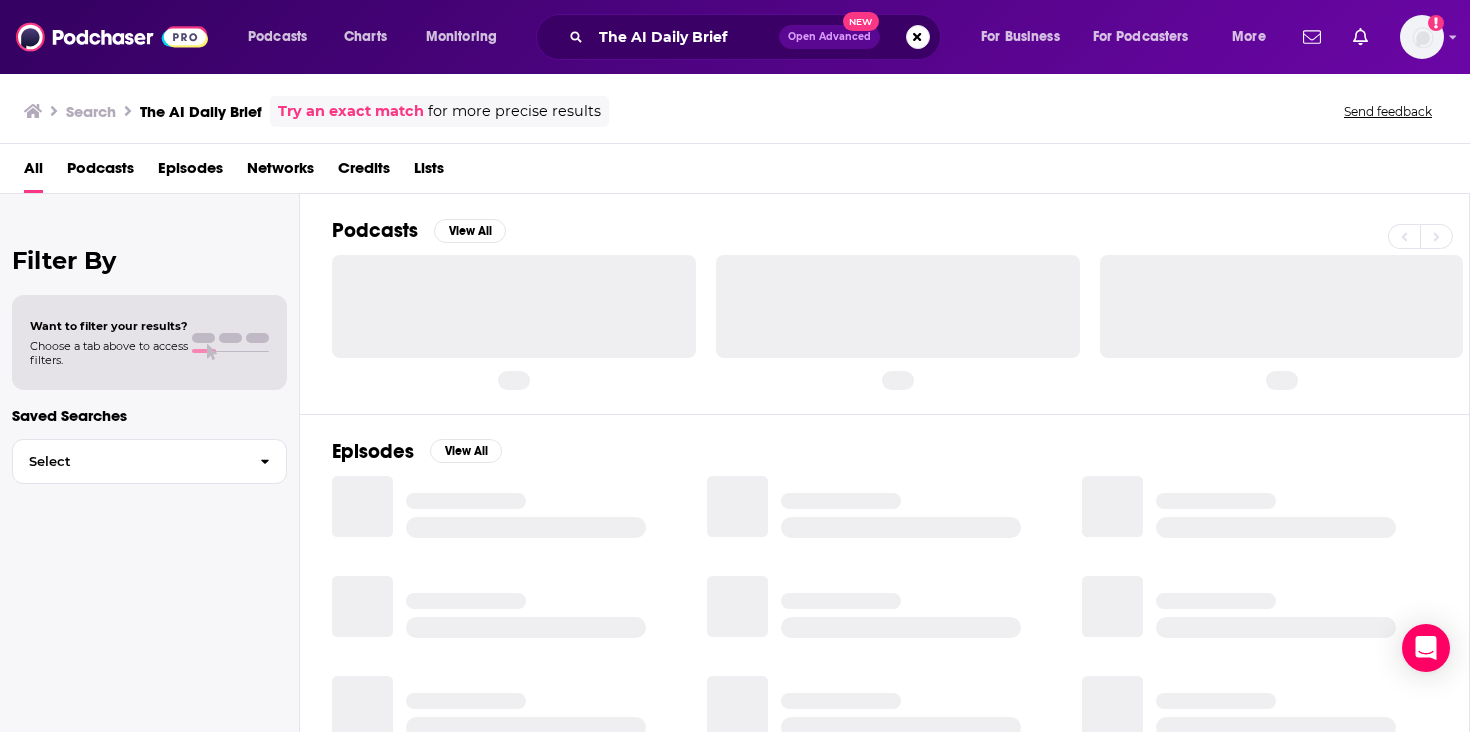 scroll, scrollTop: 0, scrollLeft: 0, axis: both 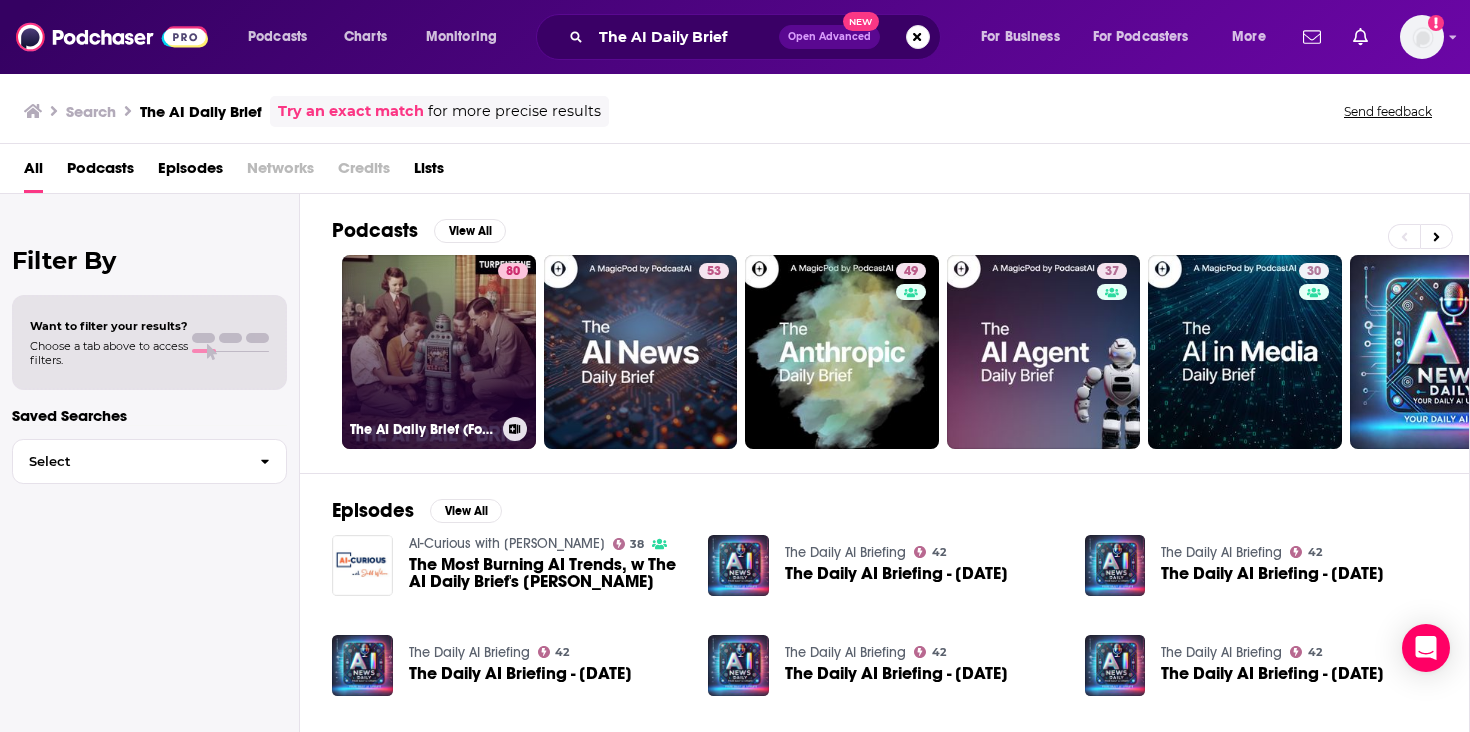 click on "80 The AI Daily Brief (Formerly The AI Breakdown): Artificial Intelligence News and Analysis" at bounding box center [439, 352] 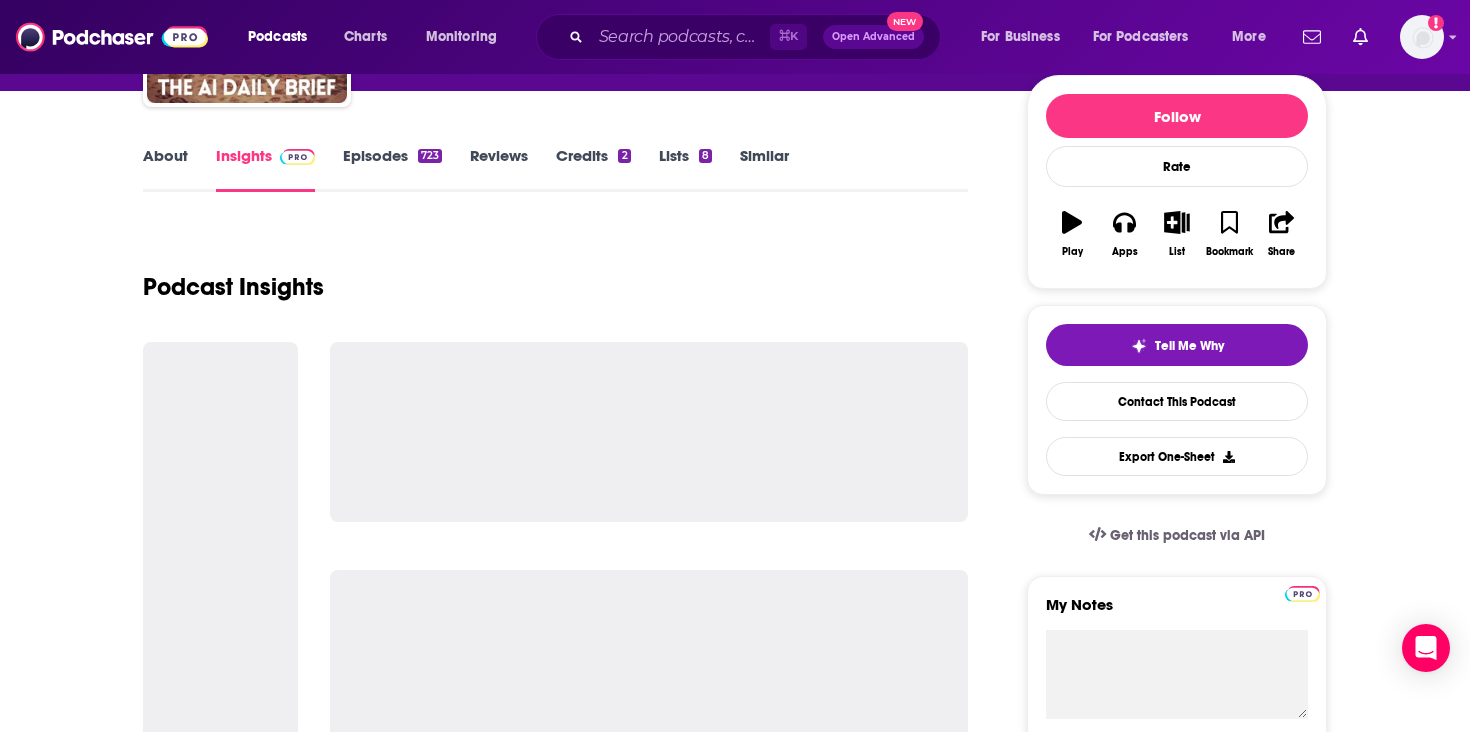 scroll, scrollTop: 259, scrollLeft: 0, axis: vertical 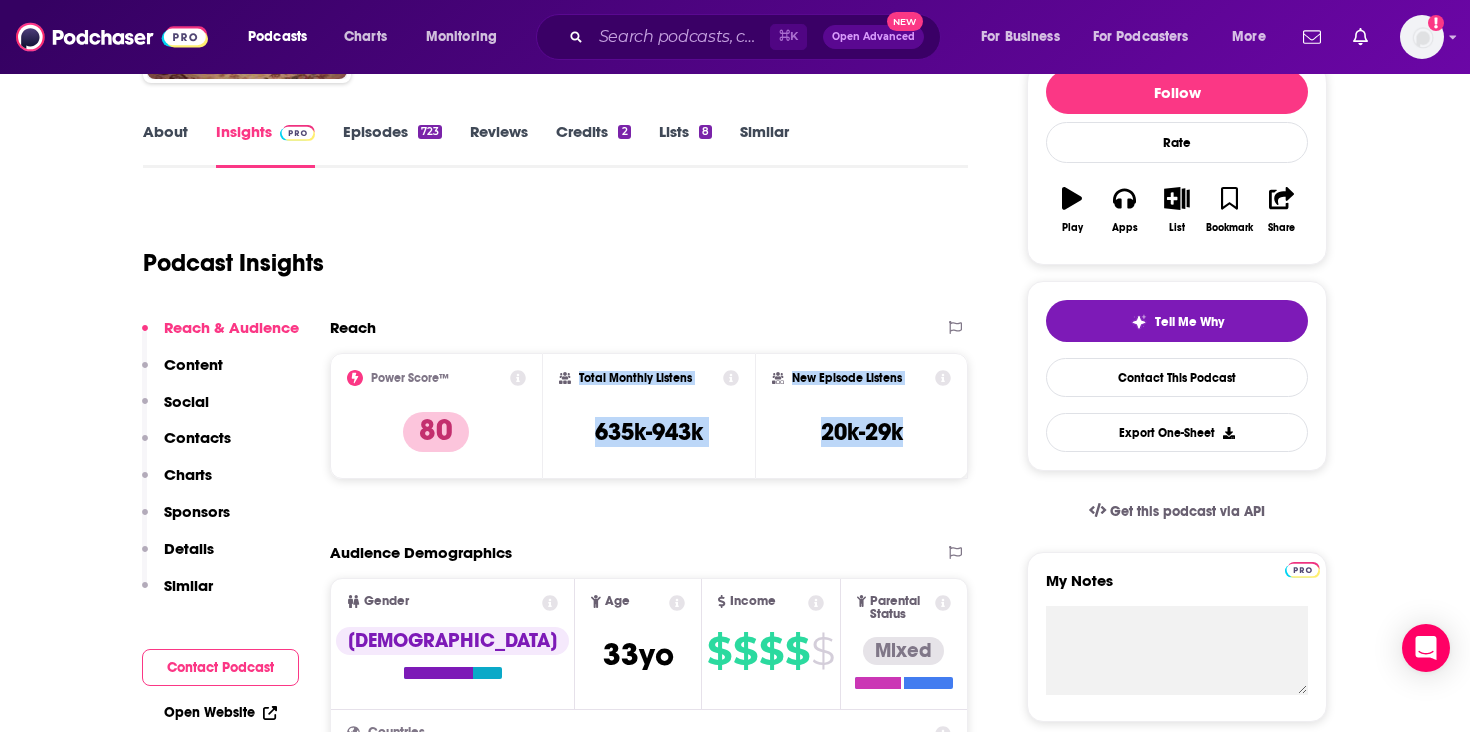 drag, startPoint x: 908, startPoint y: 425, endPoint x: 580, endPoint y: 377, distance: 331.4936 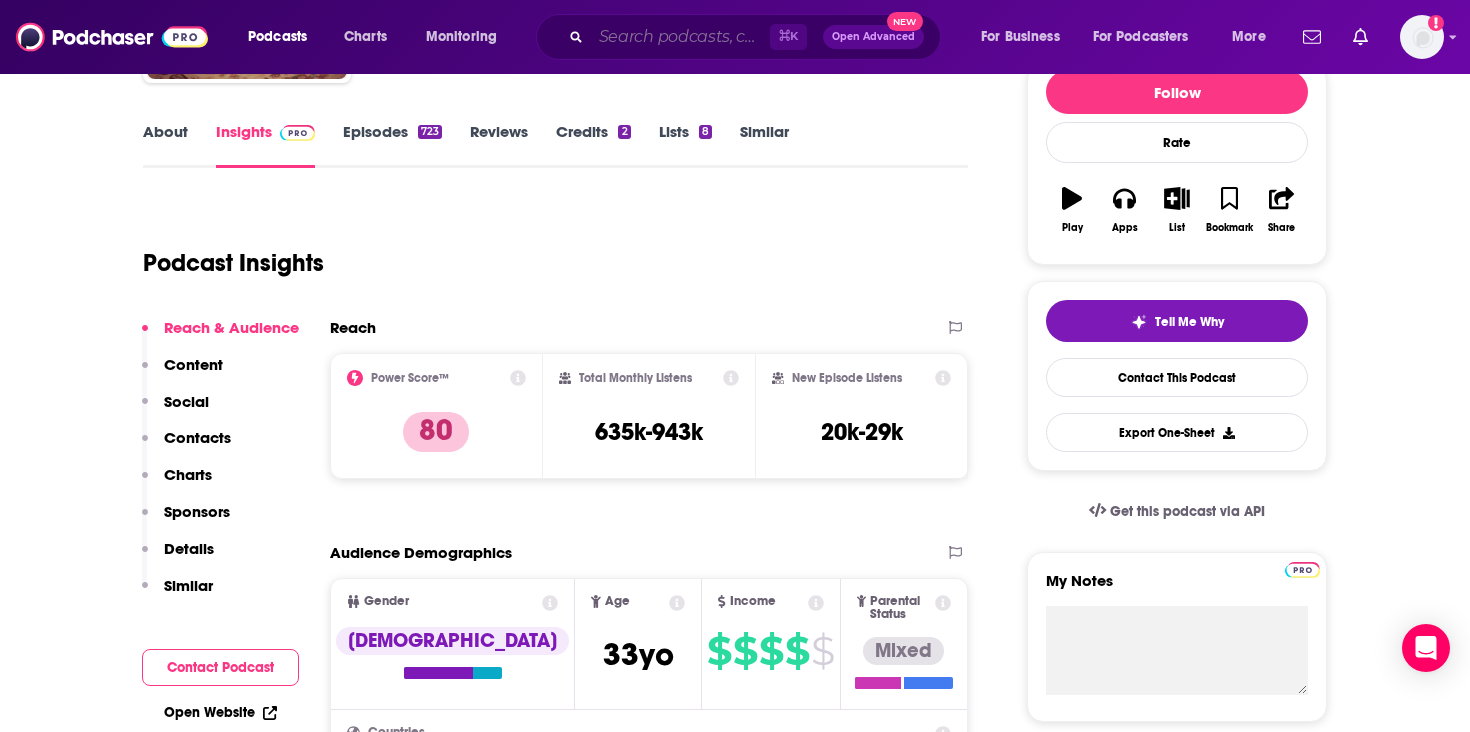 click at bounding box center (680, 37) 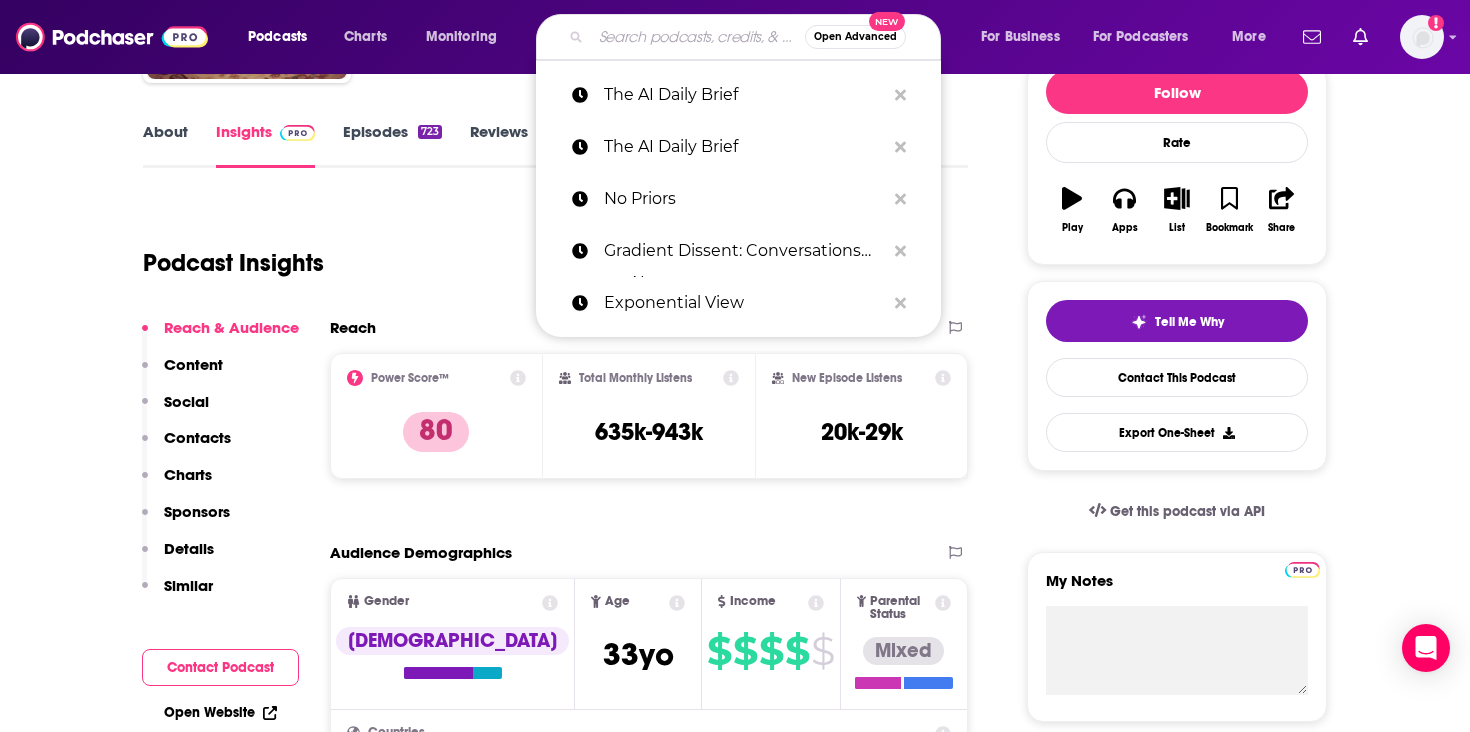 paste on "The Cognitive Revolution" 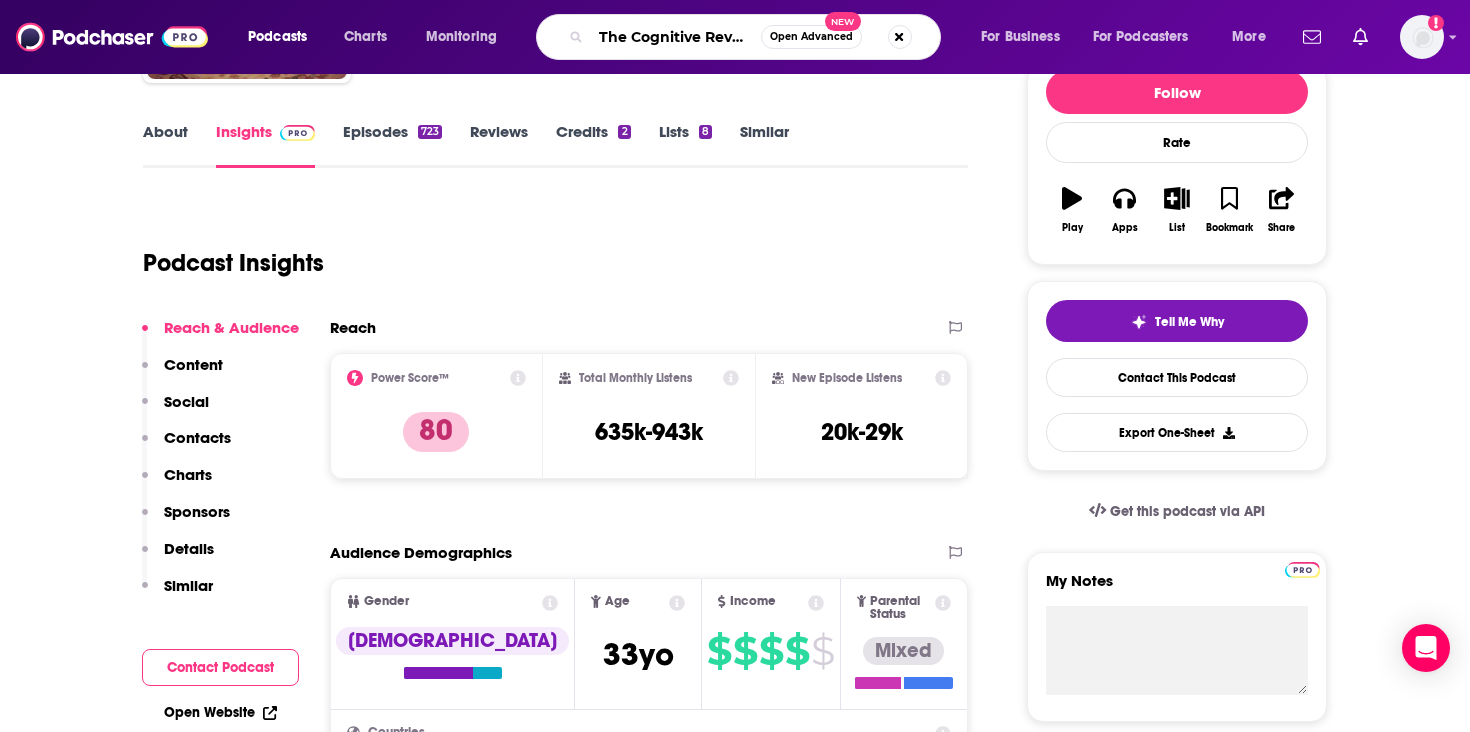 scroll, scrollTop: 0, scrollLeft: 32, axis: horizontal 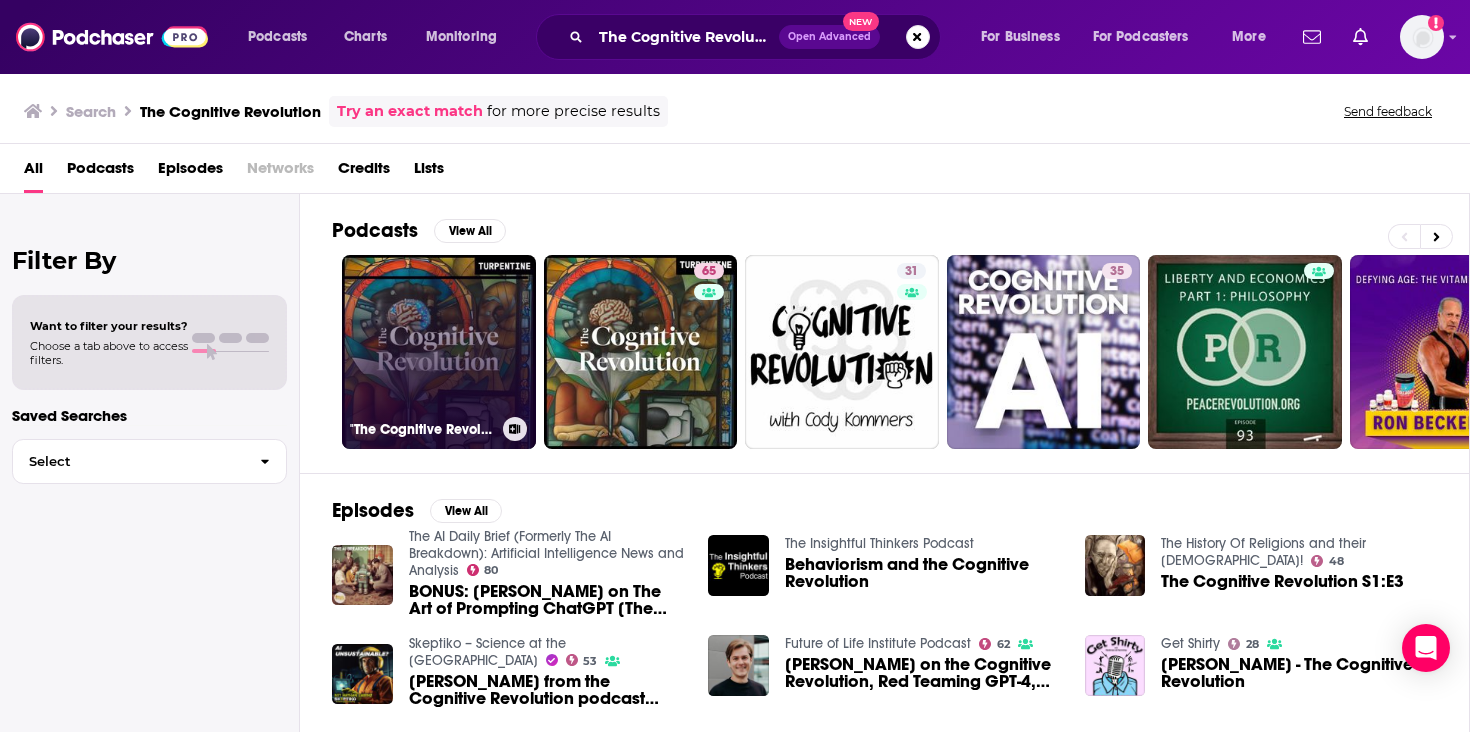 click on ""The Cognitive Revolution"" at bounding box center [439, 352] 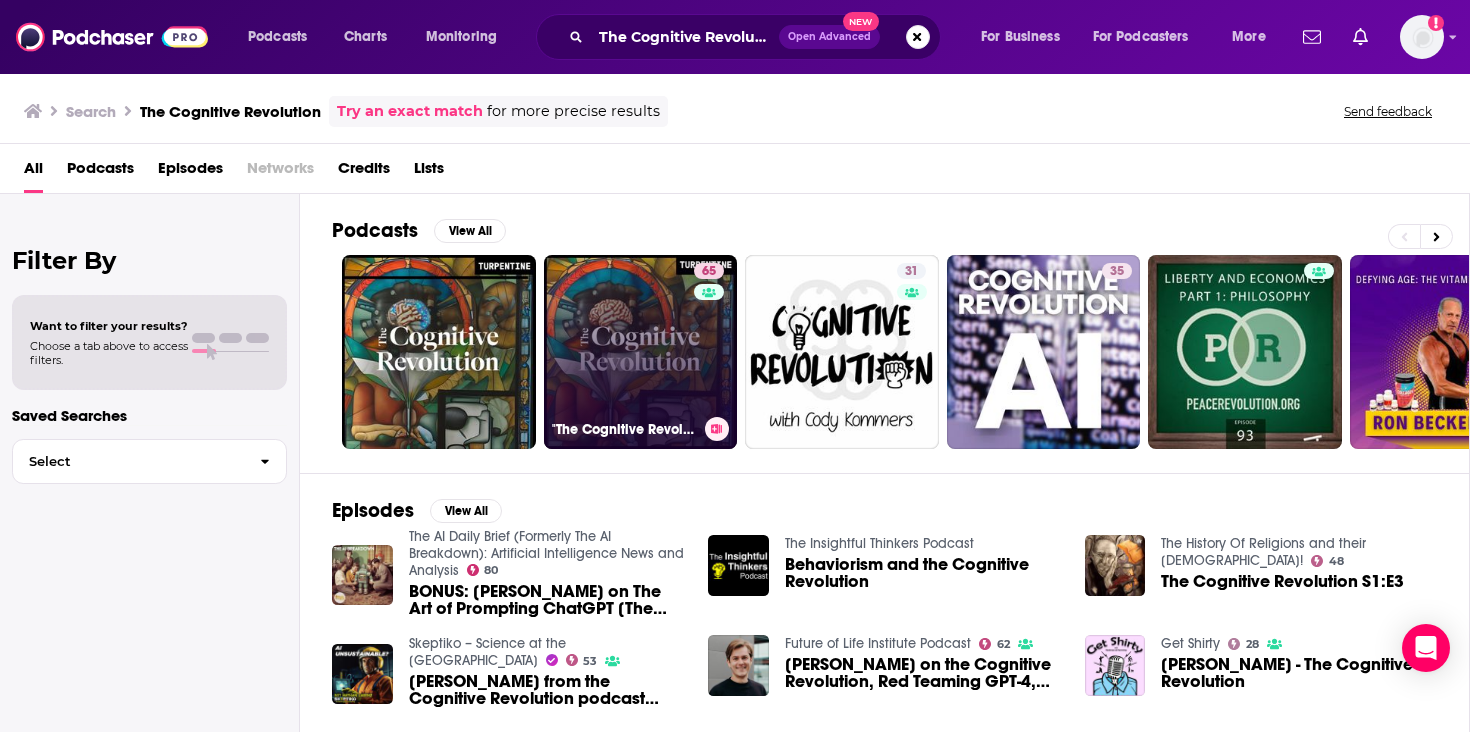 click on "65 "The Cognitive Revolution" | AI Builders, Researchers, and Live Player Analysis" at bounding box center (641, 352) 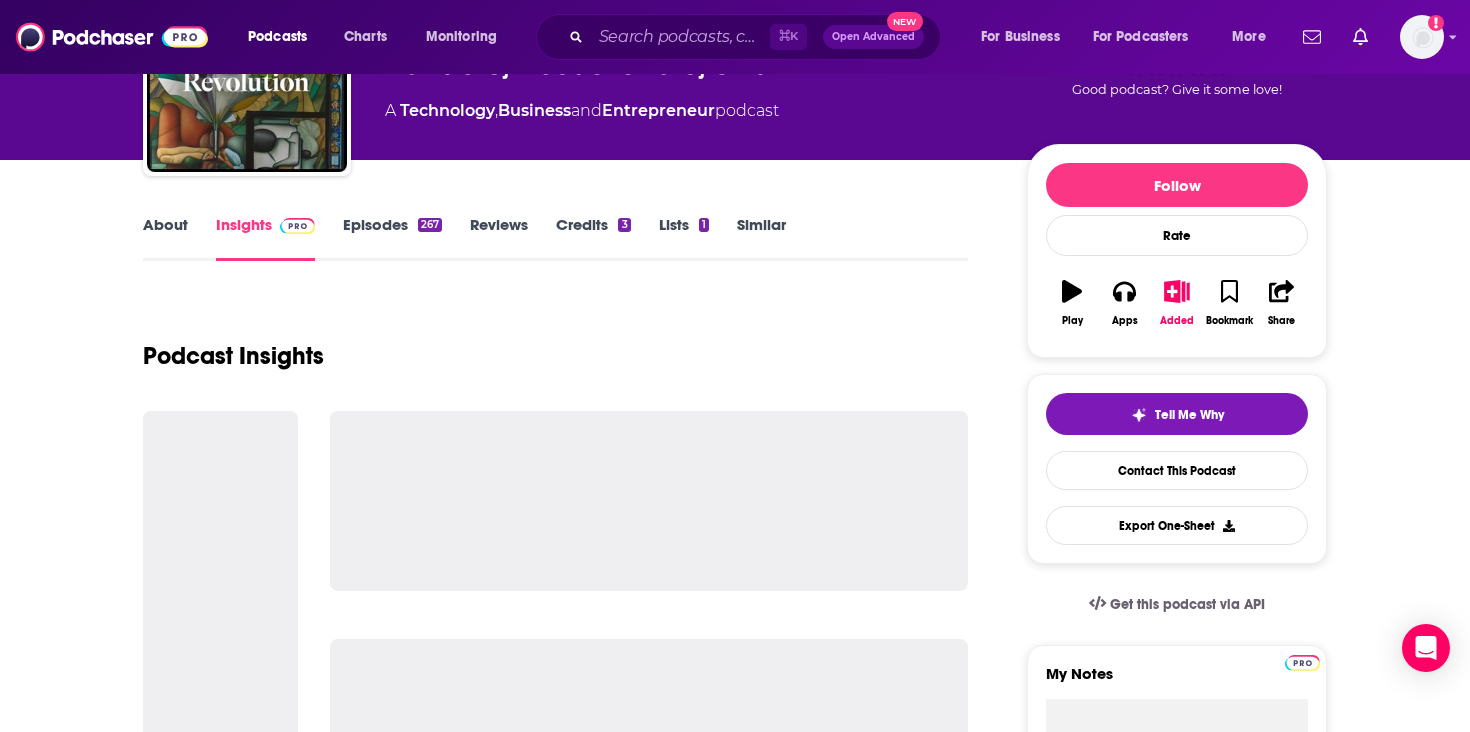 scroll, scrollTop: 184, scrollLeft: 0, axis: vertical 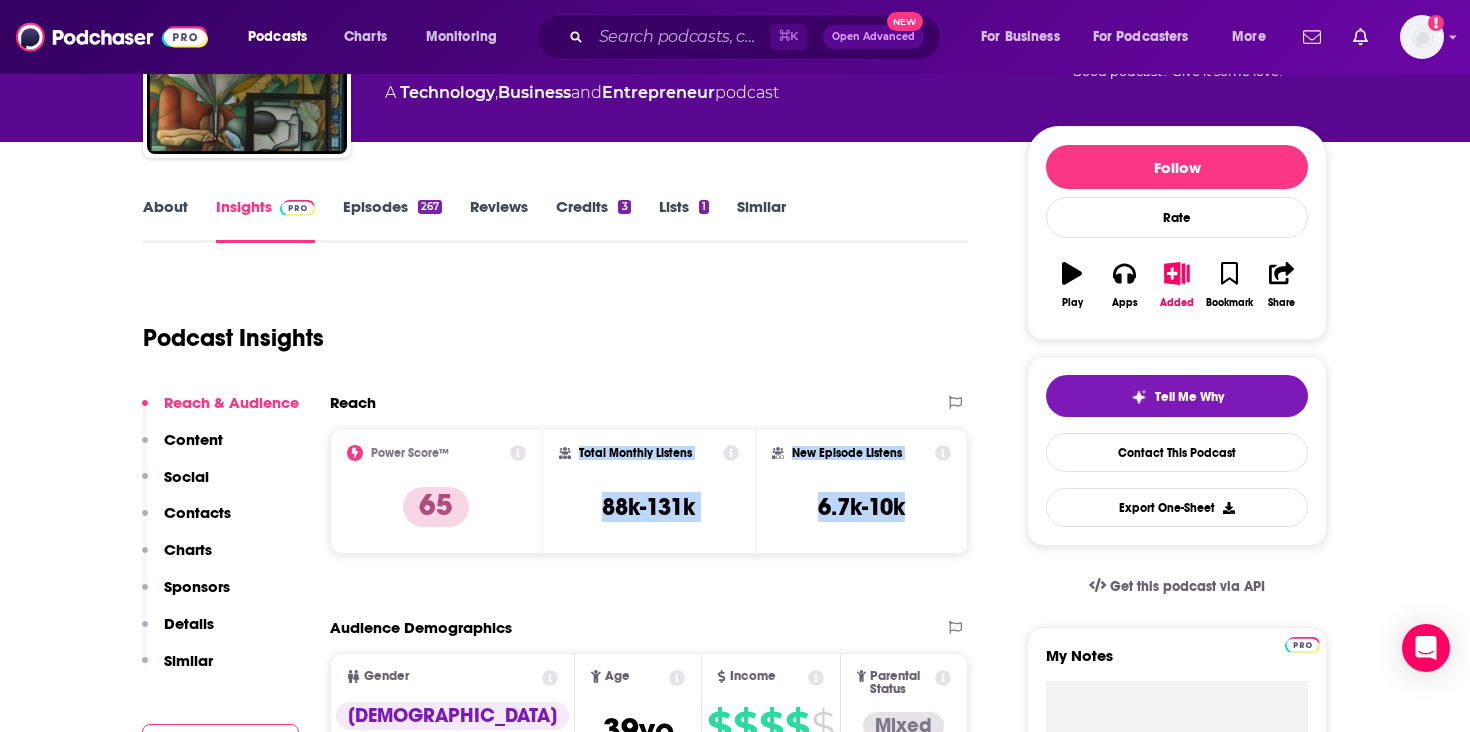 drag, startPoint x: 905, startPoint y: 510, endPoint x: 575, endPoint y: 456, distance: 334.389 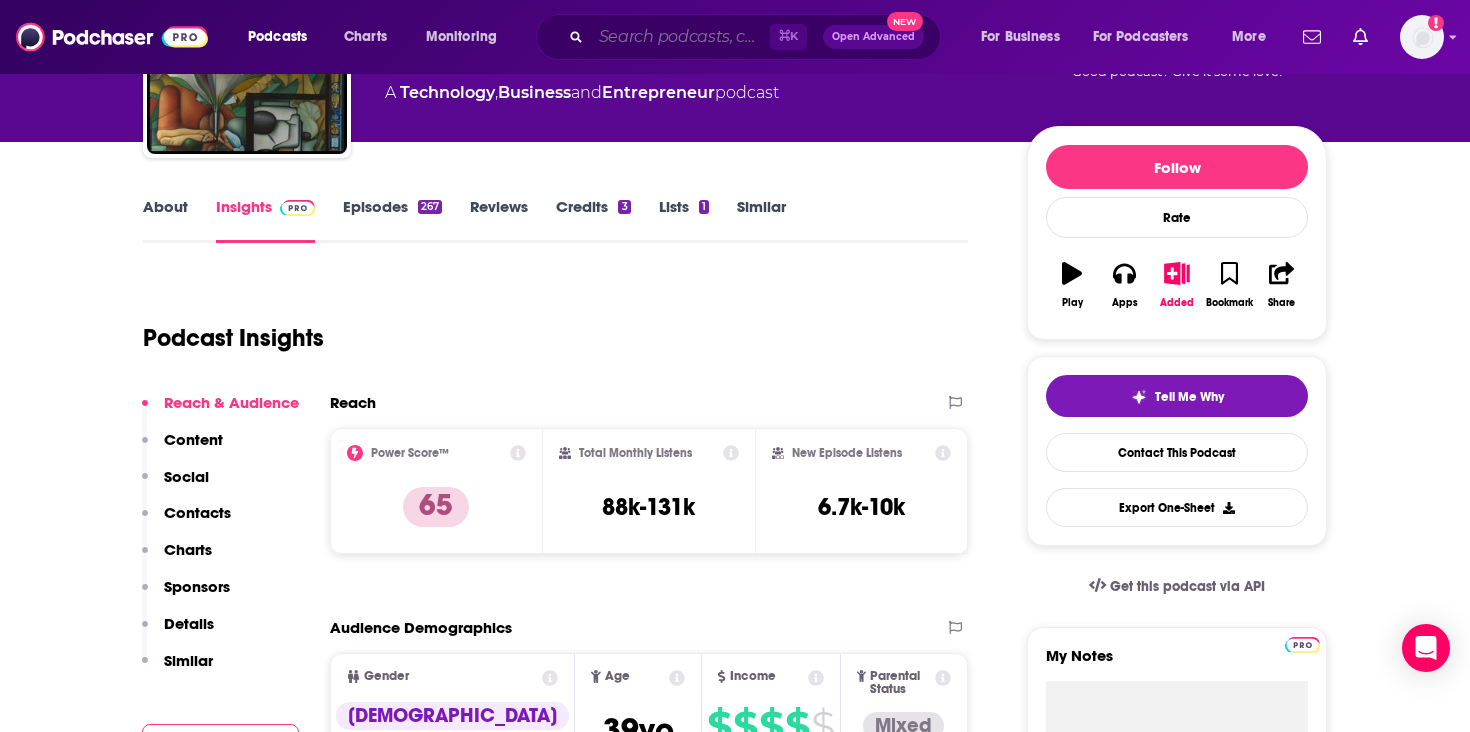 click at bounding box center [680, 37] 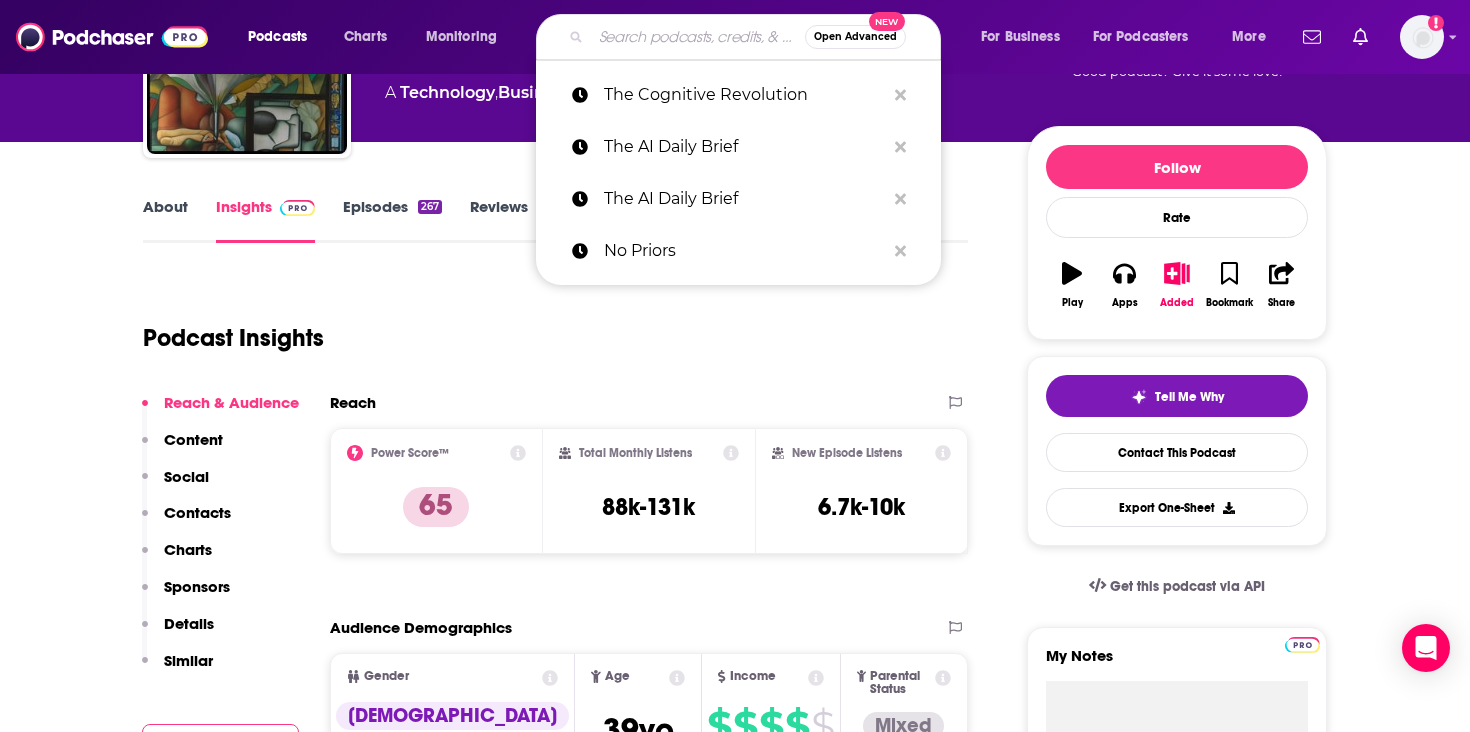 paste on "The Data Stack Show - Podcast" 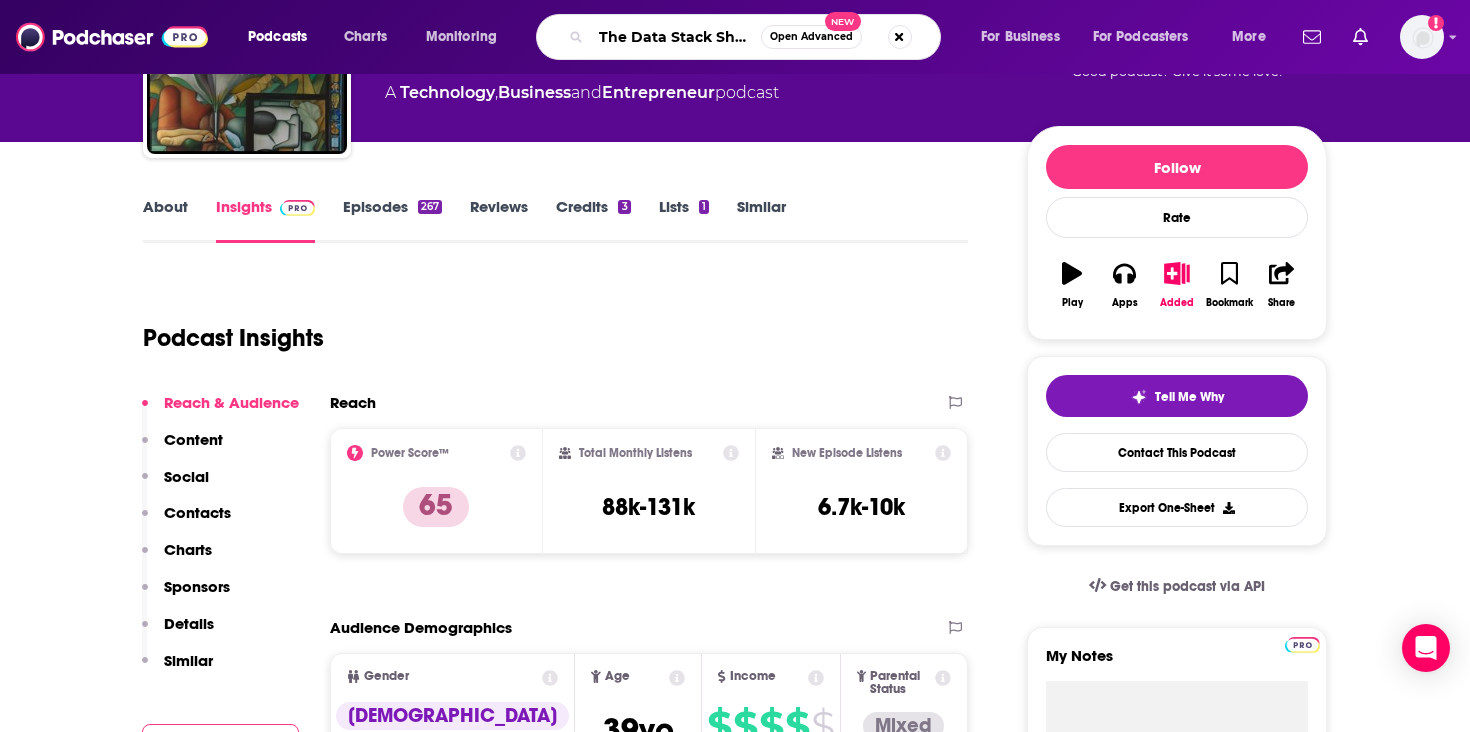 scroll, scrollTop: 0, scrollLeft: 77, axis: horizontal 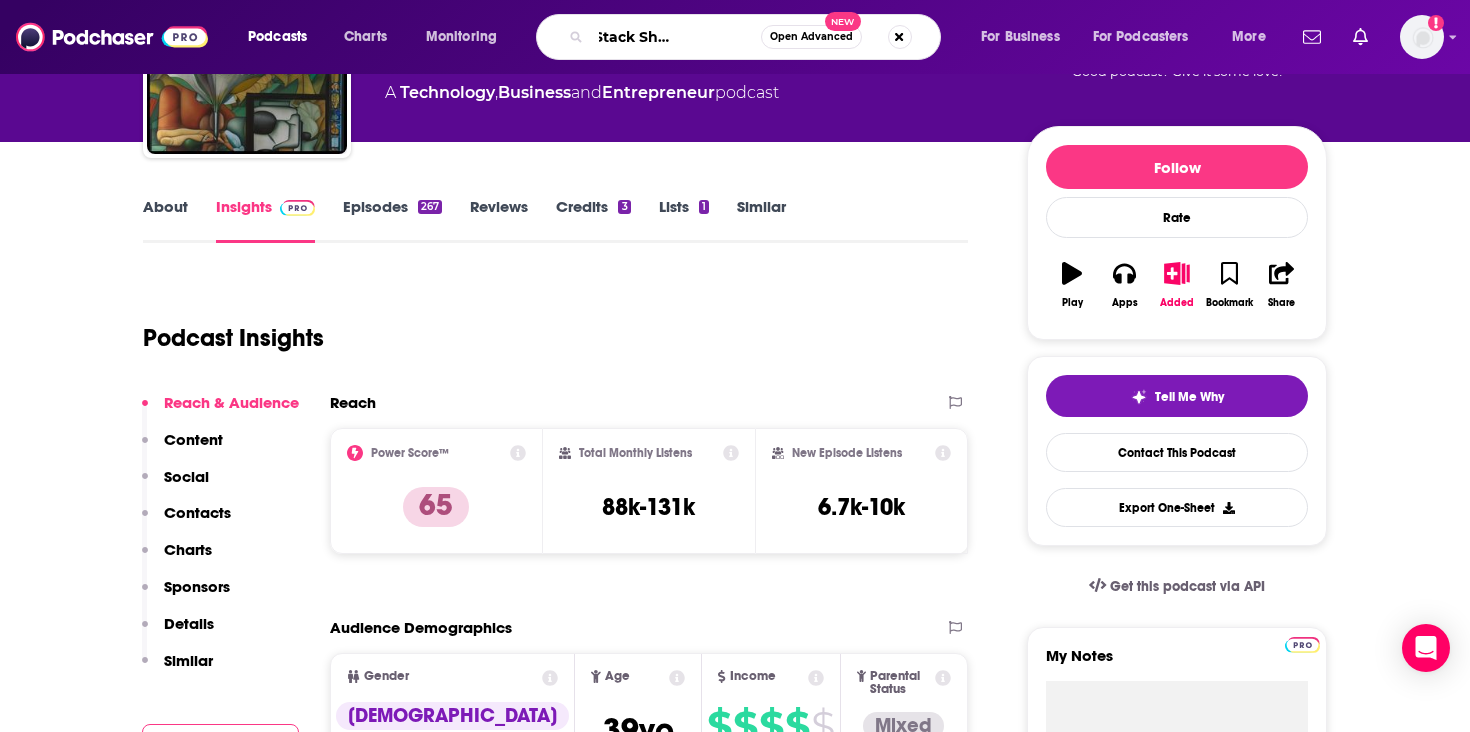 click on "The Data Stack Show - Podcast" at bounding box center [676, 37] 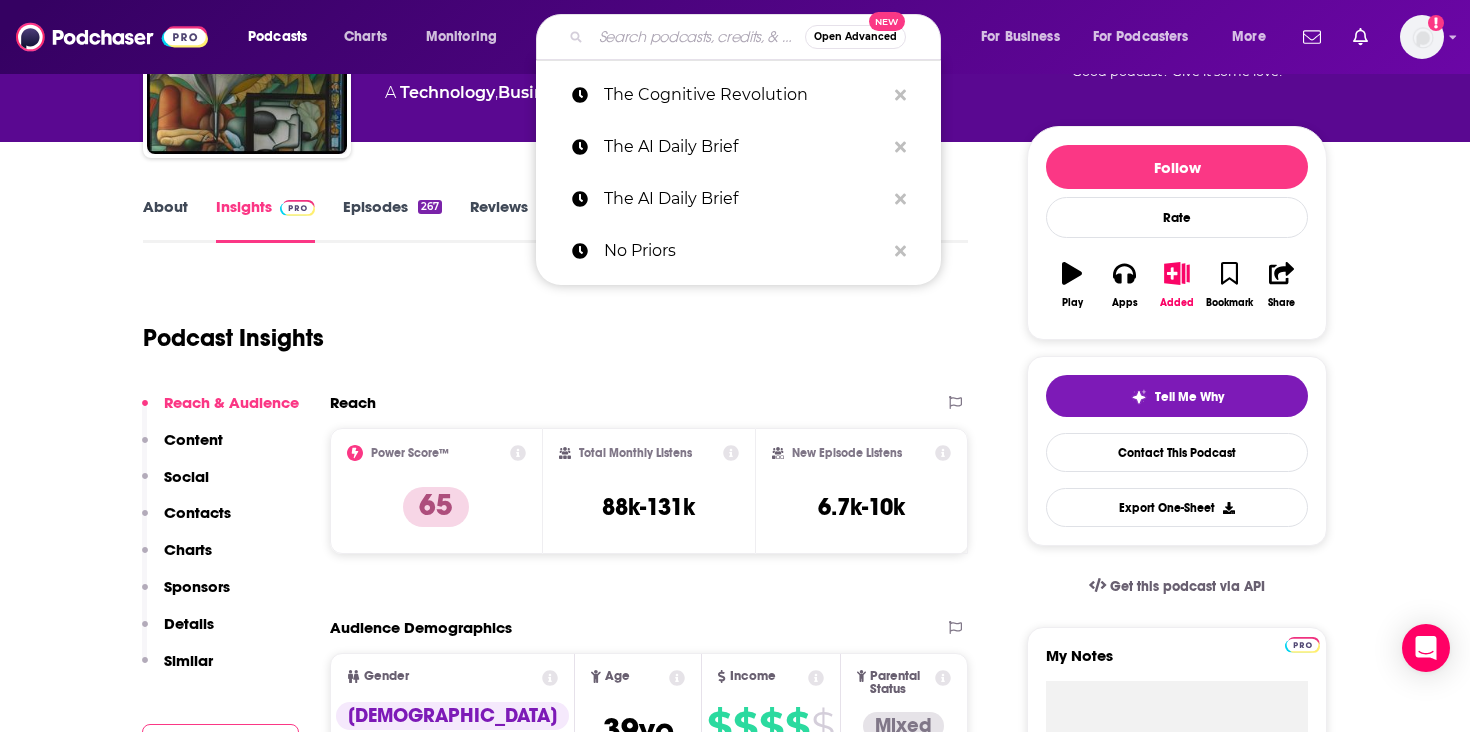 scroll, scrollTop: 0, scrollLeft: 0, axis: both 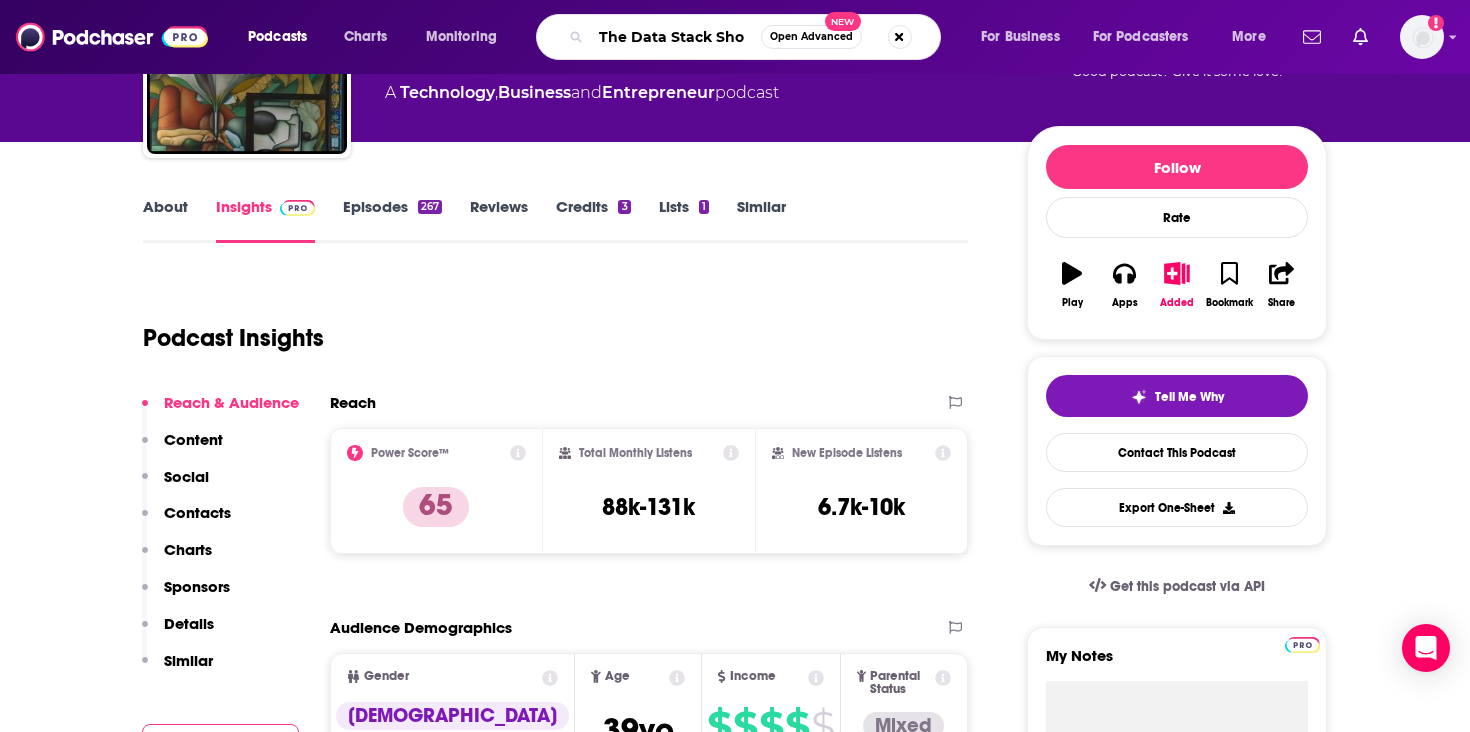type on "The Data Stack Show" 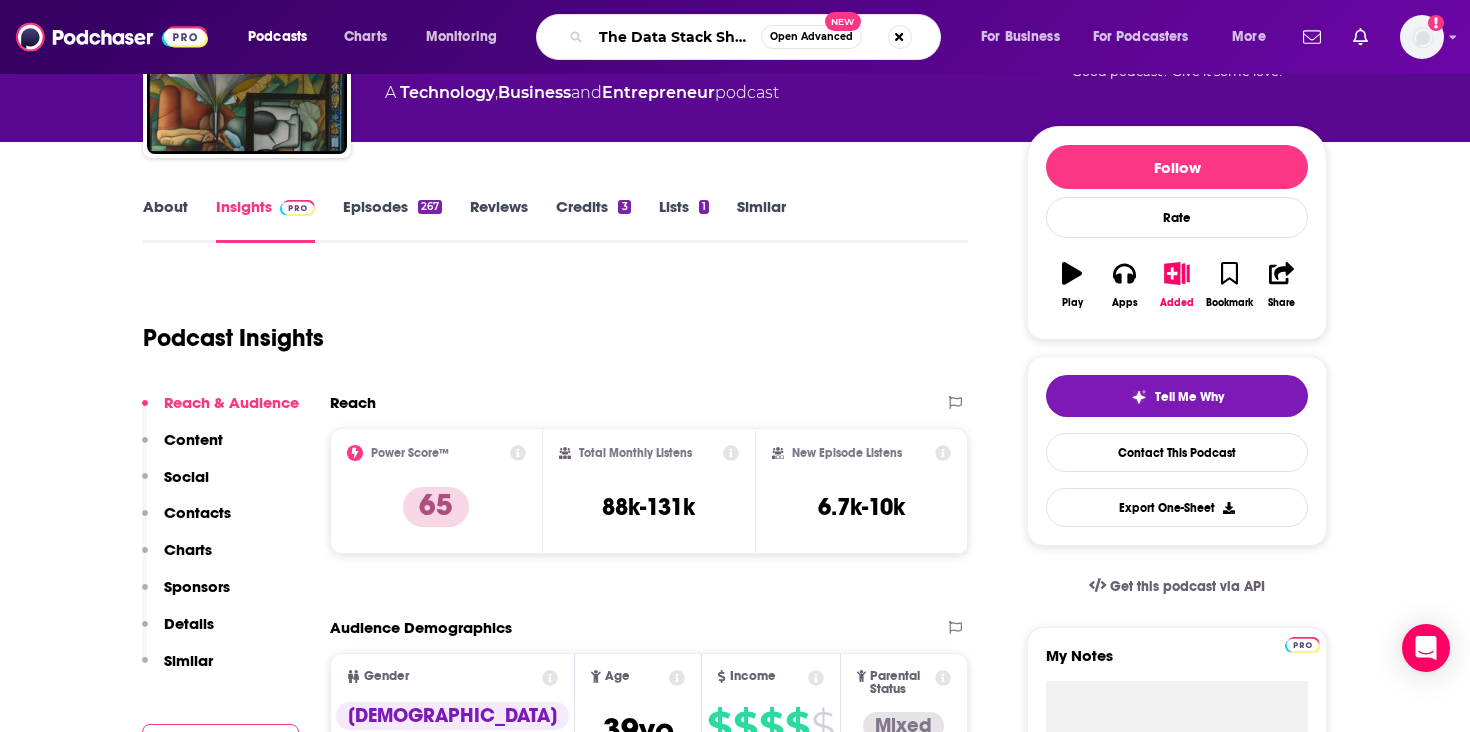 scroll, scrollTop: 0, scrollLeft: 4, axis: horizontal 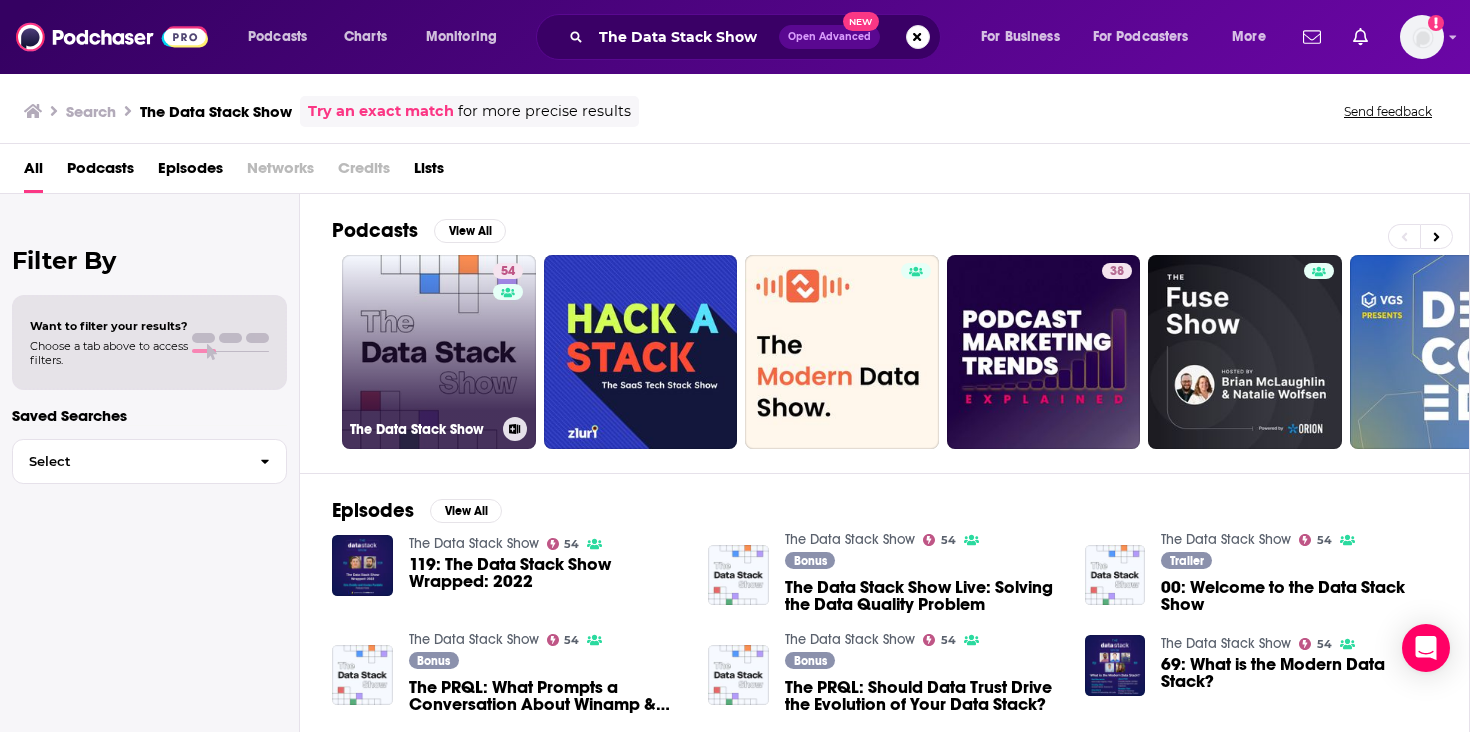 click on "54 The Data Stack Show" at bounding box center (439, 352) 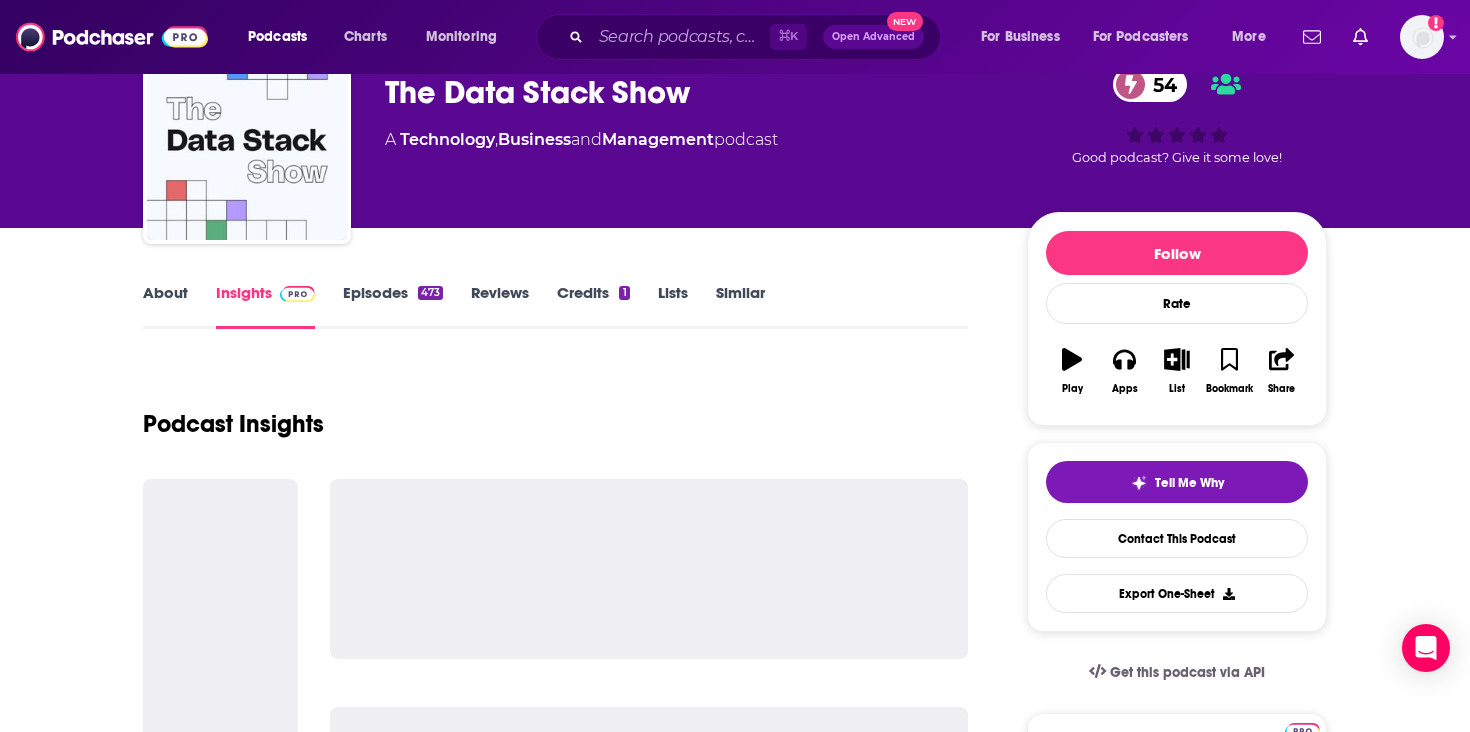 scroll, scrollTop: 102, scrollLeft: 0, axis: vertical 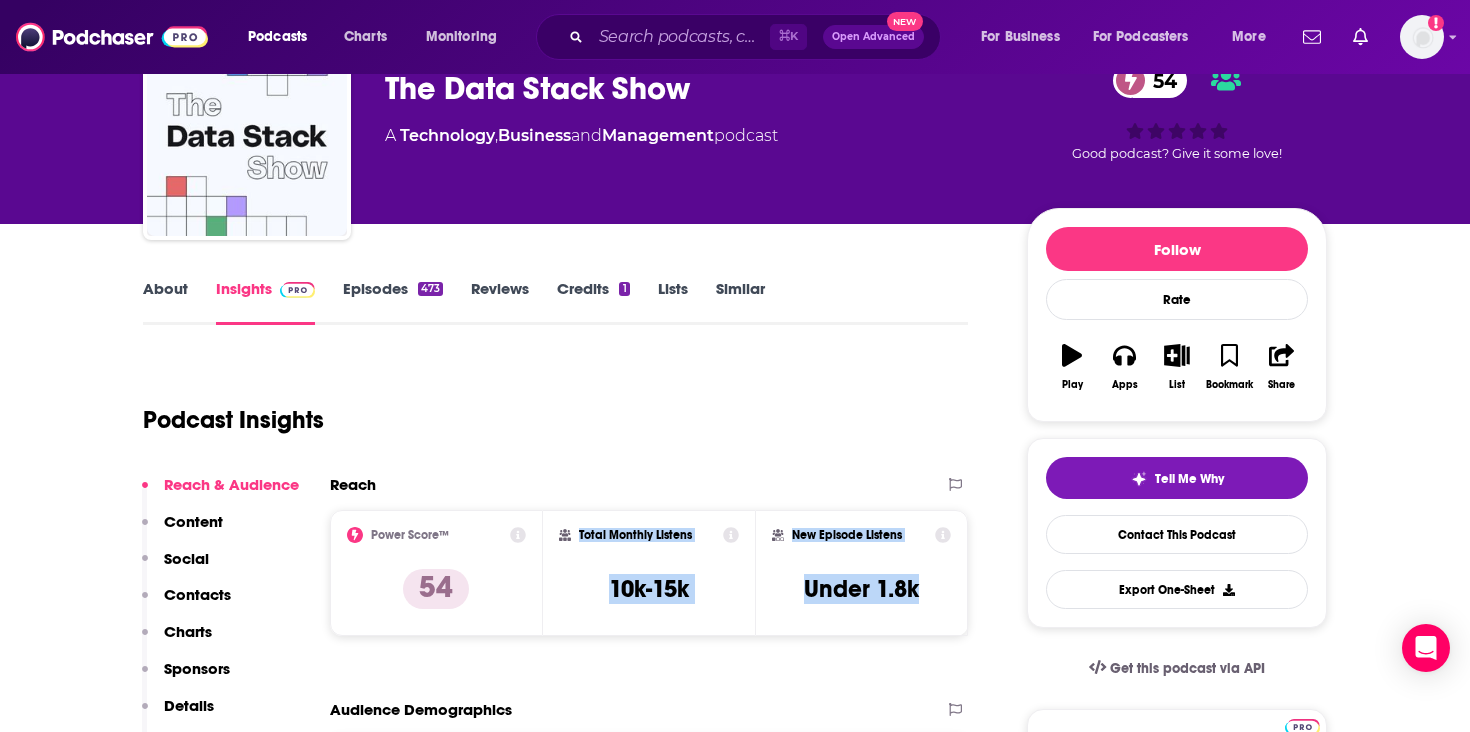 drag, startPoint x: 929, startPoint y: 600, endPoint x: 571, endPoint y: 528, distance: 365.16846 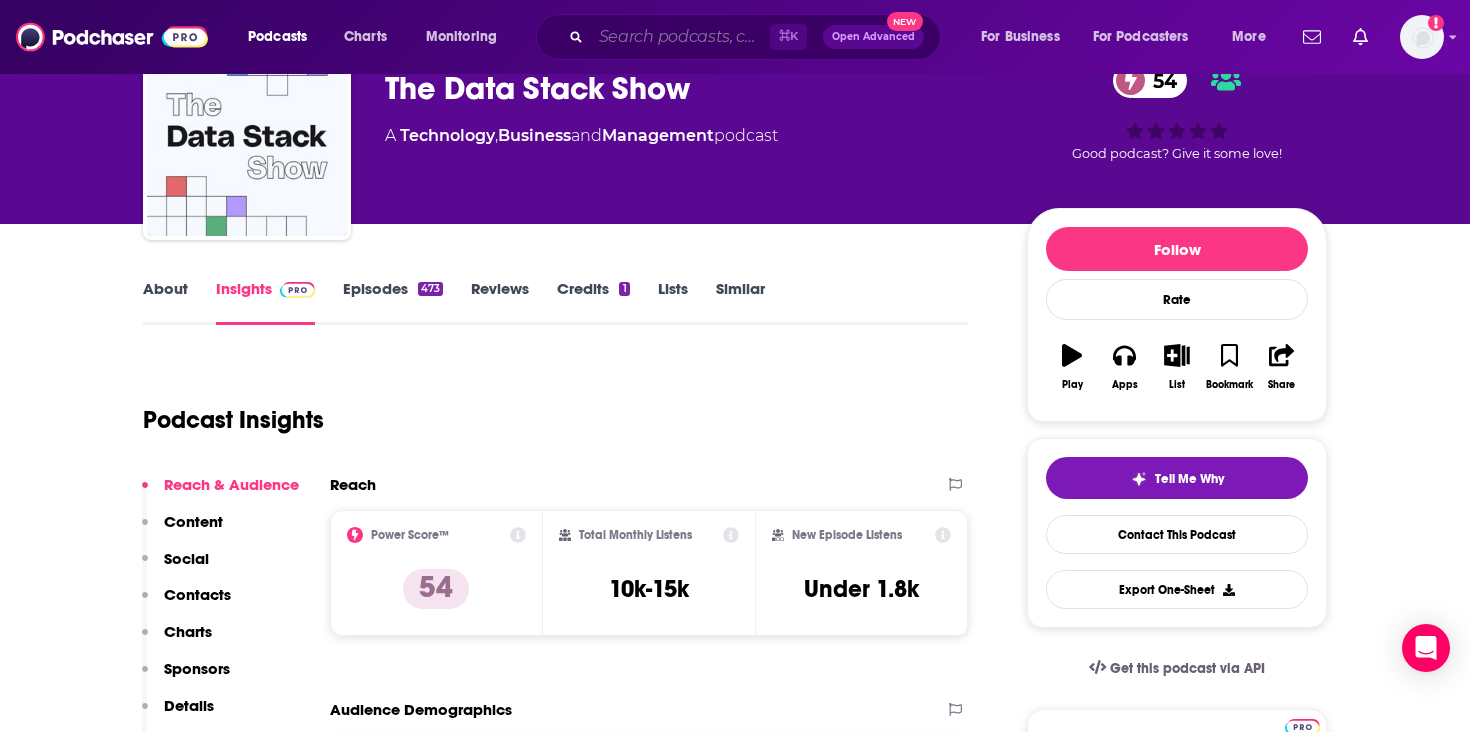 click at bounding box center (680, 37) 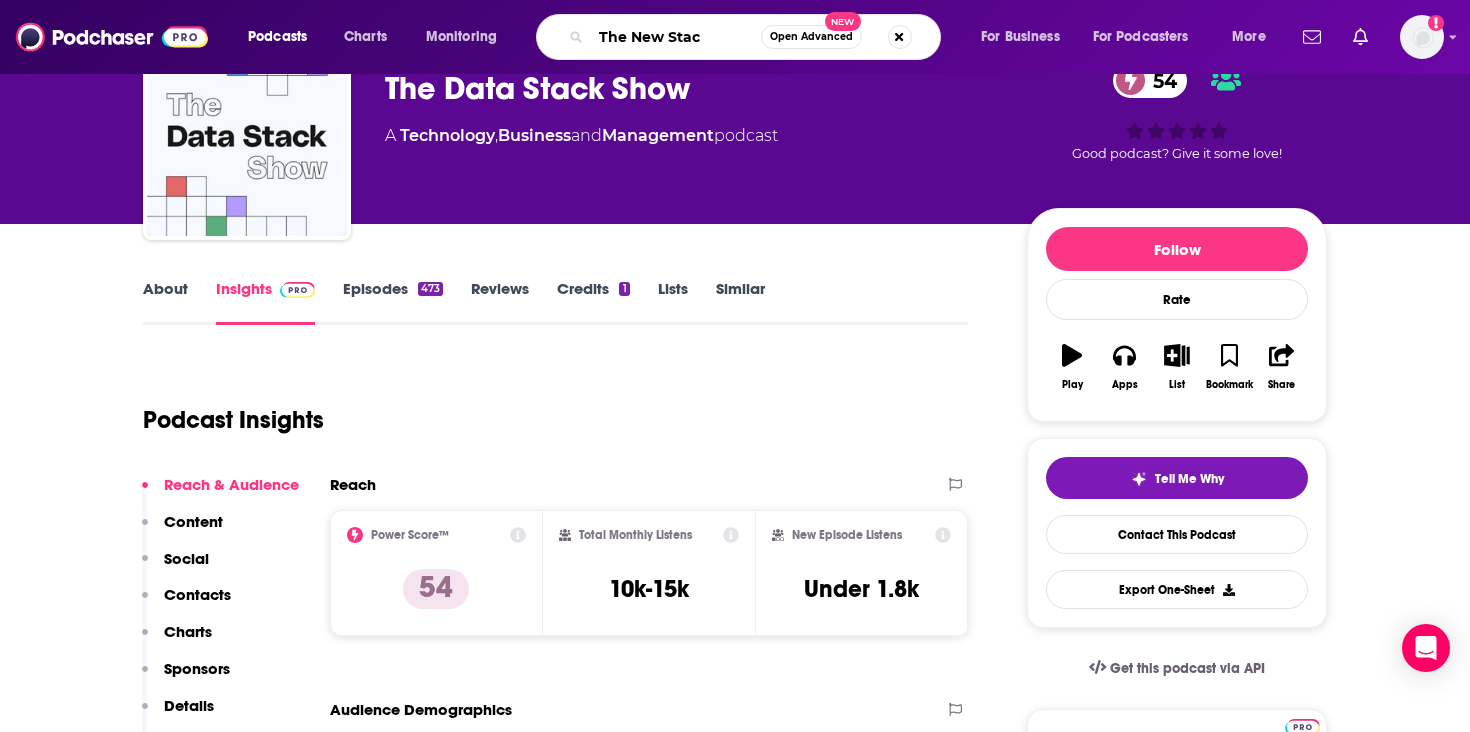 type on "The New Stack" 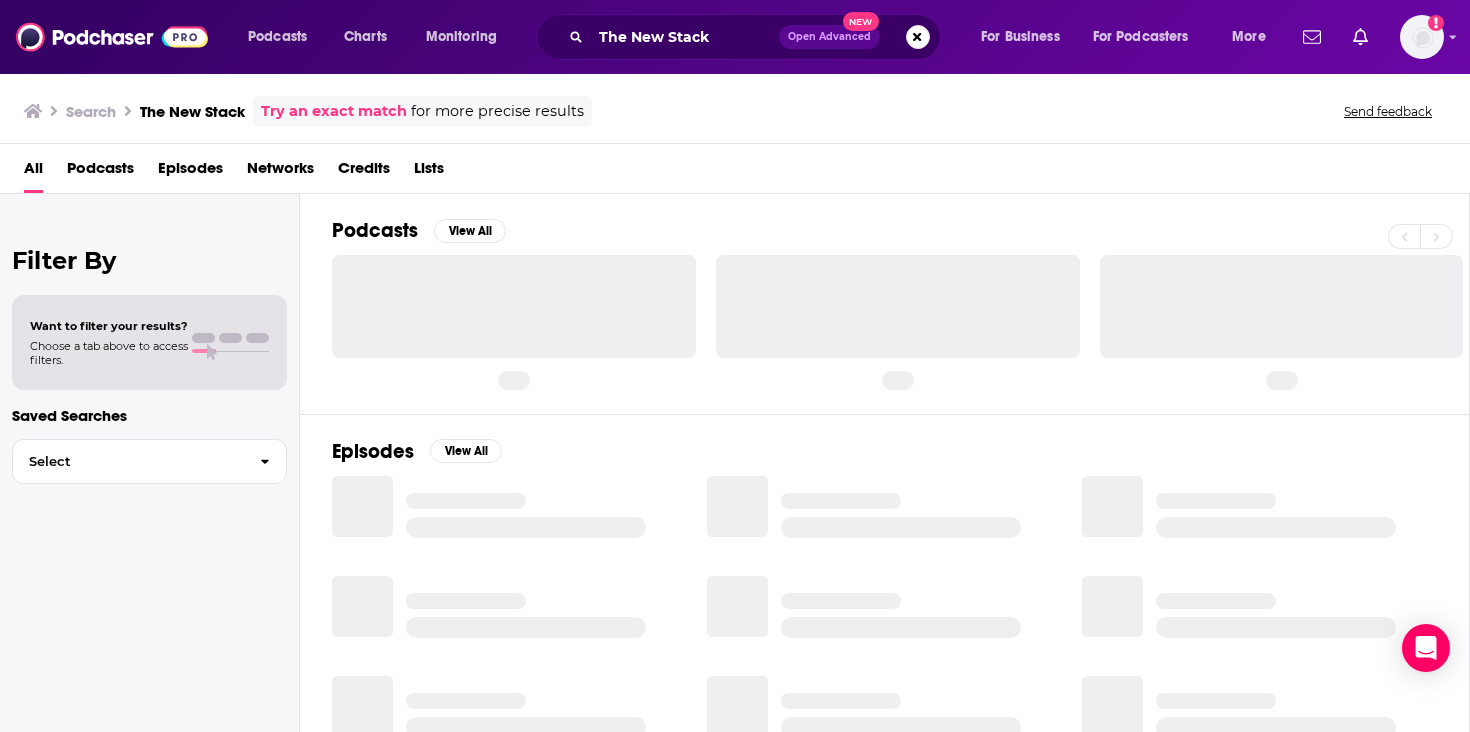 scroll, scrollTop: 0, scrollLeft: 0, axis: both 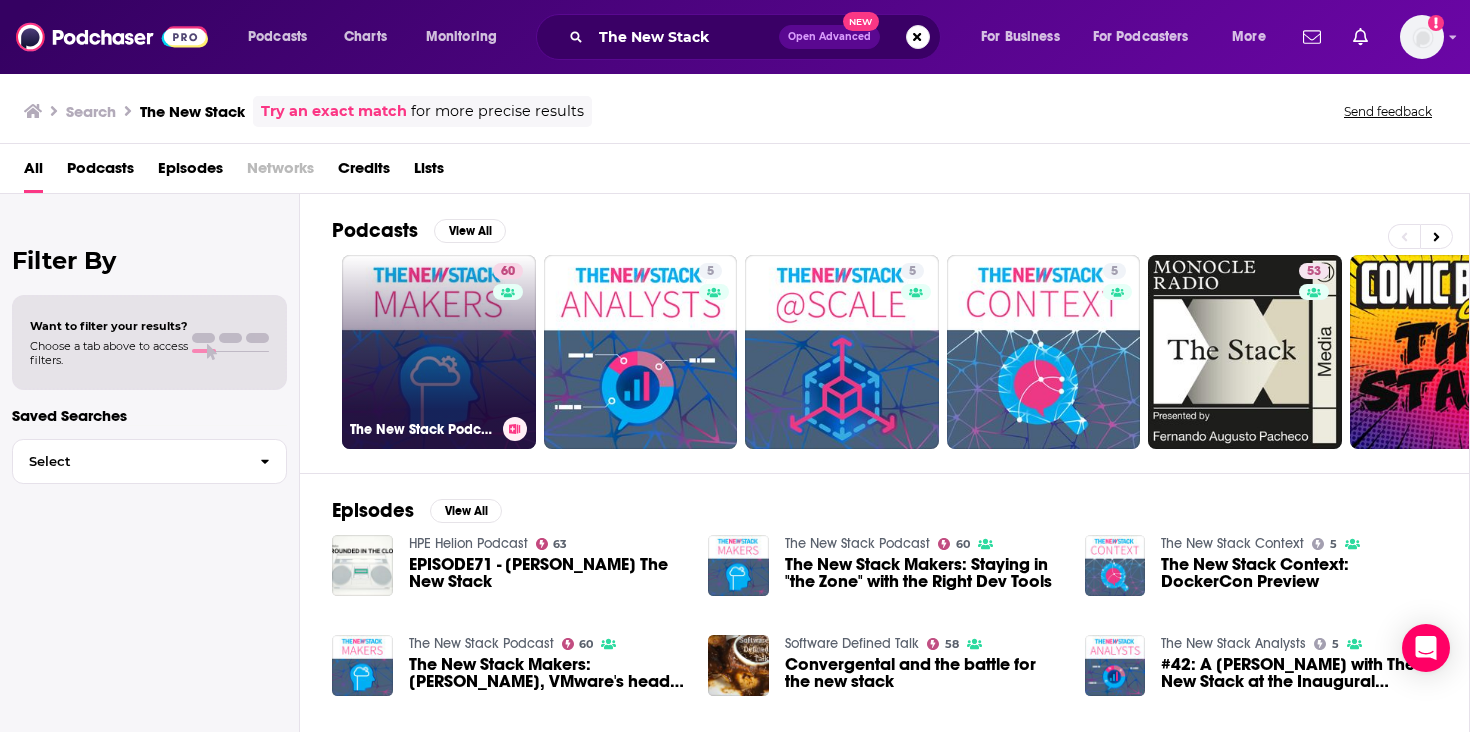 click on "60 The New Stack Podcast" at bounding box center (439, 352) 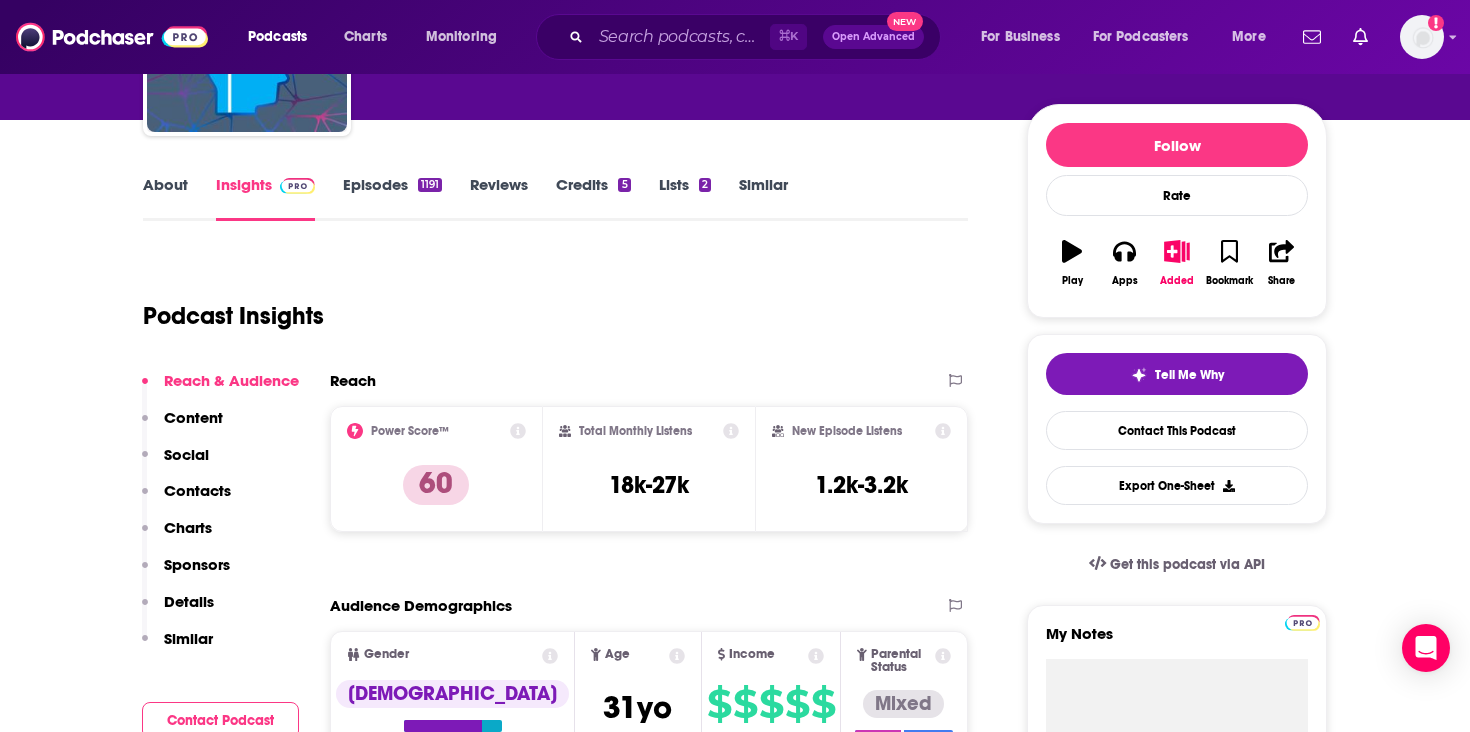 scroll, scrollTop: 501, scrollLeft: 0, axis: vertical 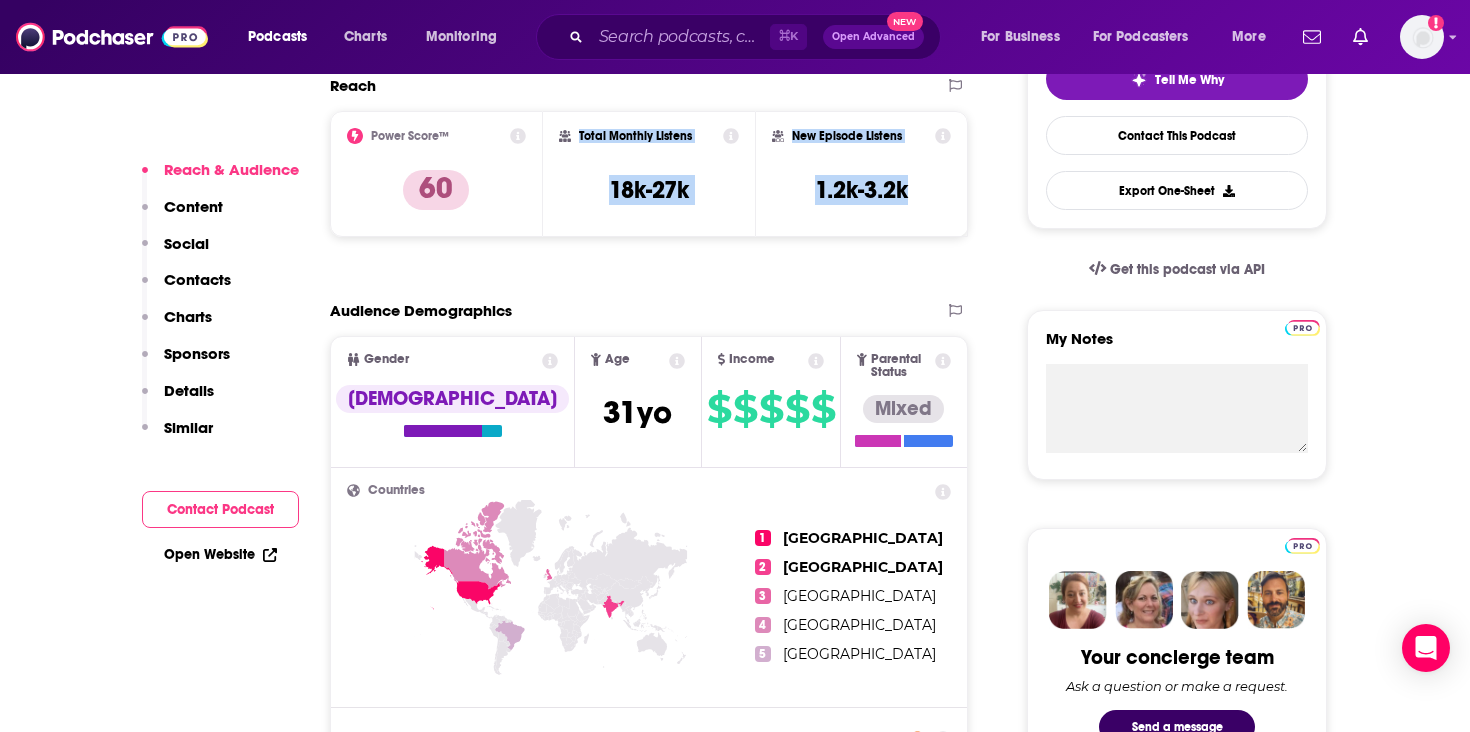 drag, startPoint x: 924, startPoint y: 190, endPoint x: 568, endPoint y: 128, distance: 361.35855 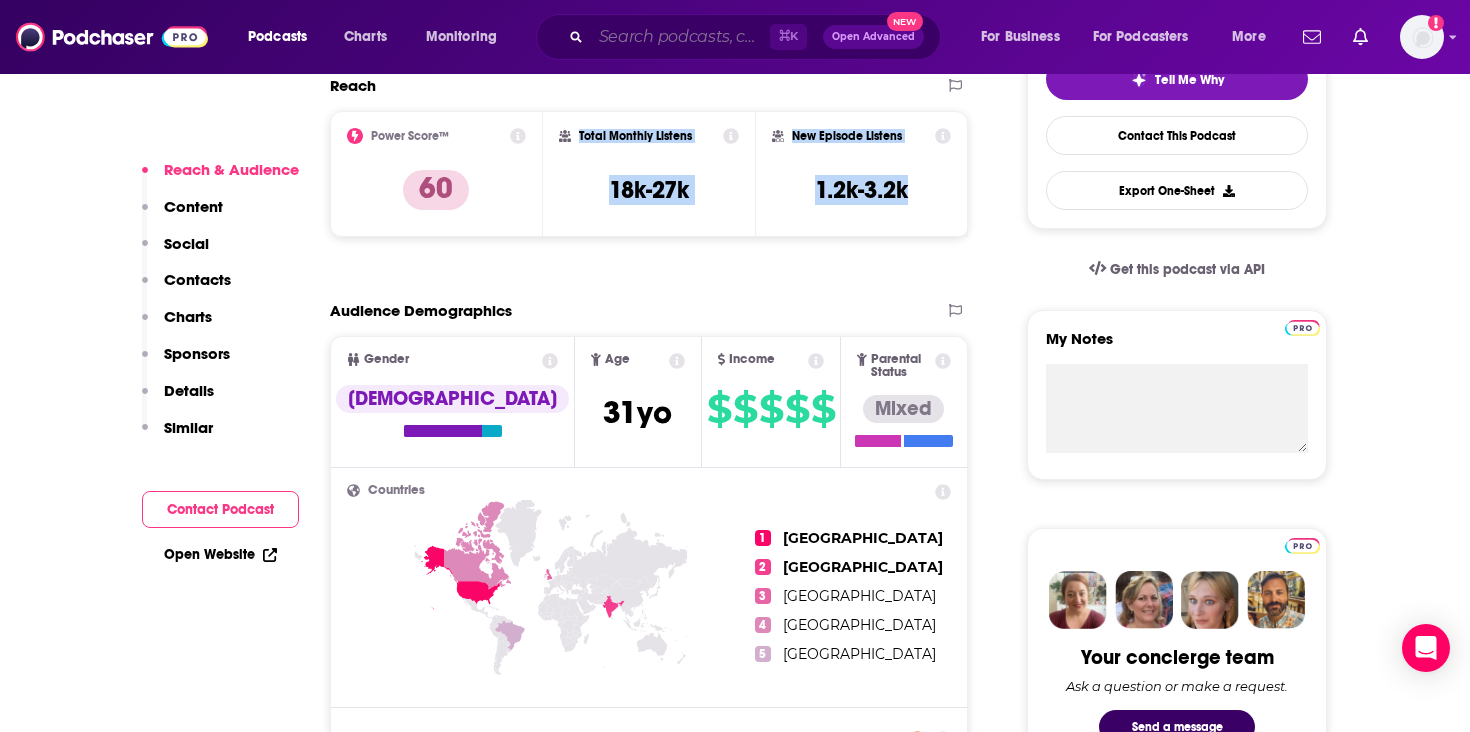 click at bounding box center [680, 37] 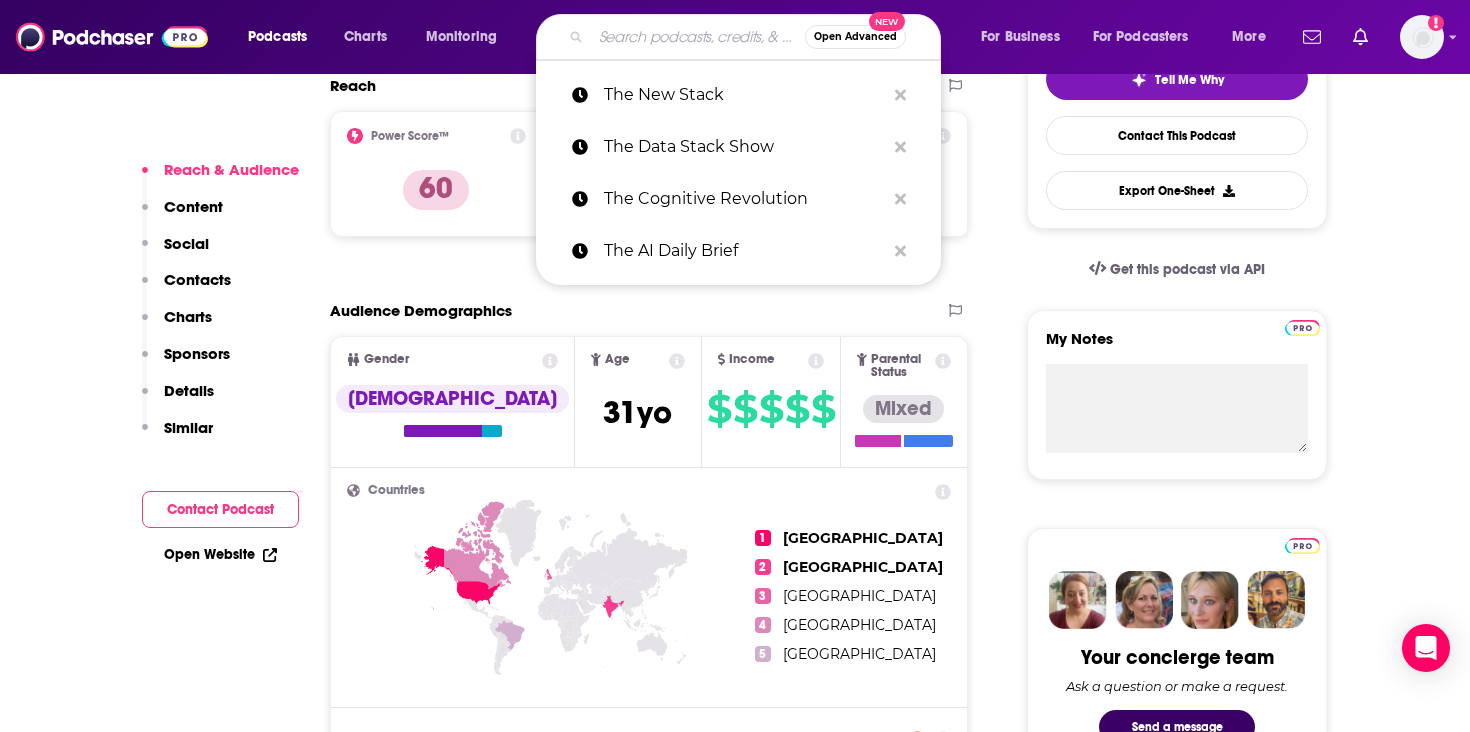 paste on "The Pragmatic Engineer Podcast" 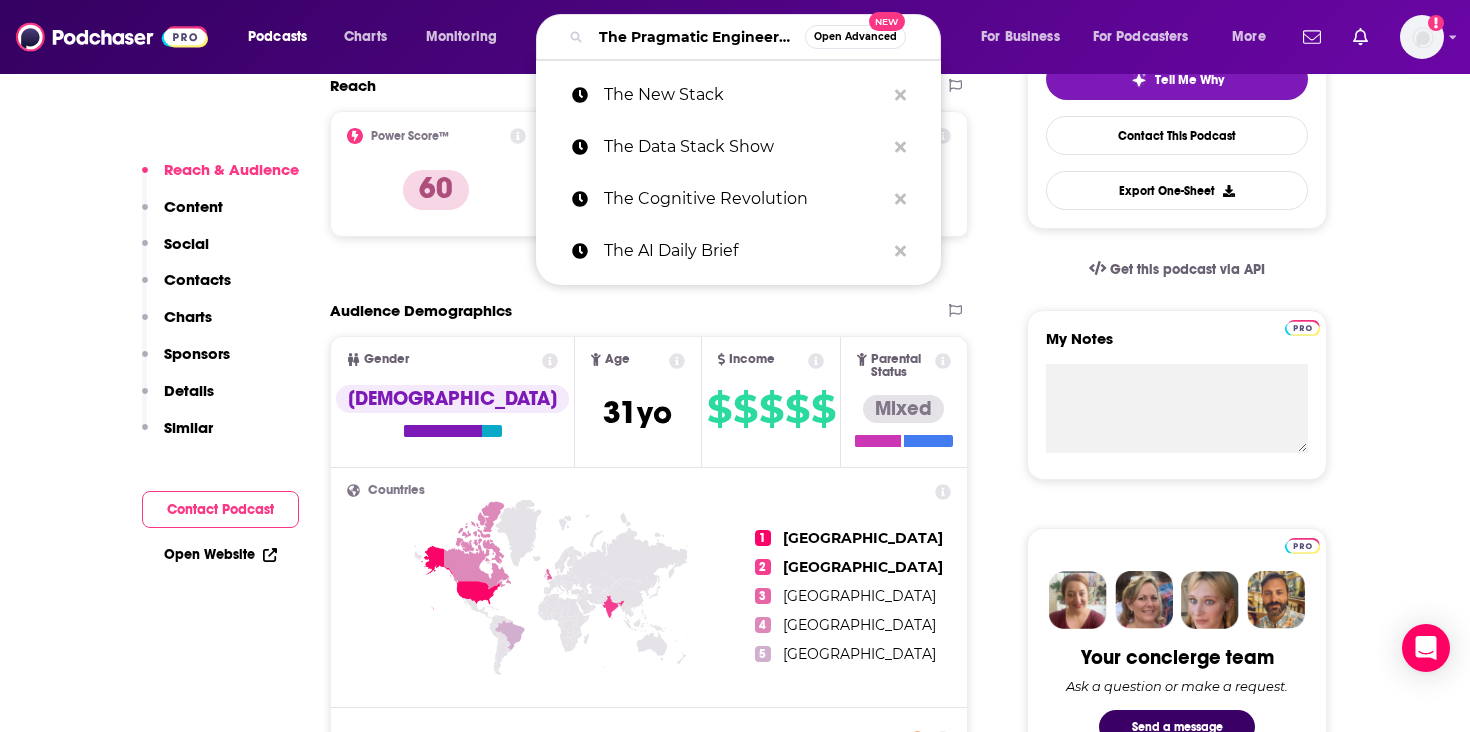scroll, scrollTop: 0, scrollLeft: 89, axis: horizontal 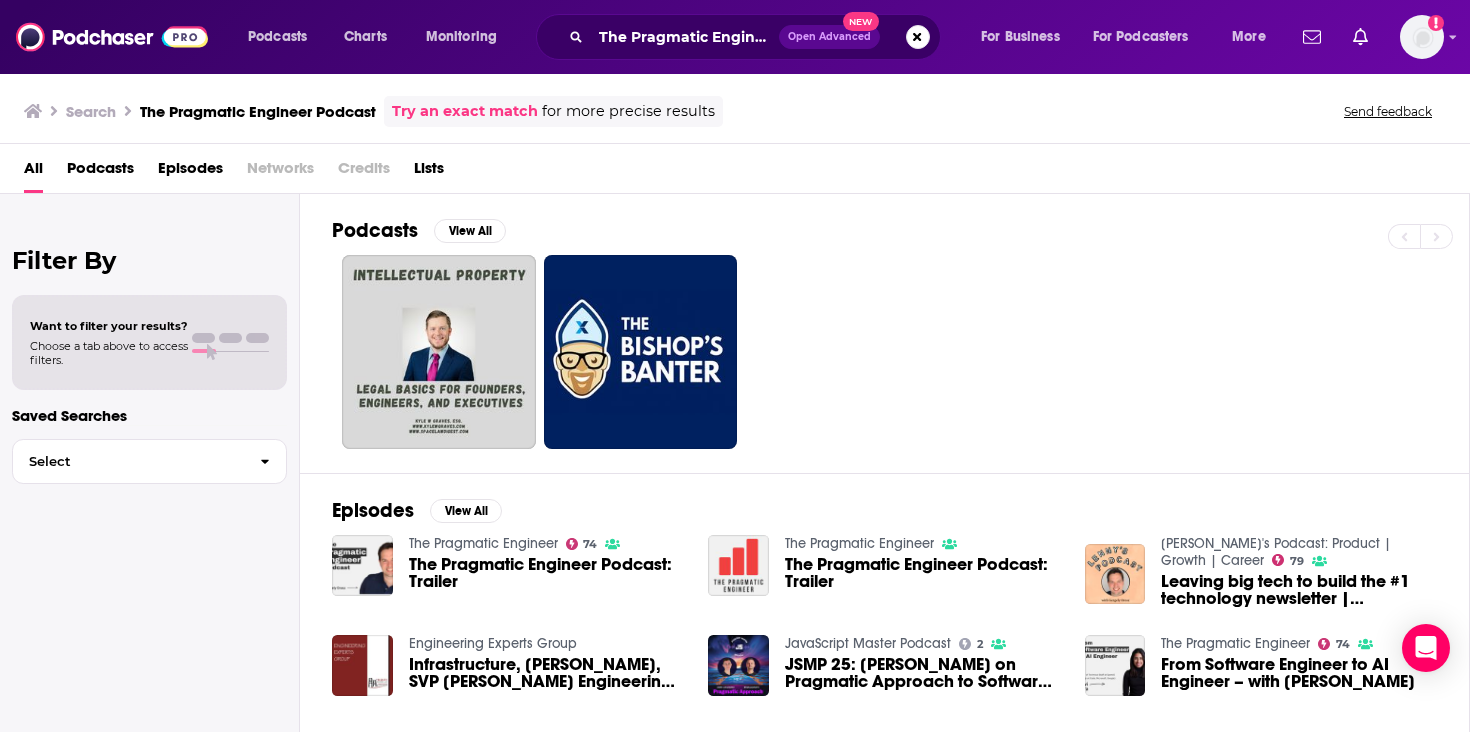 click on "The Pragmatic Engineer" at bounding box center [483, 543] 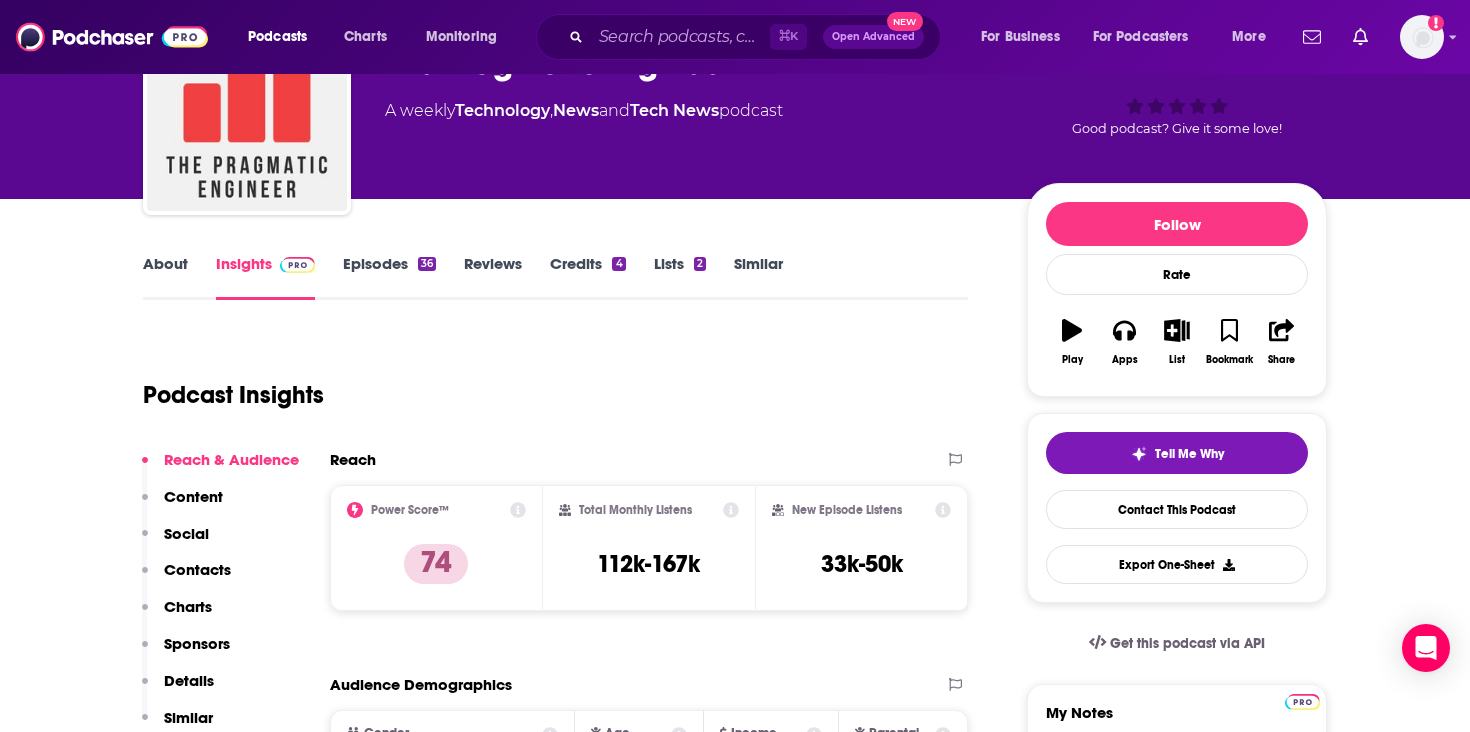 scroll, scrollTop: 305, scrollLeft: 0, axis: vertical 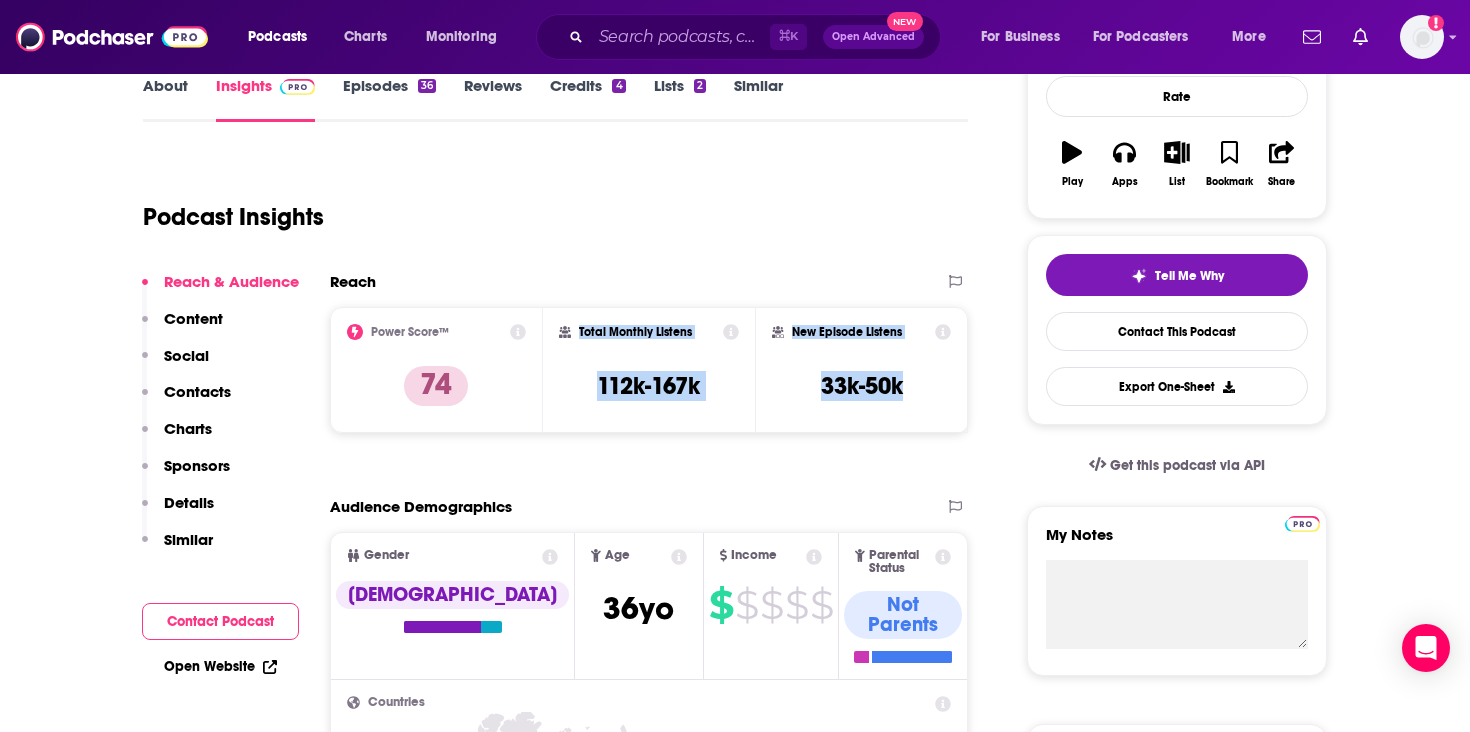 drag, startPoint x: 907, startPoint y: 381, endPoint x: 570, endPoint y: 327, distance: 341.29898 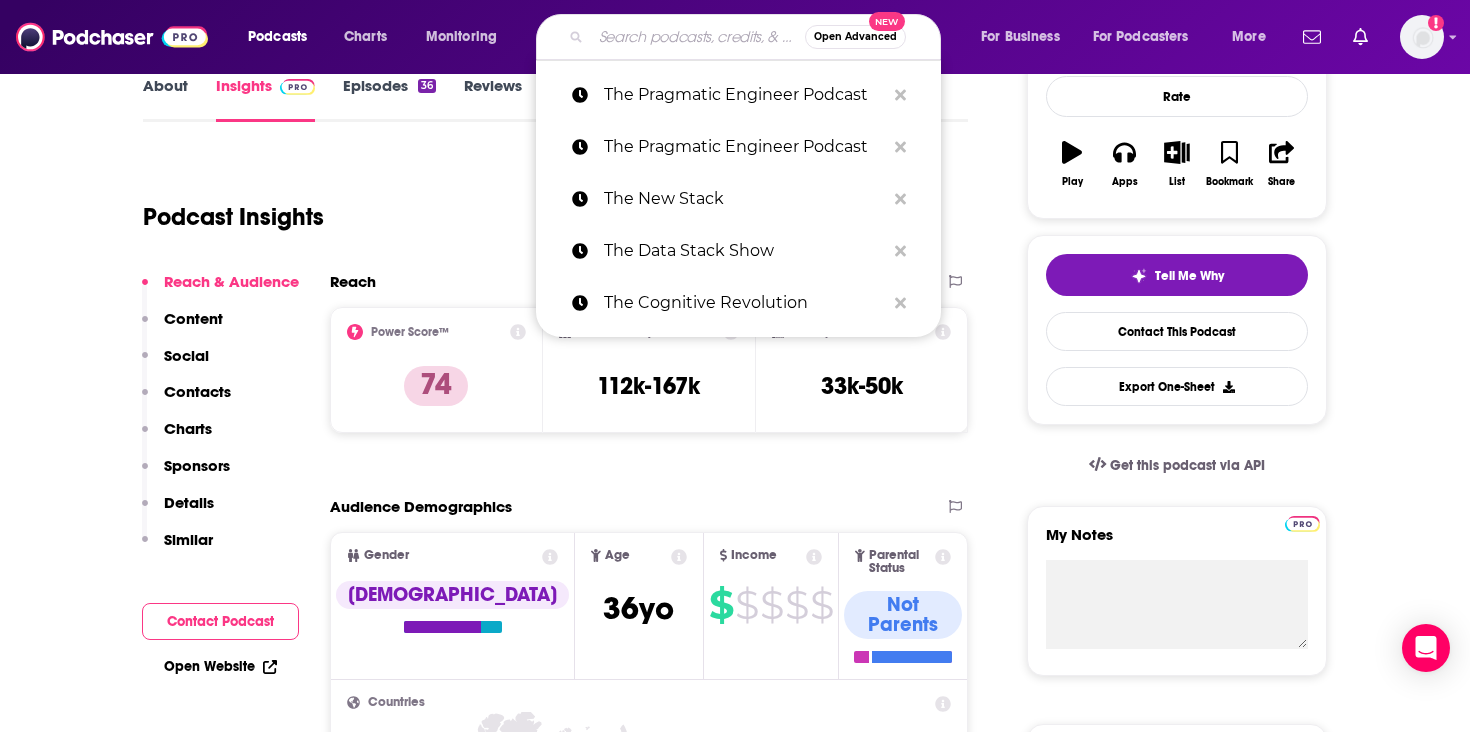 click at bounding box center [698, 37] 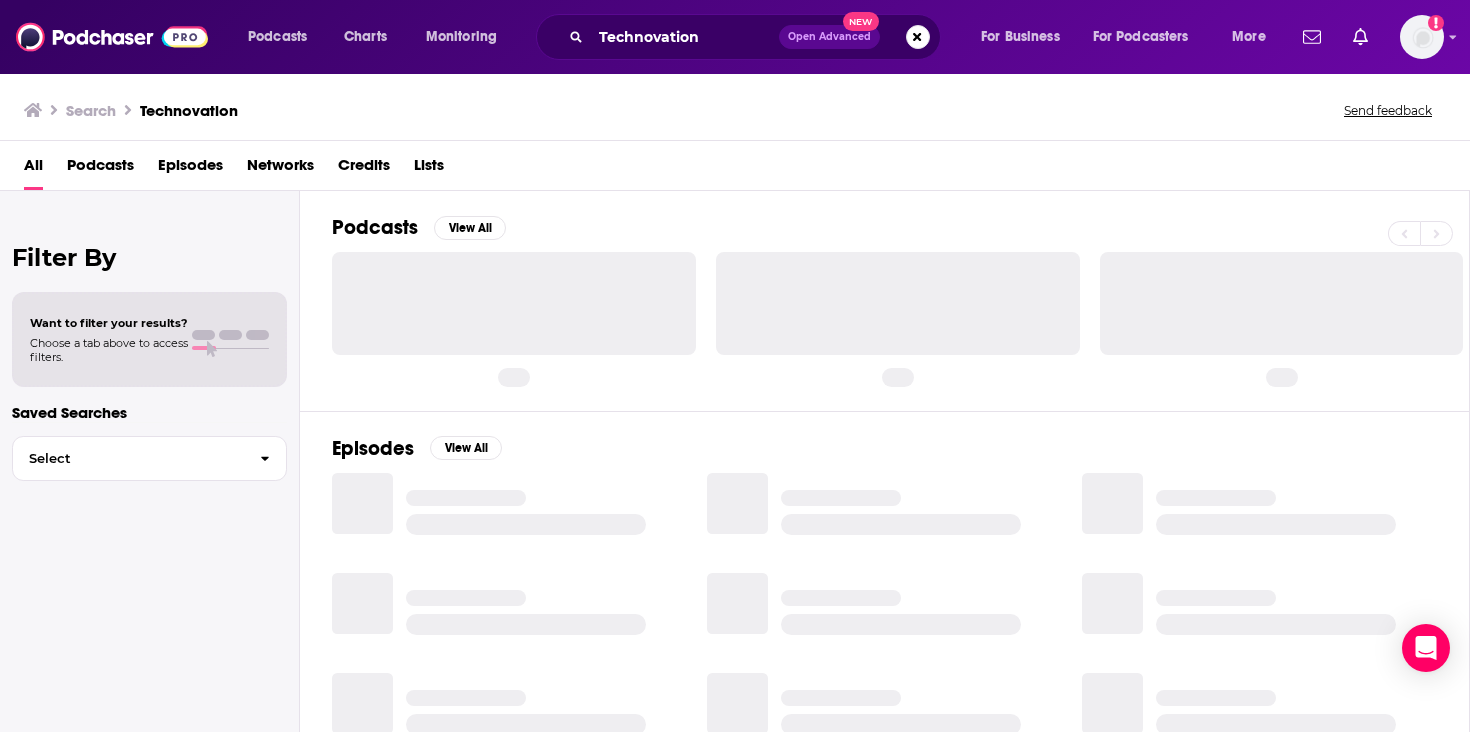 scroll, scrollTop: 0, scrollLeft: 0, axis: both 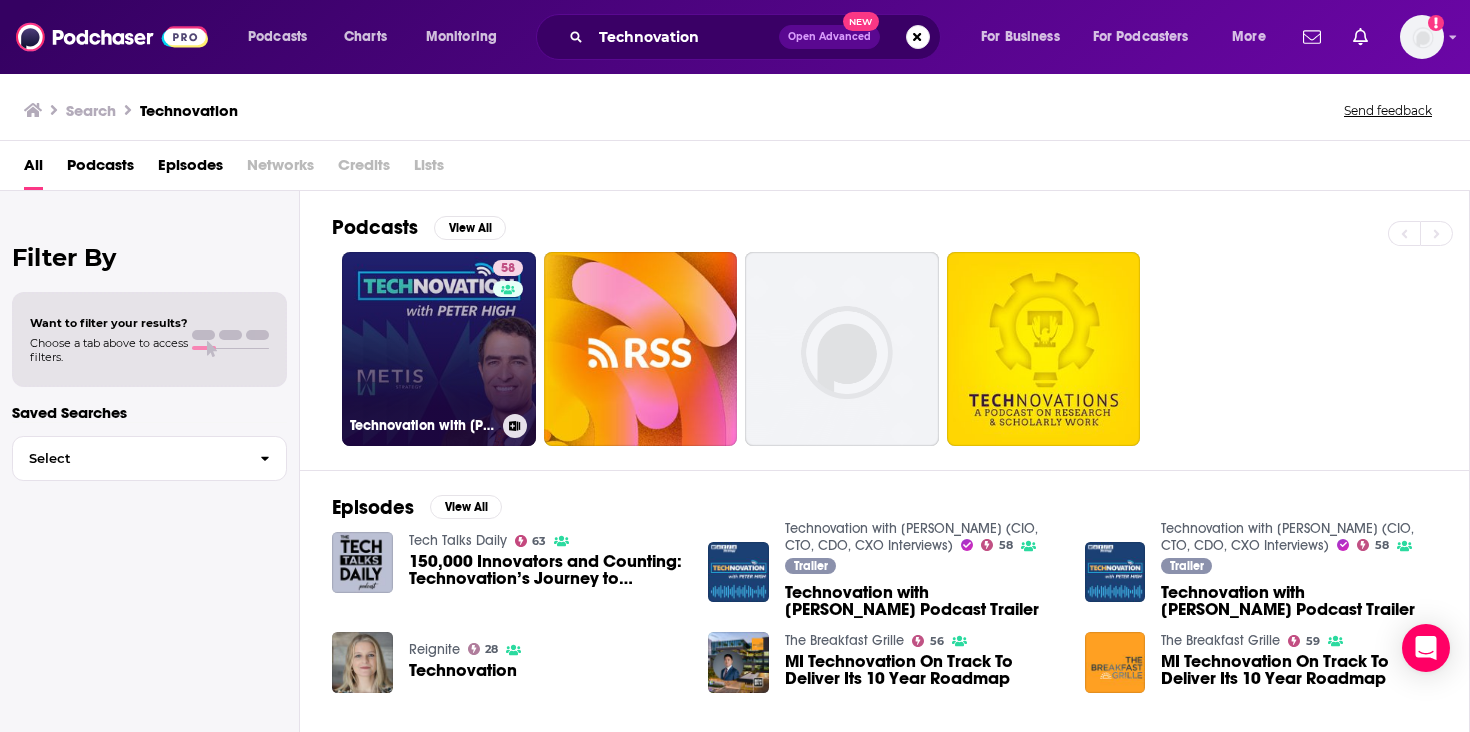 click on "58 Technovation with [PERSON_NAME] (CIO, CTO, CDO, CXO Interviews)" at bounding box center [439, 349] 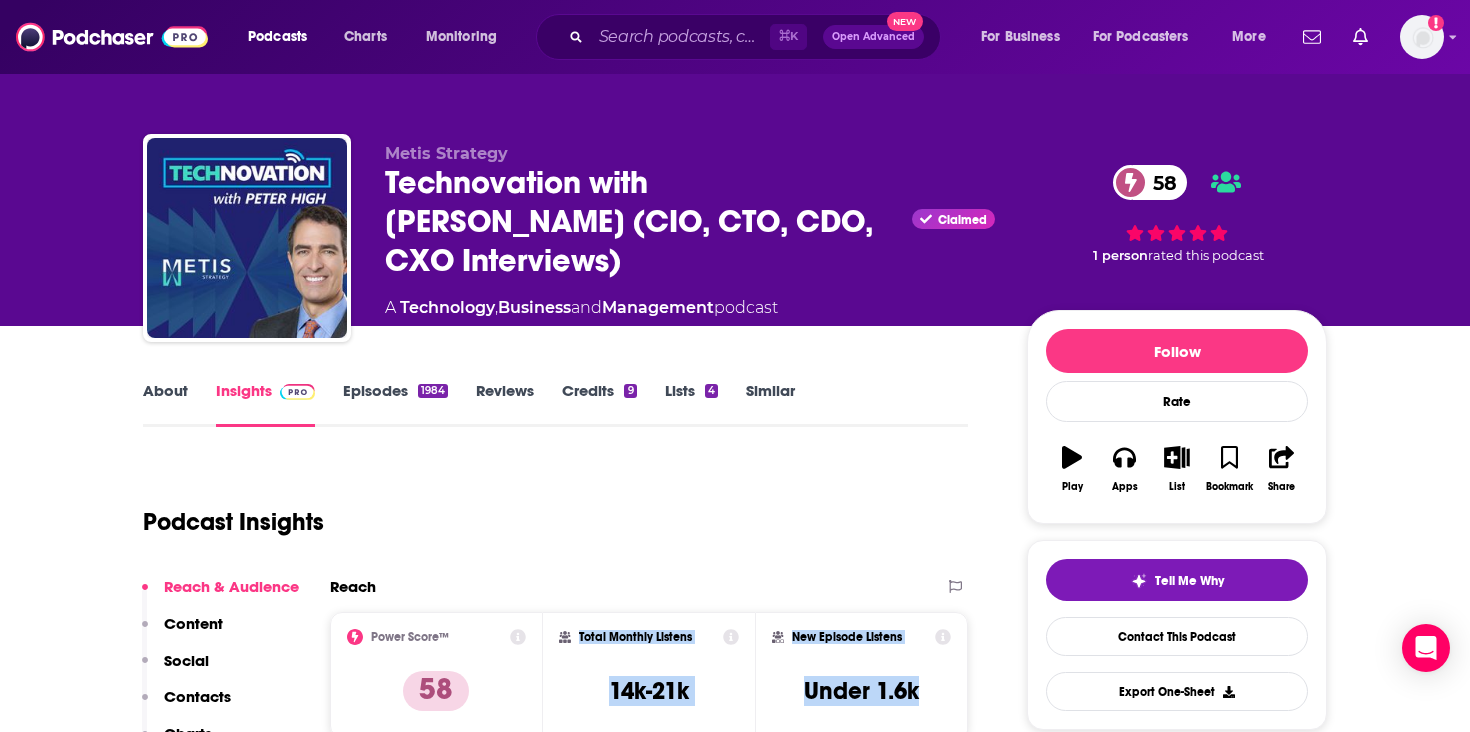 drag, startPoint x: 930, startPoint y: 682, endPoint x: 577, endPoint y: 640, distance: 355.4898 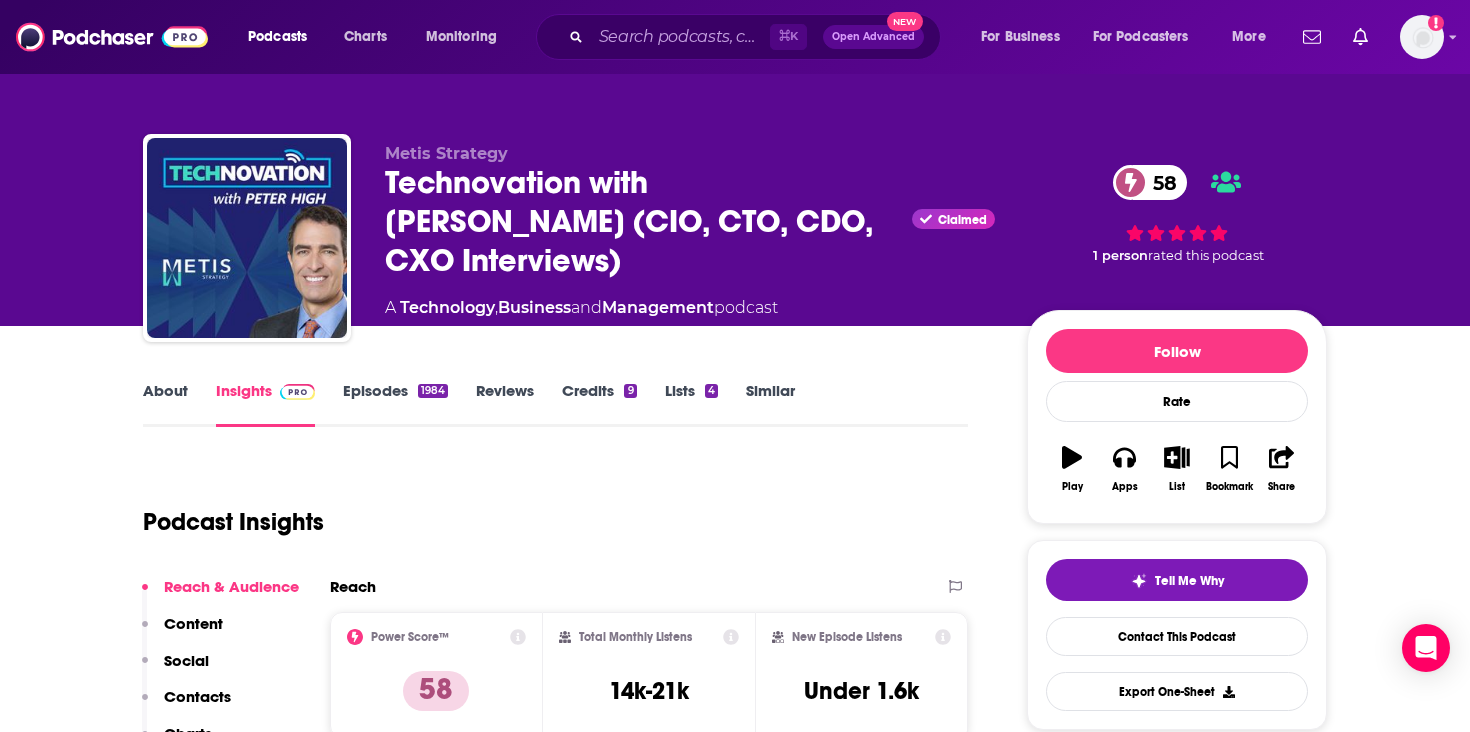 click on "⌘  K Open Advanced New" at bounding box center (738, 37) 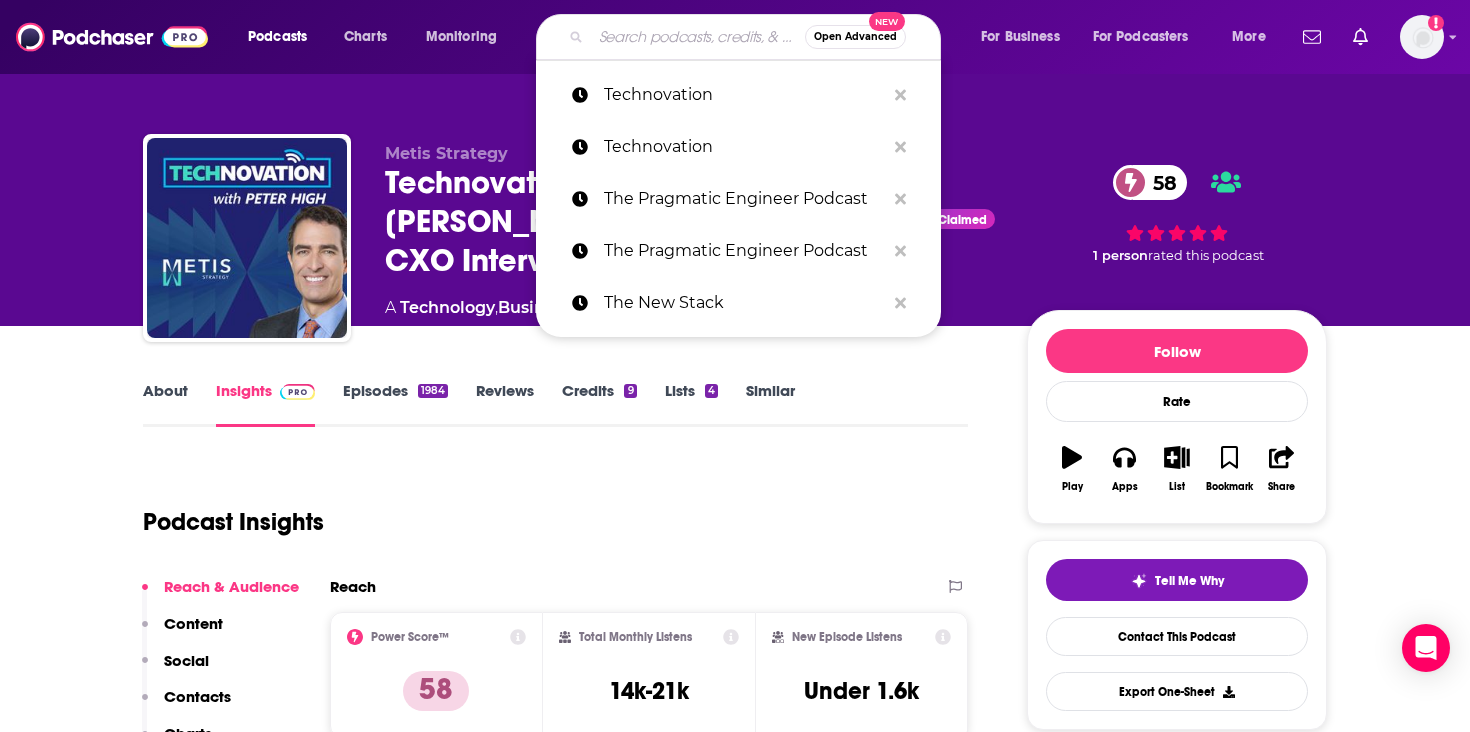 click at bounding box center (698, 37) 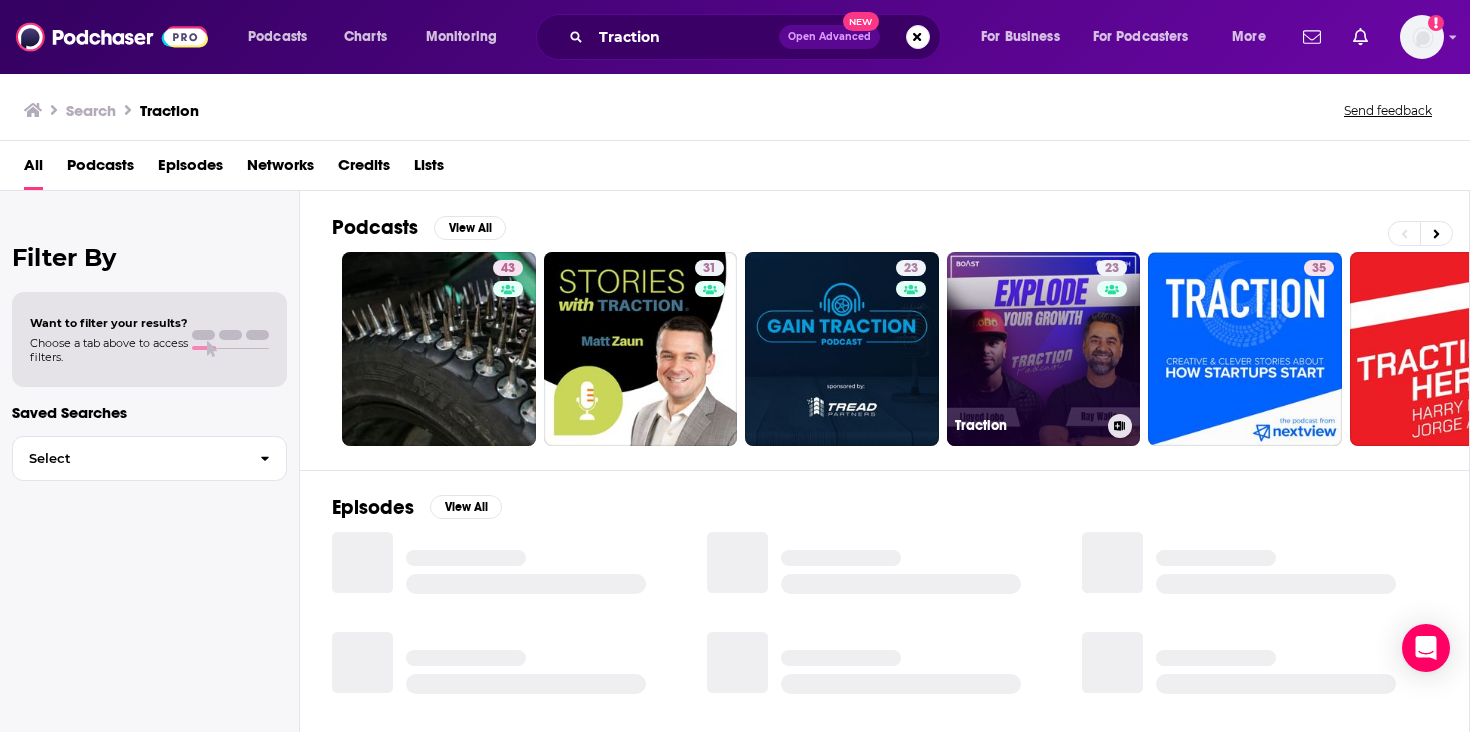 click on "23 Traction" at bounding box center [1044, 349] 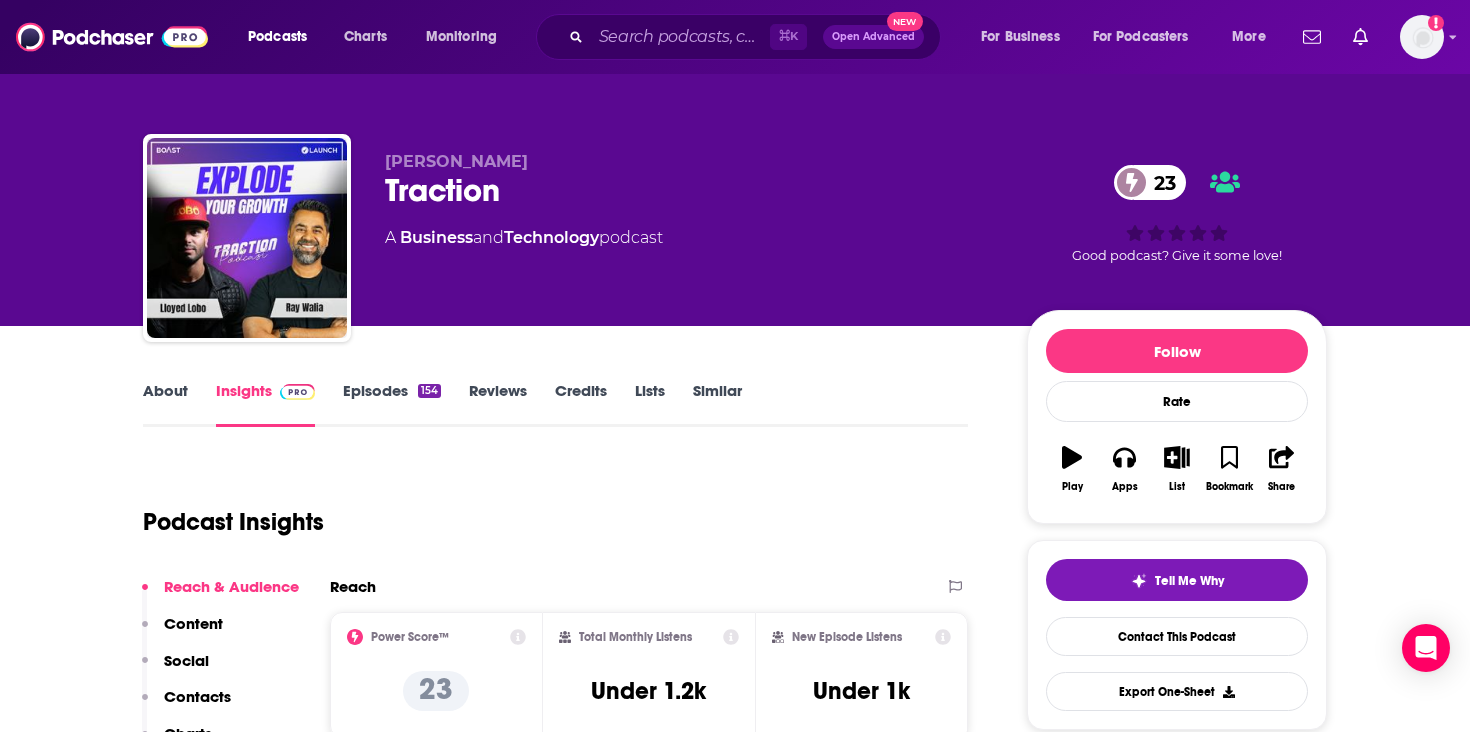 scroll, scrollTop: 162, scrollLeft: 0, axis: vertical 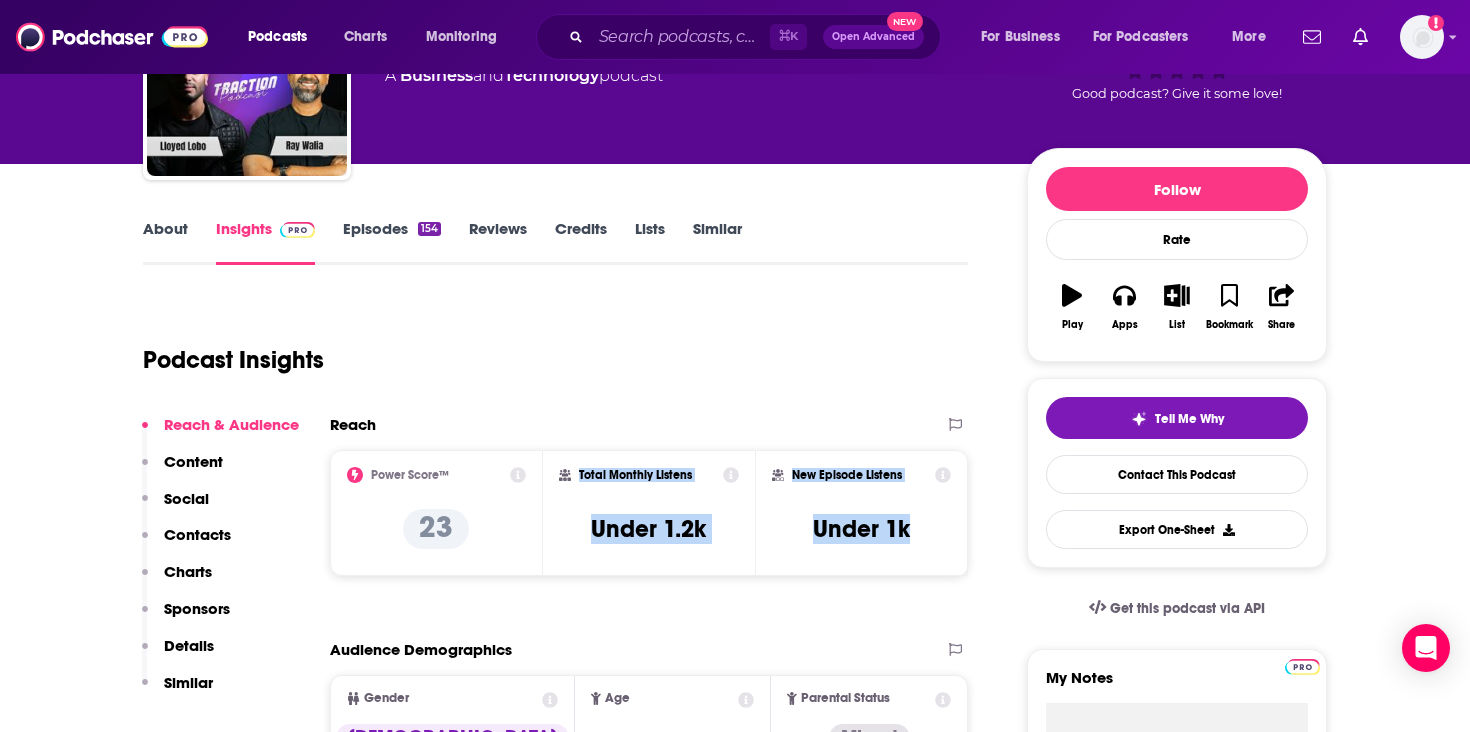 drag, startPoint x: 922, startPoint y: 516, endPoint x: 573, endPoint y: 476, distance: 351.2848 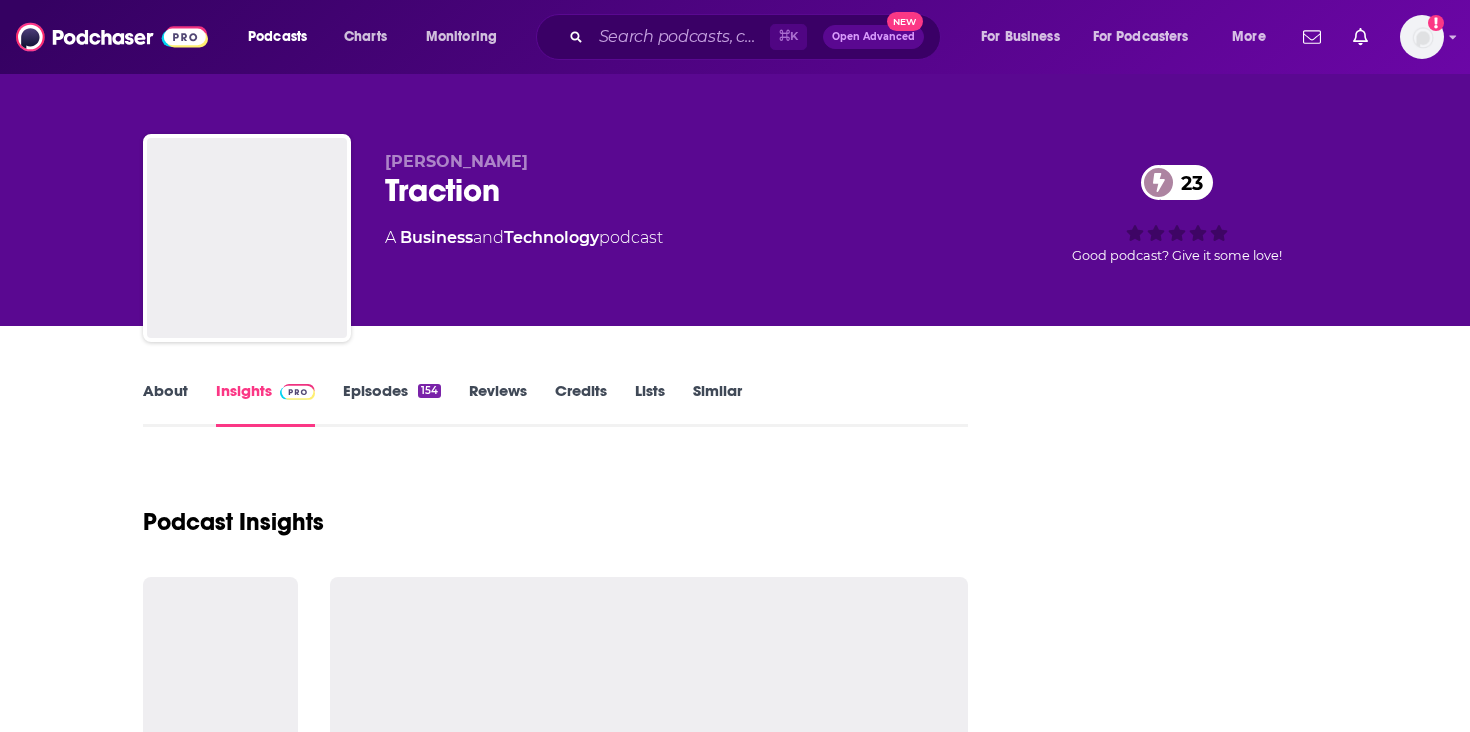 scroll, scrollTop: 0, scrollLeft: 0, axis: both 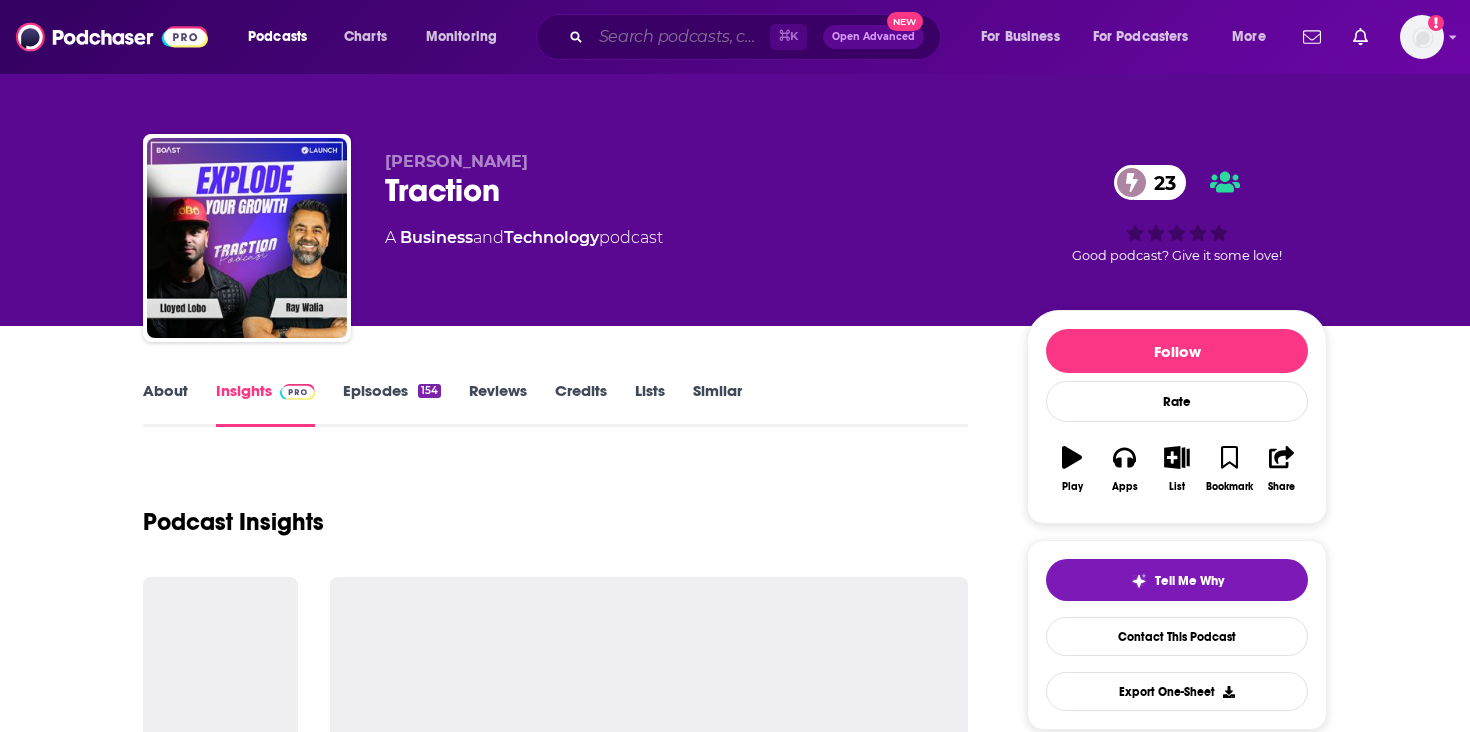 click at bounding box center (680, 37) 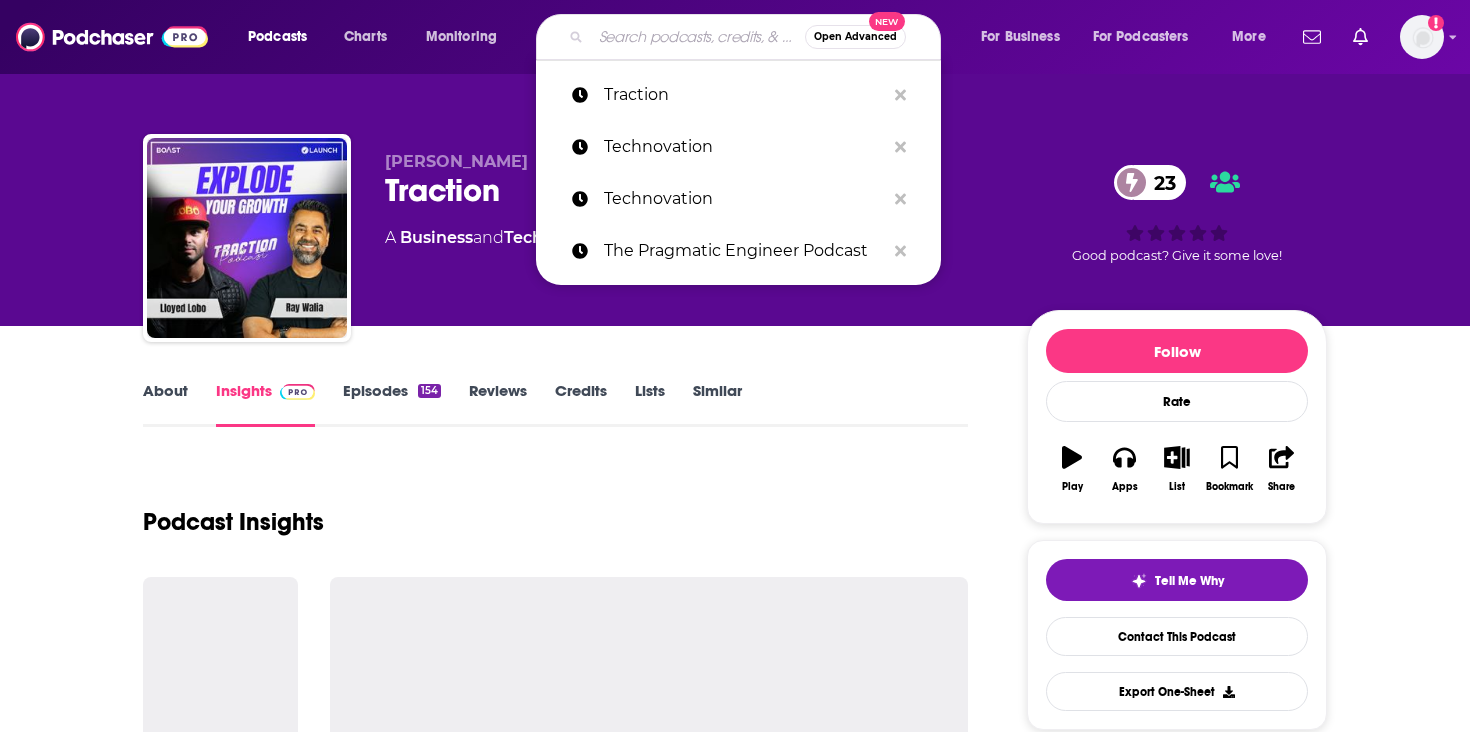 paste on "The Generalist Podcast" 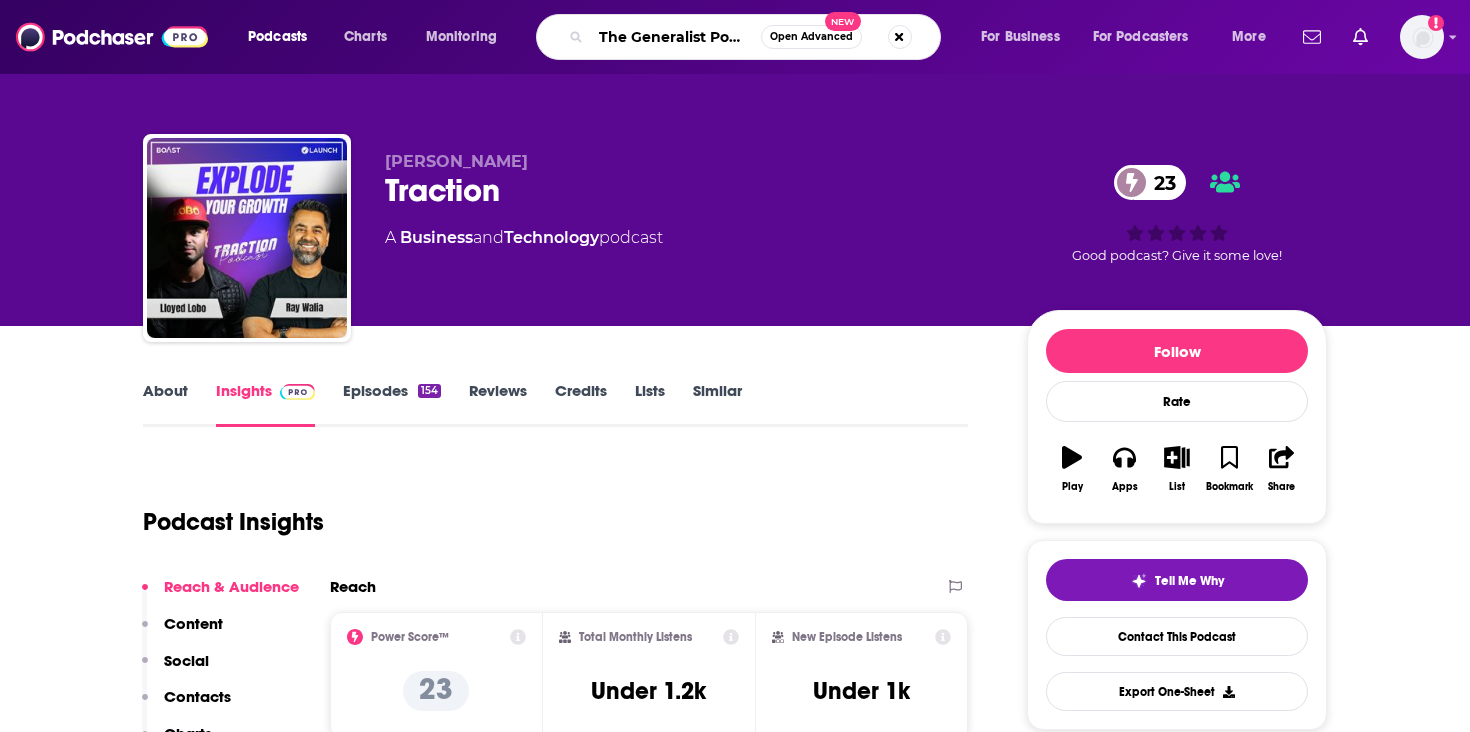 scroll, scrollTop: 0, scrollLeft: 17, axis: horizontal 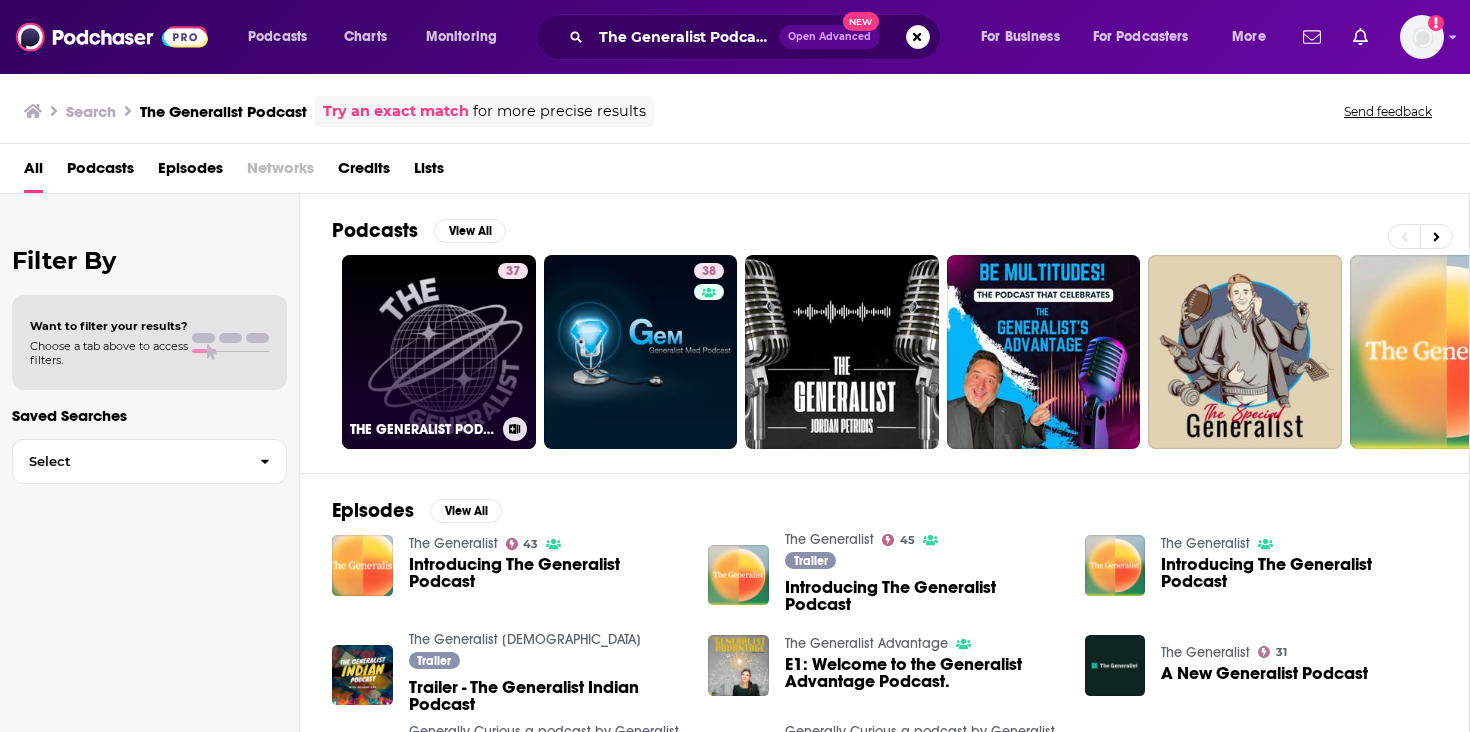 click on "37 THE GENERALIST PODCAST" at bounding box center [439, 352] 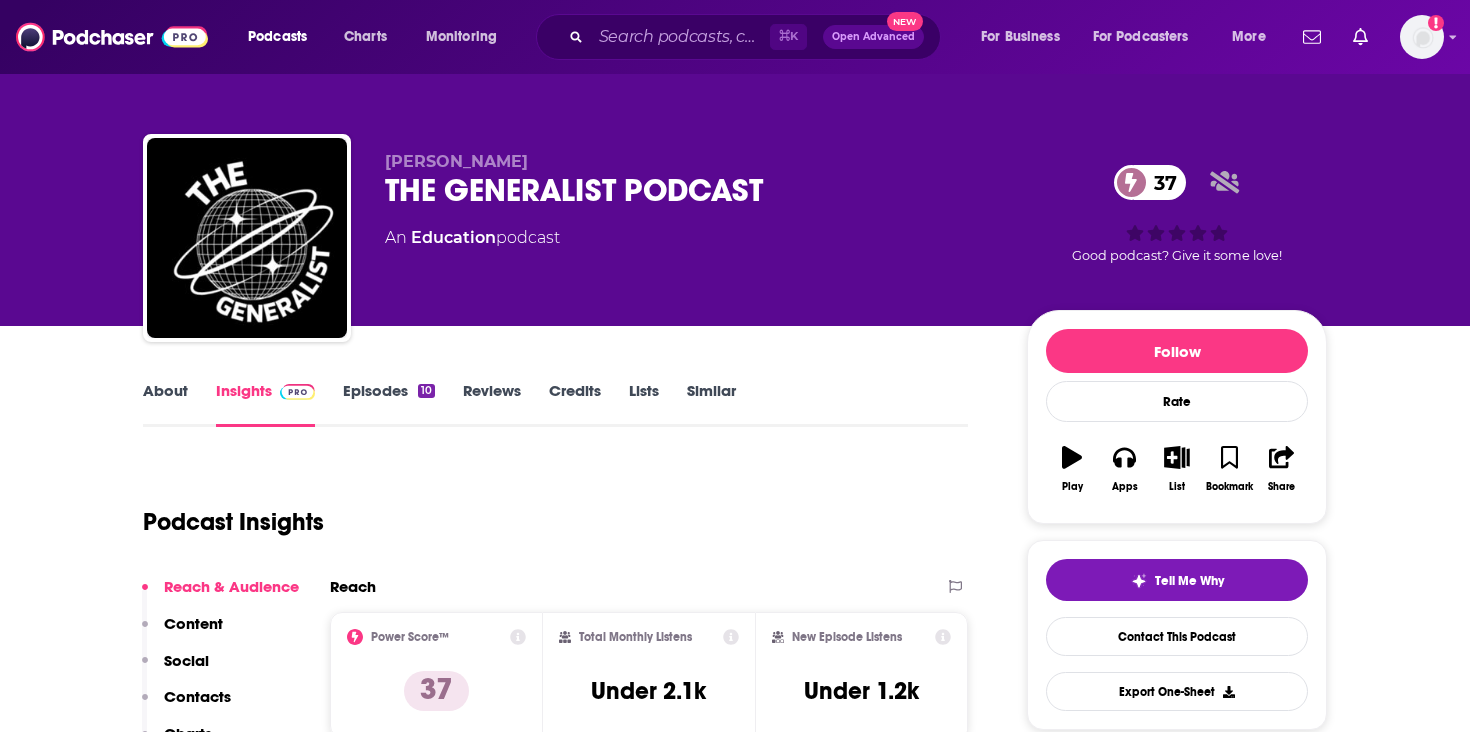 scroll, scrollTop: 279, scrollLeft: 0, axis: vertical 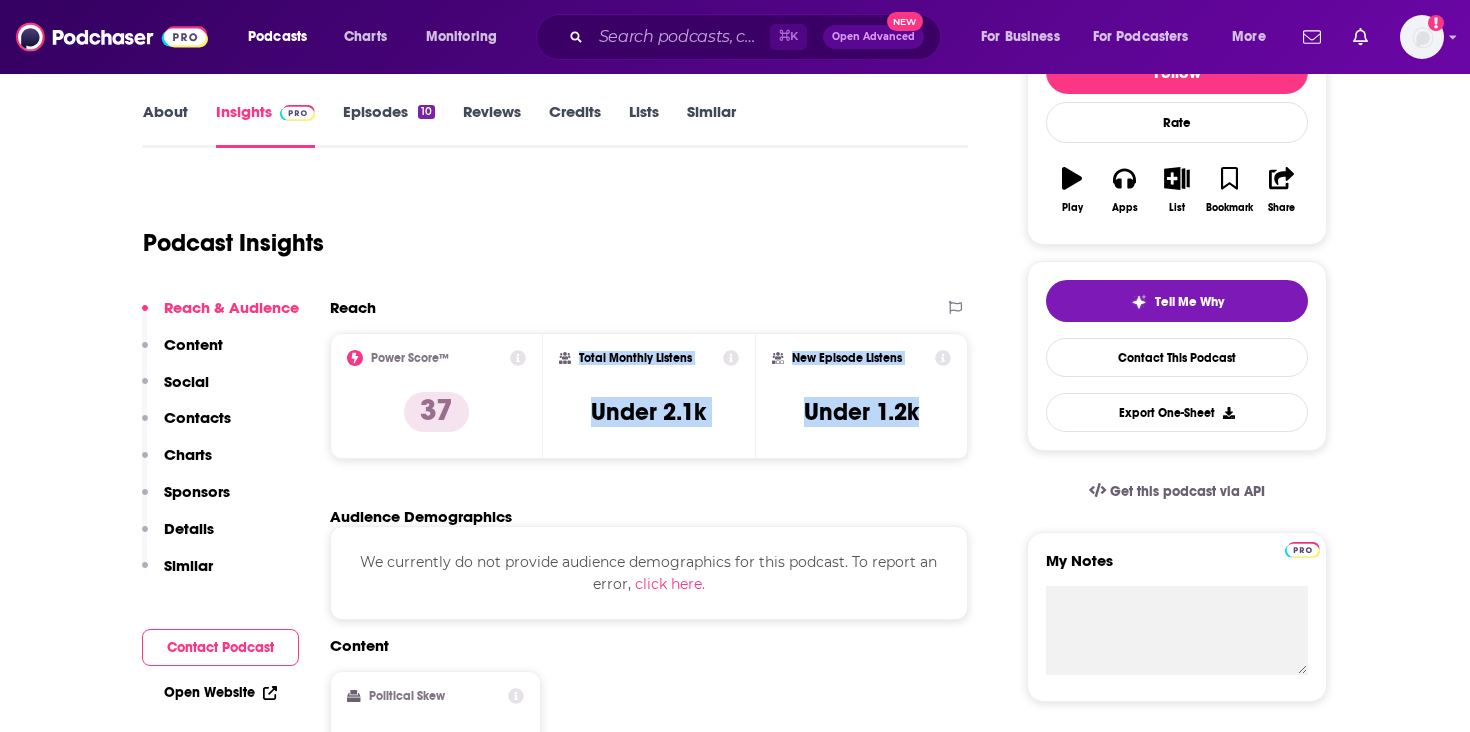drag, startPoint x: 925, startPoint y: 416, endPoint x: 577, endPoint y: 359, distance: 352.6372 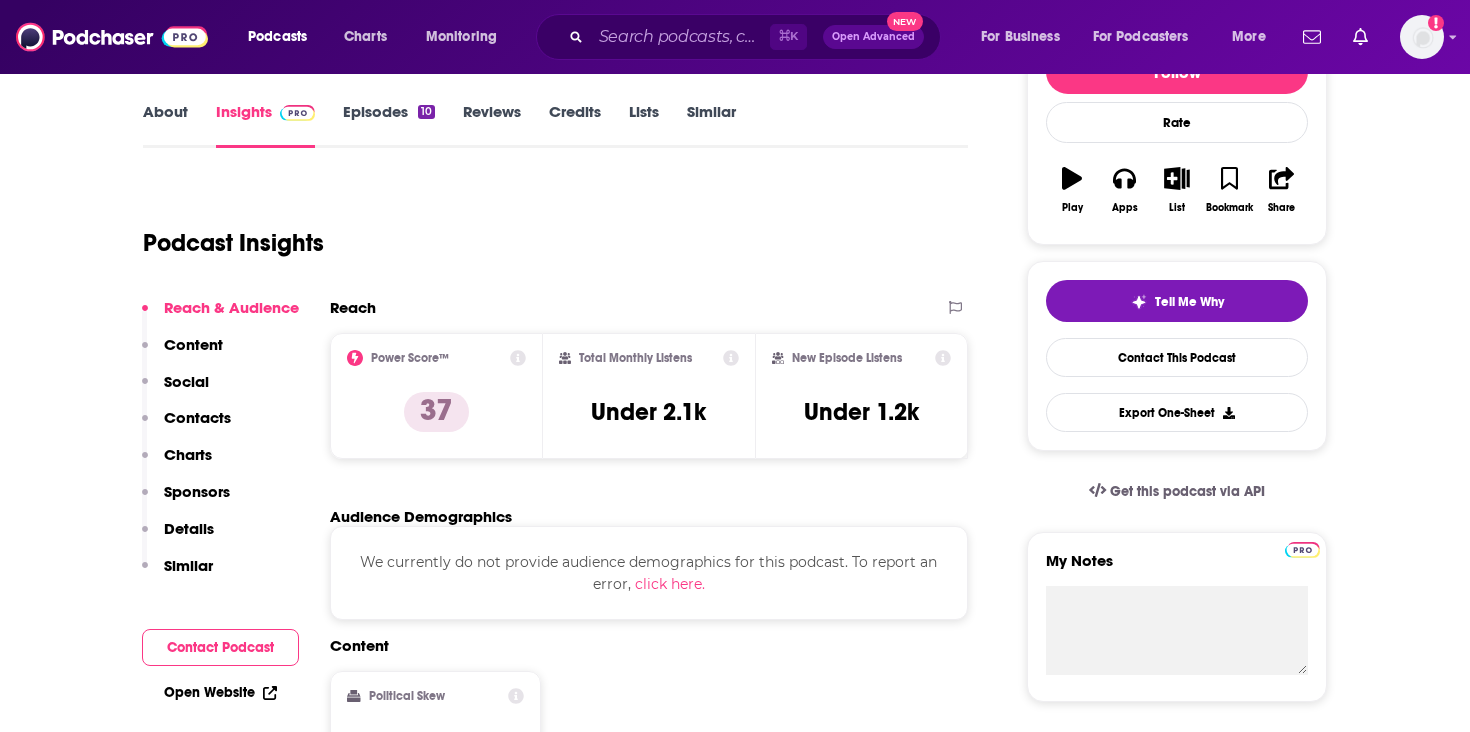 scroll, scrollTop: 0, scrollLeft: 0, axis: both 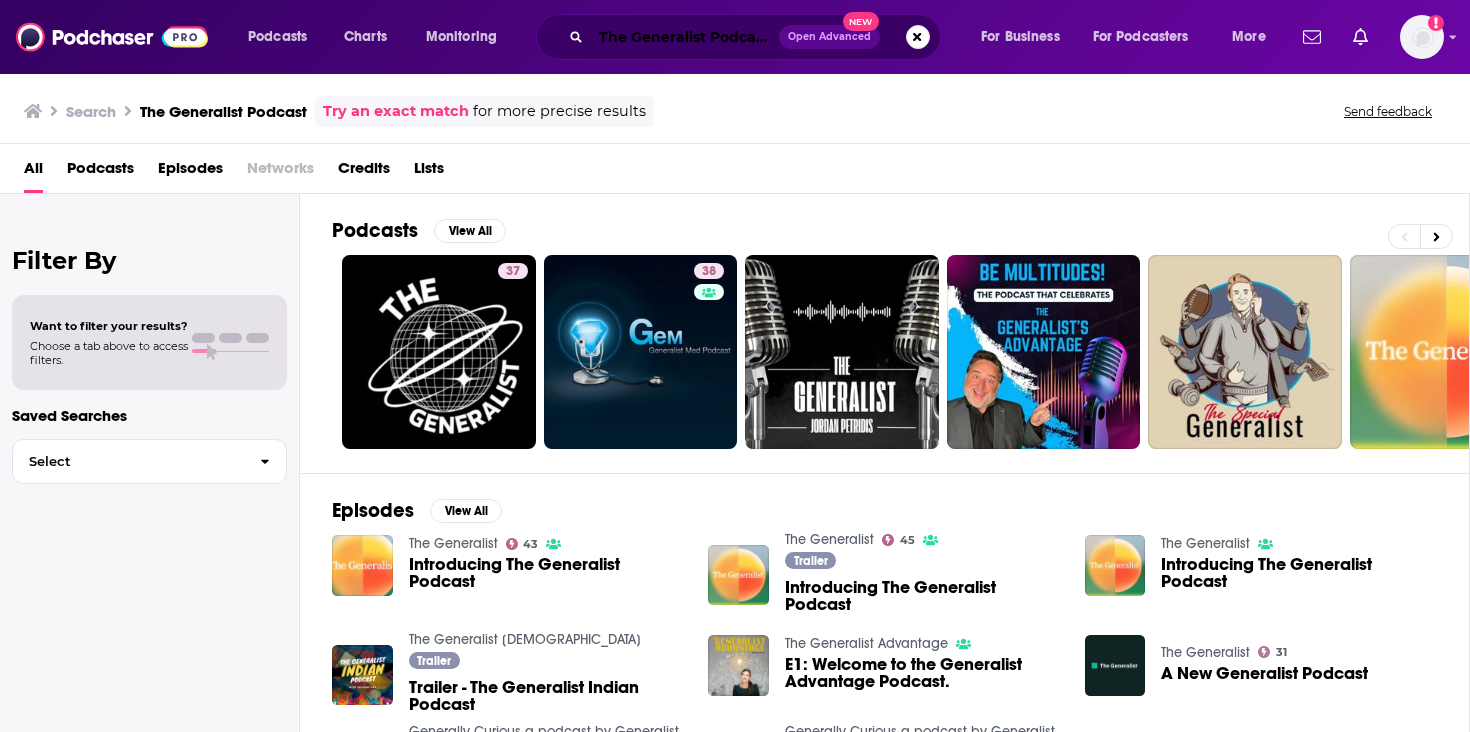 click on "The Generalist Podcast" at bounding box center [685, 37] 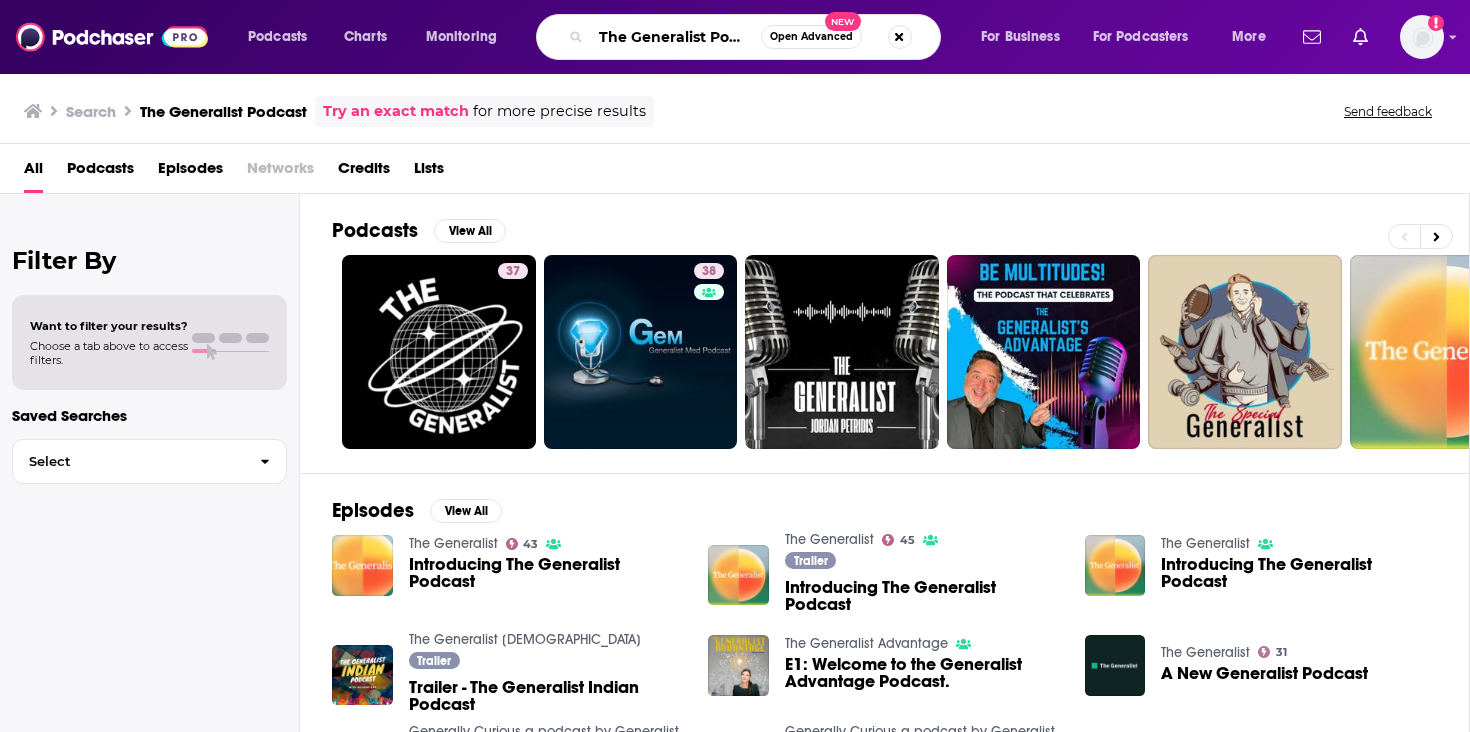 click on "The Generalist Podcast" at bounding box center [676, 37] 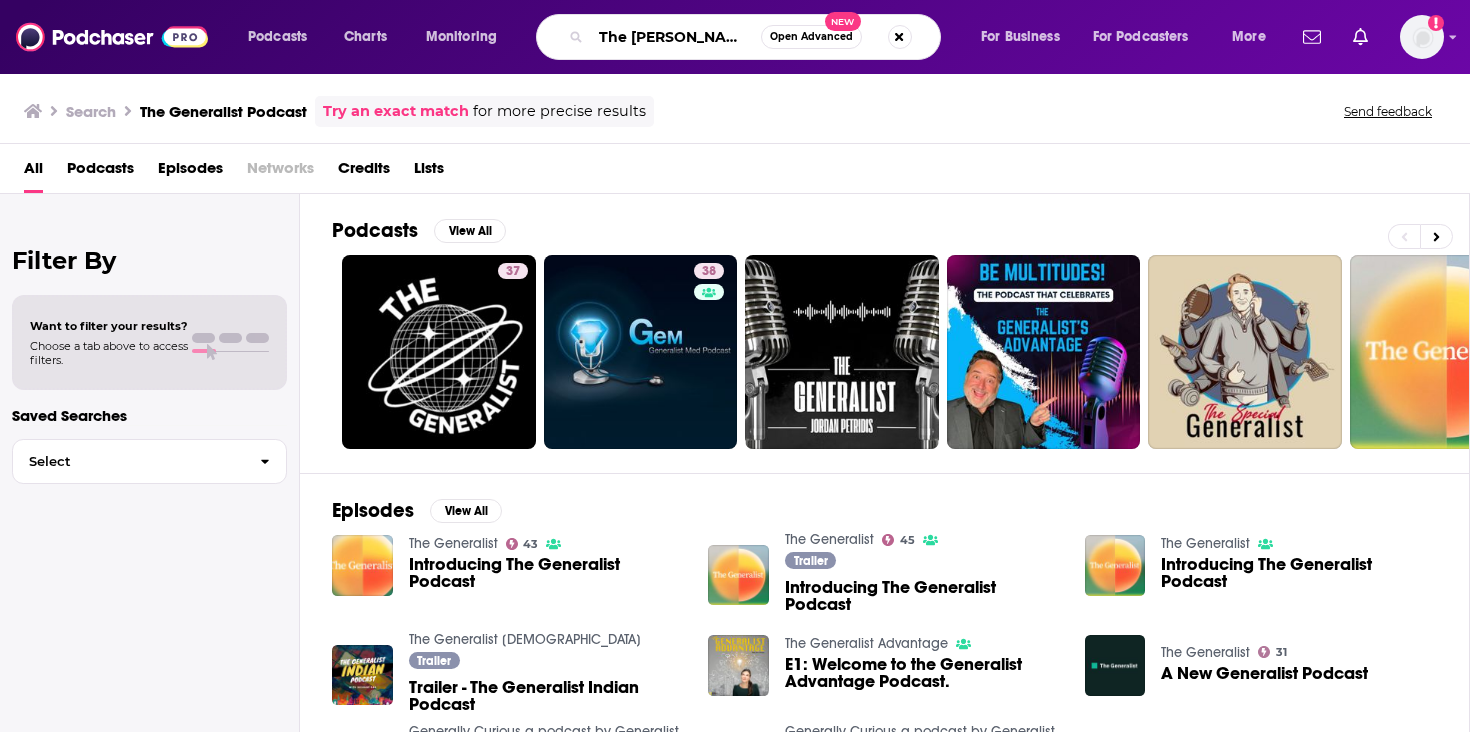 scroll, scrollTop: 0, scrollLeft: 30, axis: horizontal 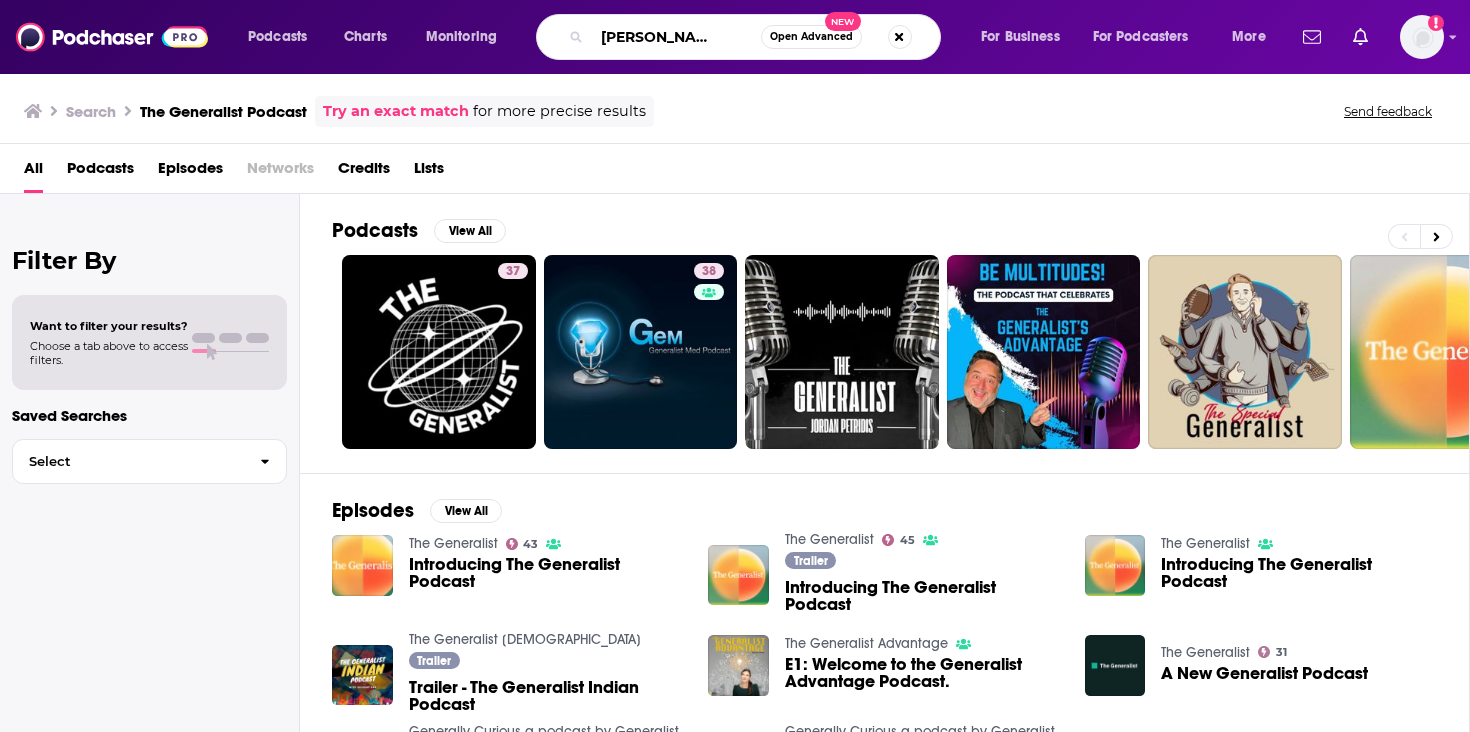 type on "The Logan Bartlett Show" 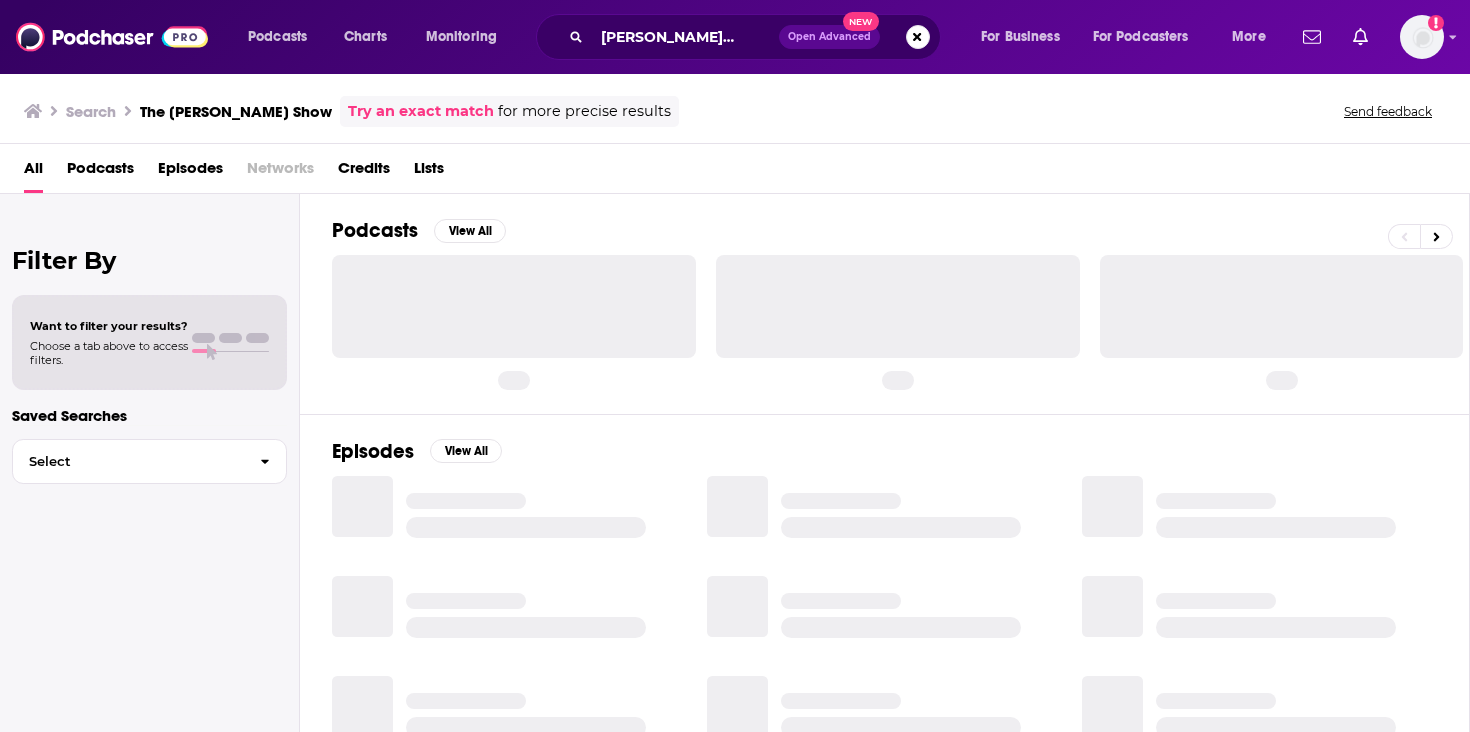 scroll, scrollTop: 0, scrollLeft: 0, axis: both 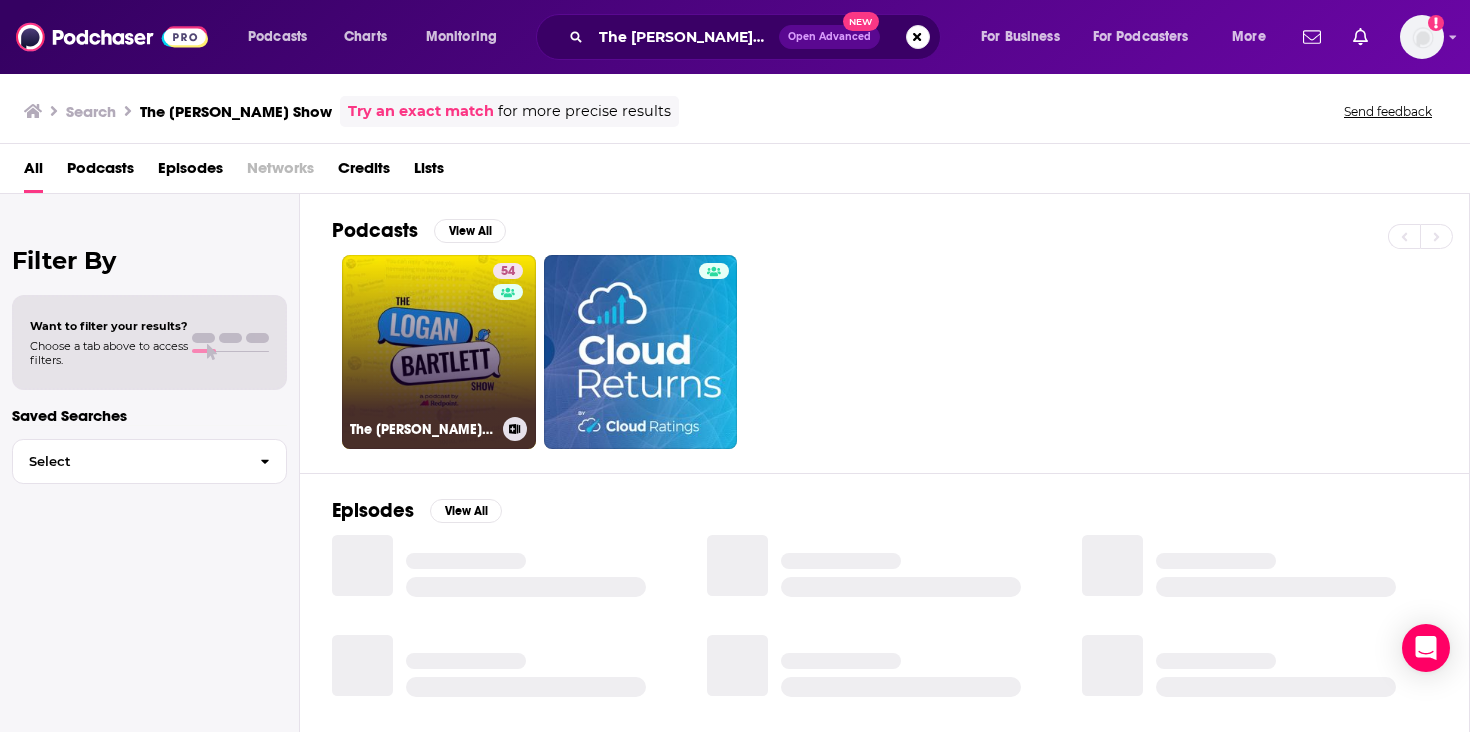 click on "54 The Logan Bartlett Show" at bounding box center [439, 352] 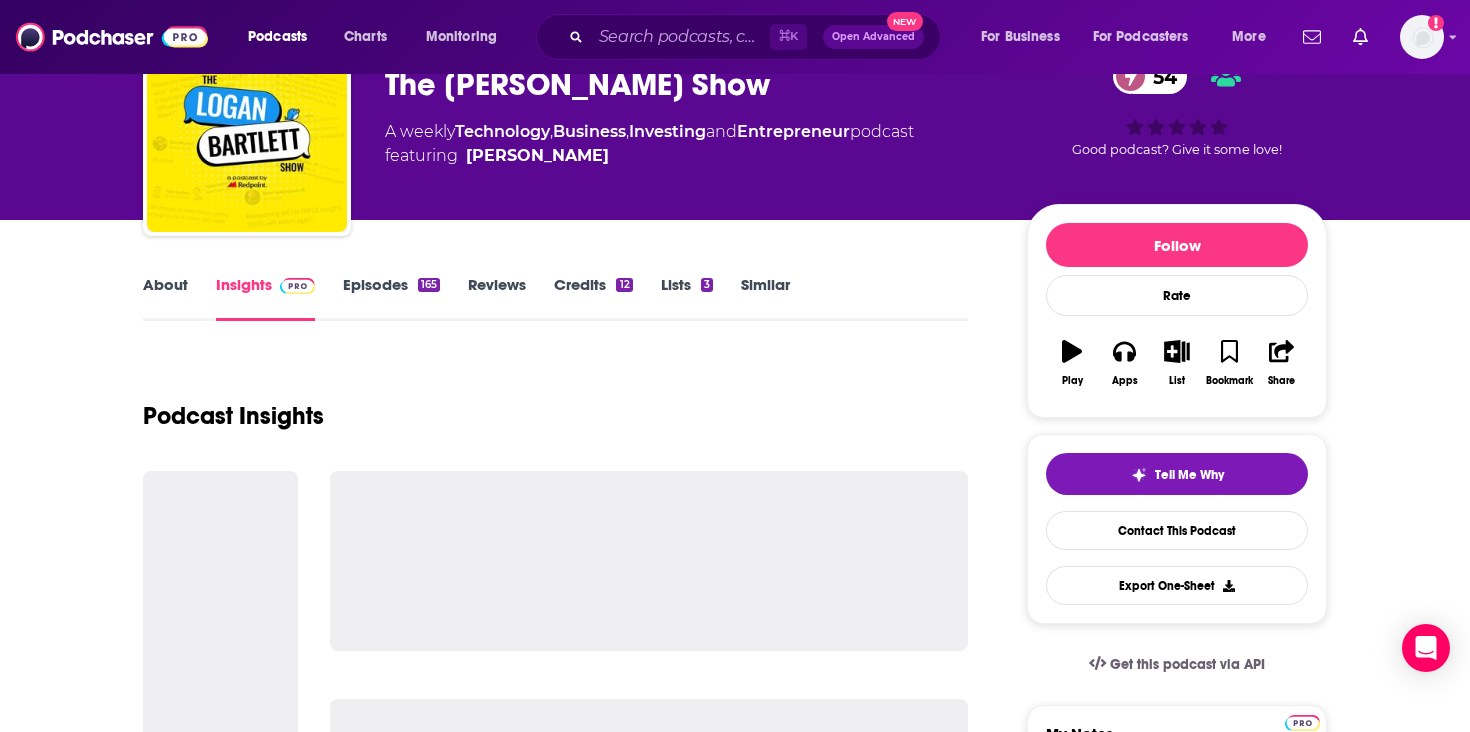 scroll, scrollTop: 209, scrollLeft: 0, axis: vertical 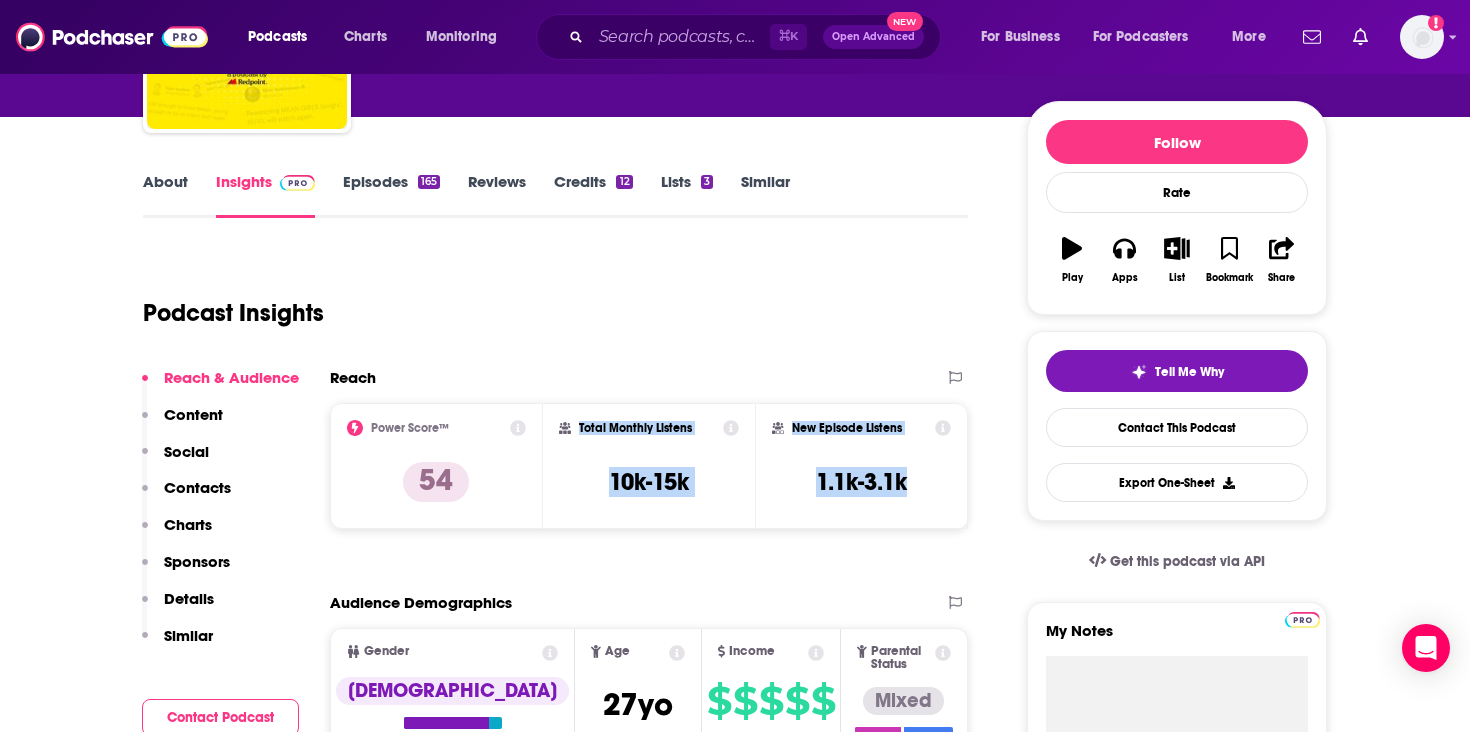 drag, startPoint x: 917, startPoint y: 494, endPoint x: 580, endPoint y: 422, distance: 344.60556 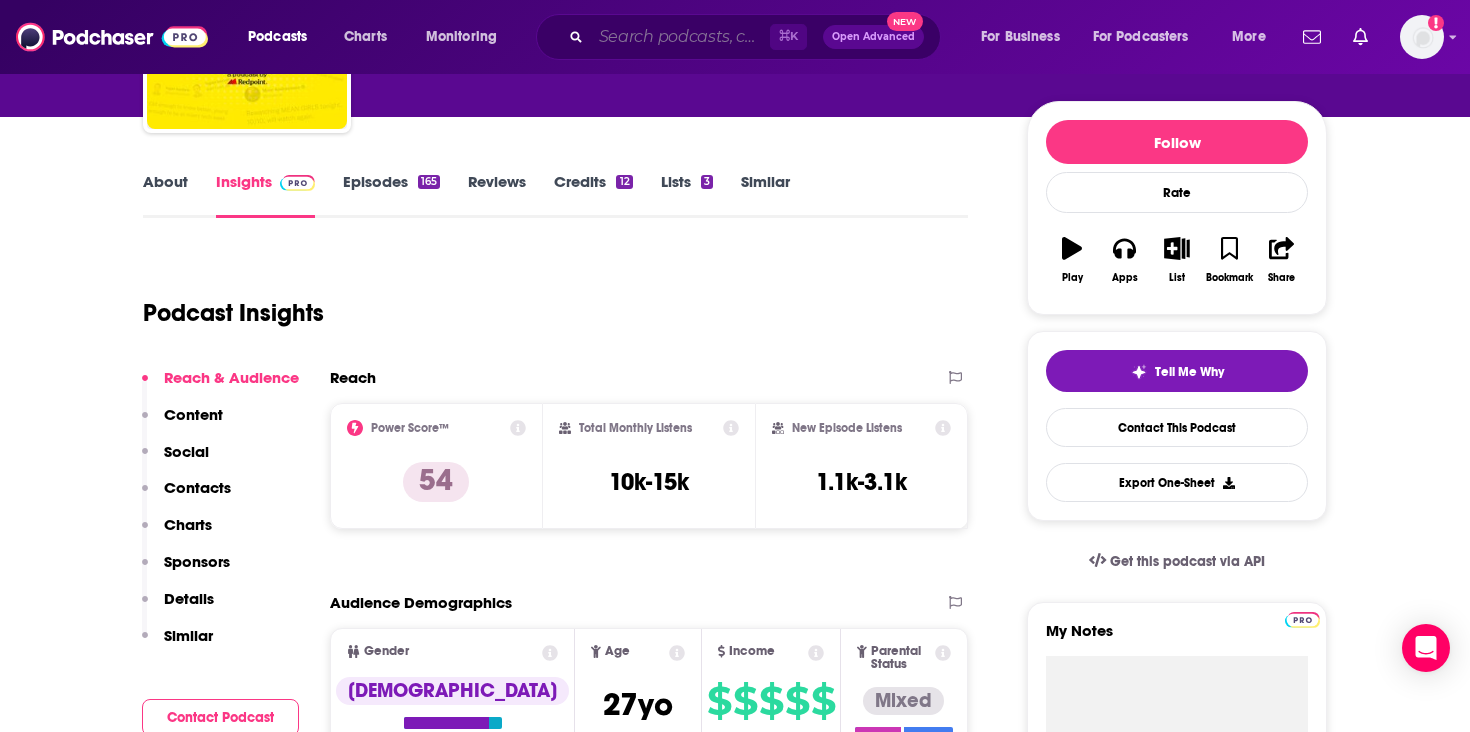 click at bounding box center (680, 37) 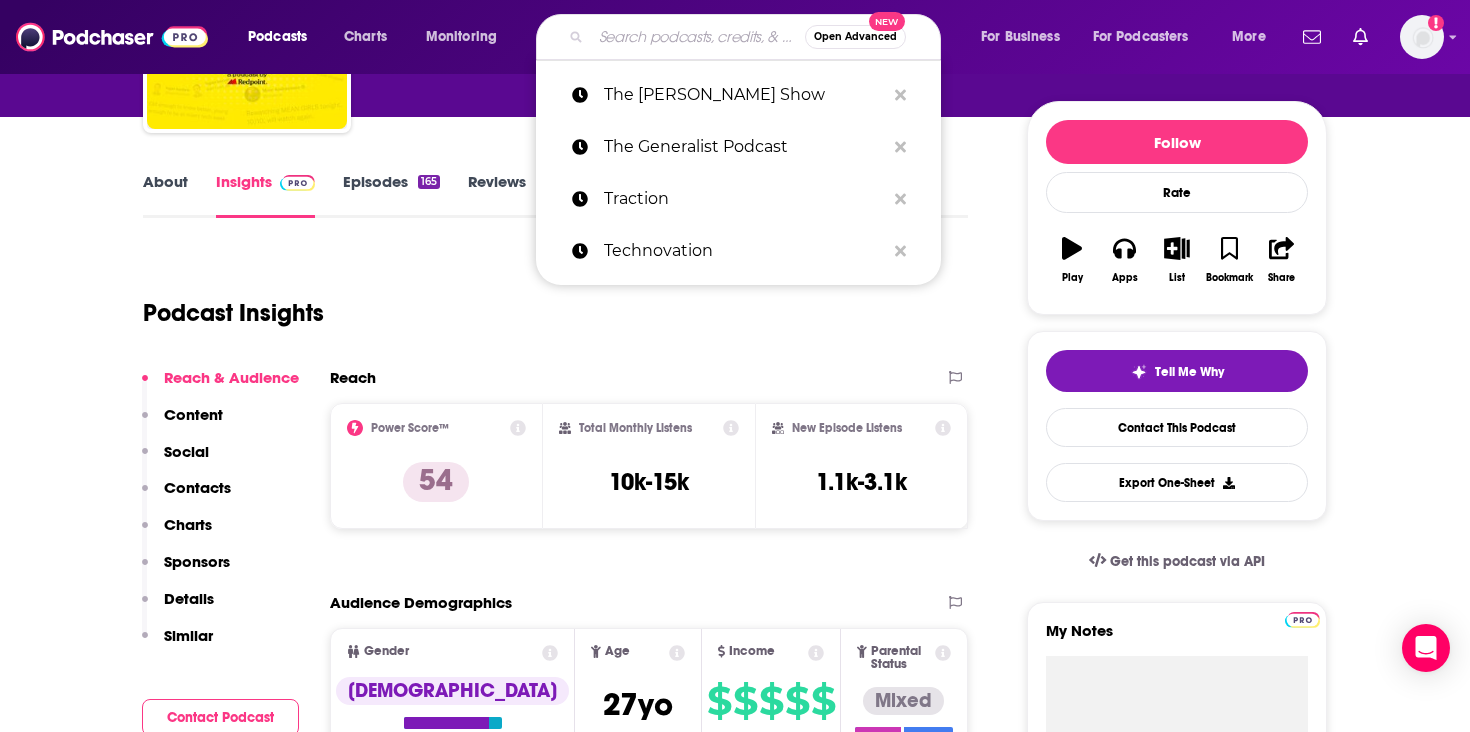 paste on "Fireside with a VC" 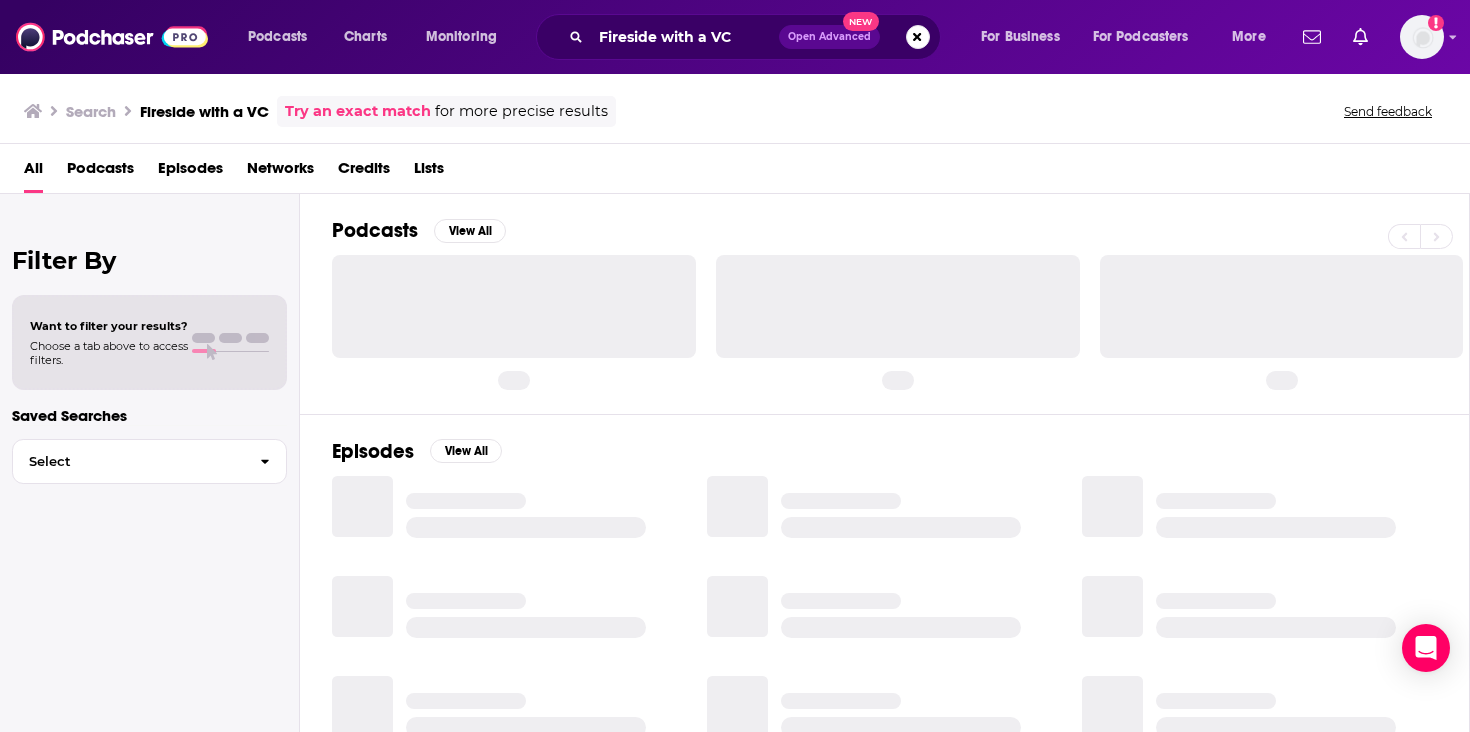 scroll, scrollTop: 0, scrollLeft: 0, axis: both 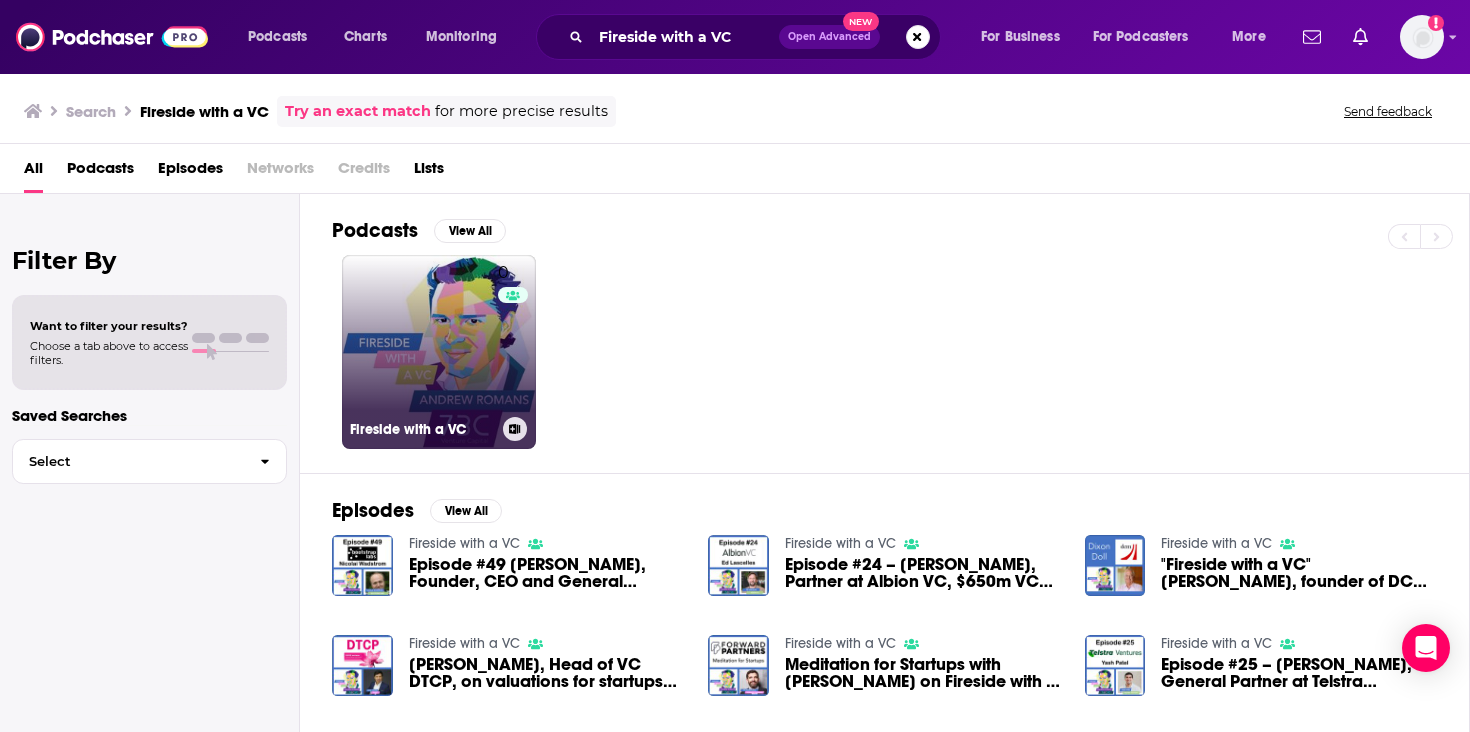 click on "0 Fireside with a VC" at bounding box center [439, 352] 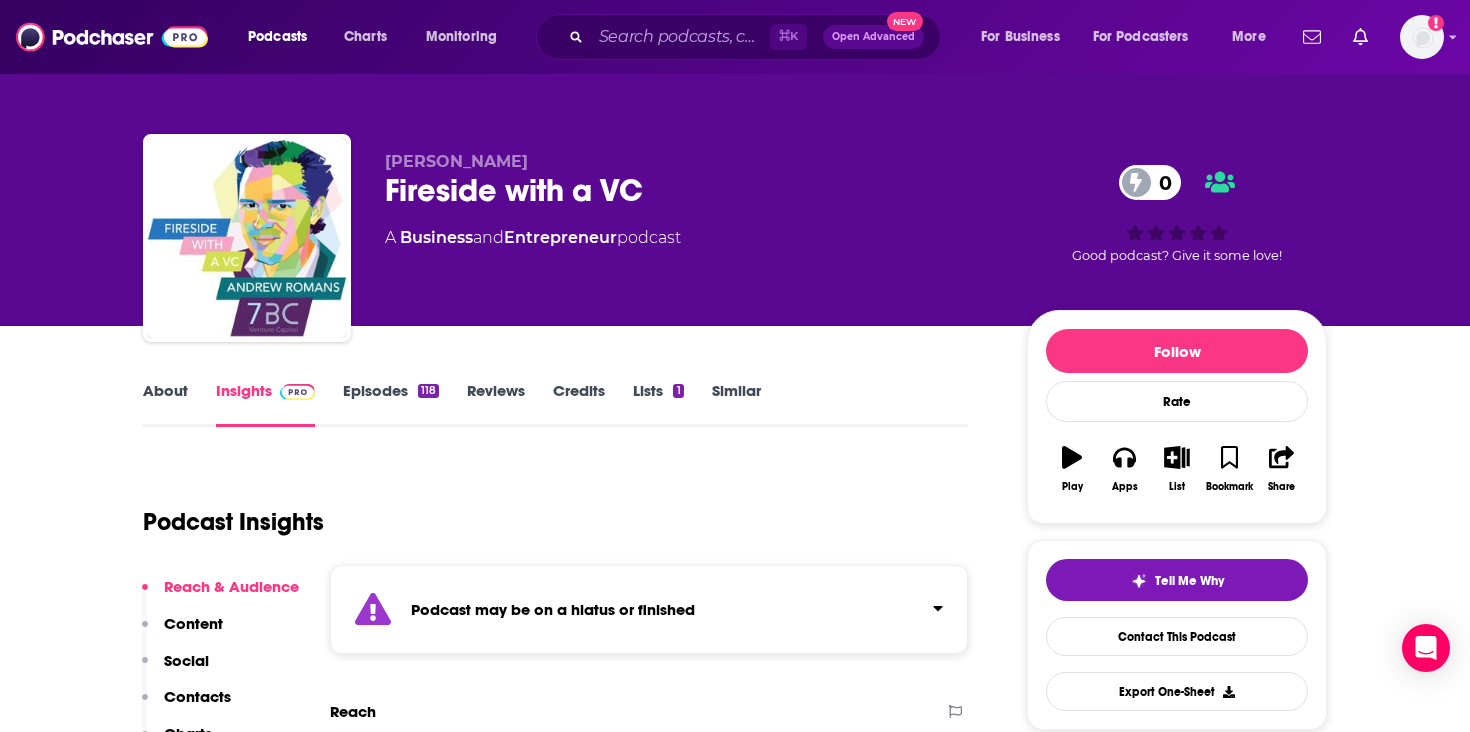 scroll, scrollTop: 443, scrollLeft: 0, axis: vertical 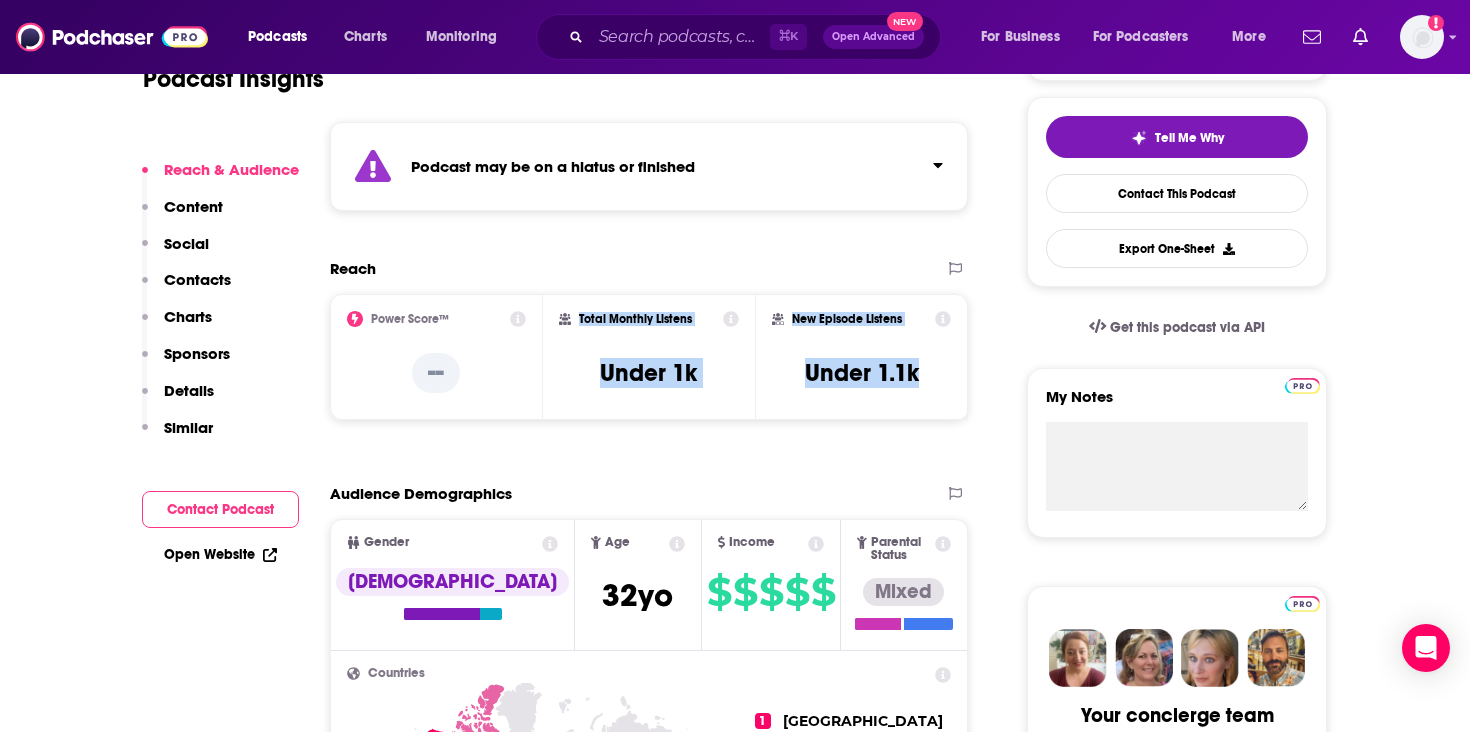 drag, startPoint x: 922, startPoint y: 371, endPoint x: 578, endPoint y: 319, distance: 347.90802 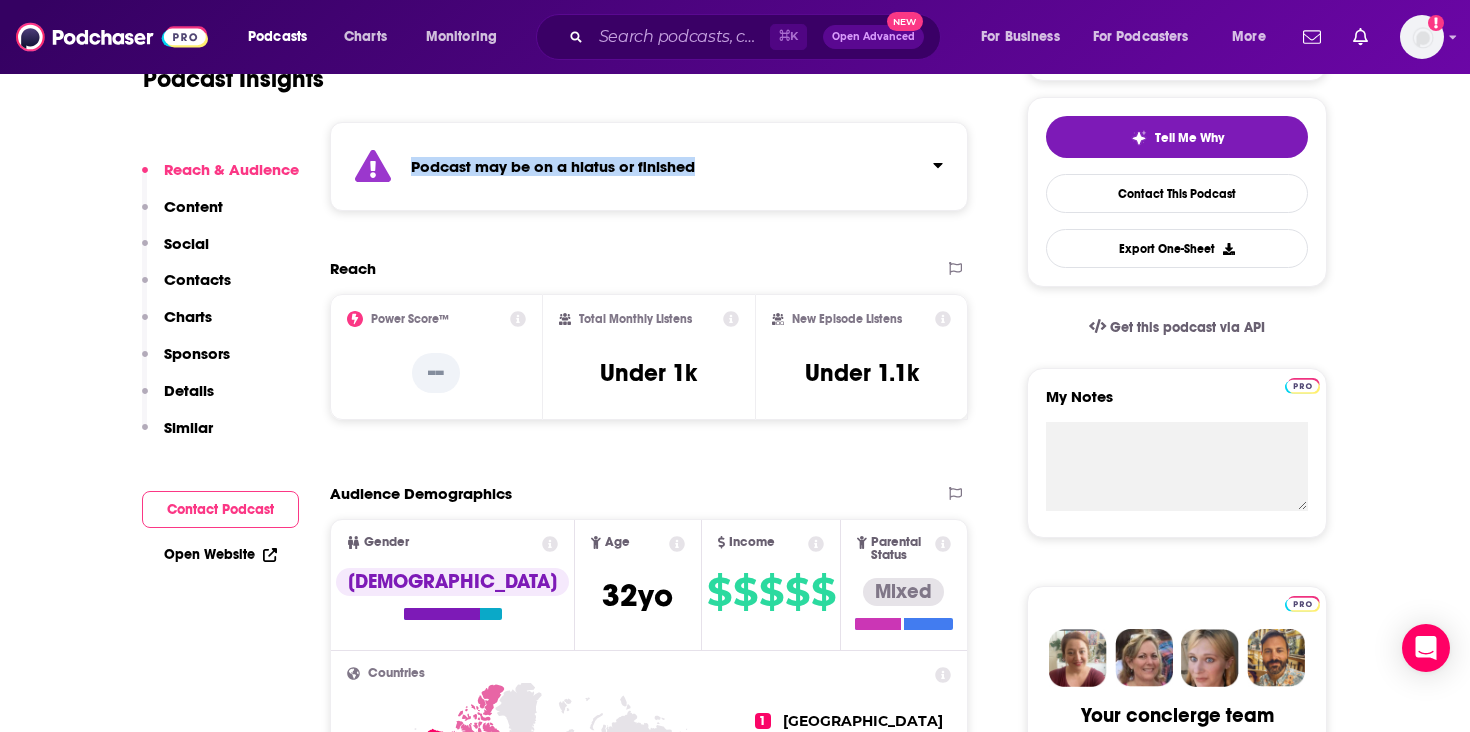 drag, startPoint x: 720, startPoint y: 160, endPoint x: 404, endPoint y: 162, distance: 316.00632 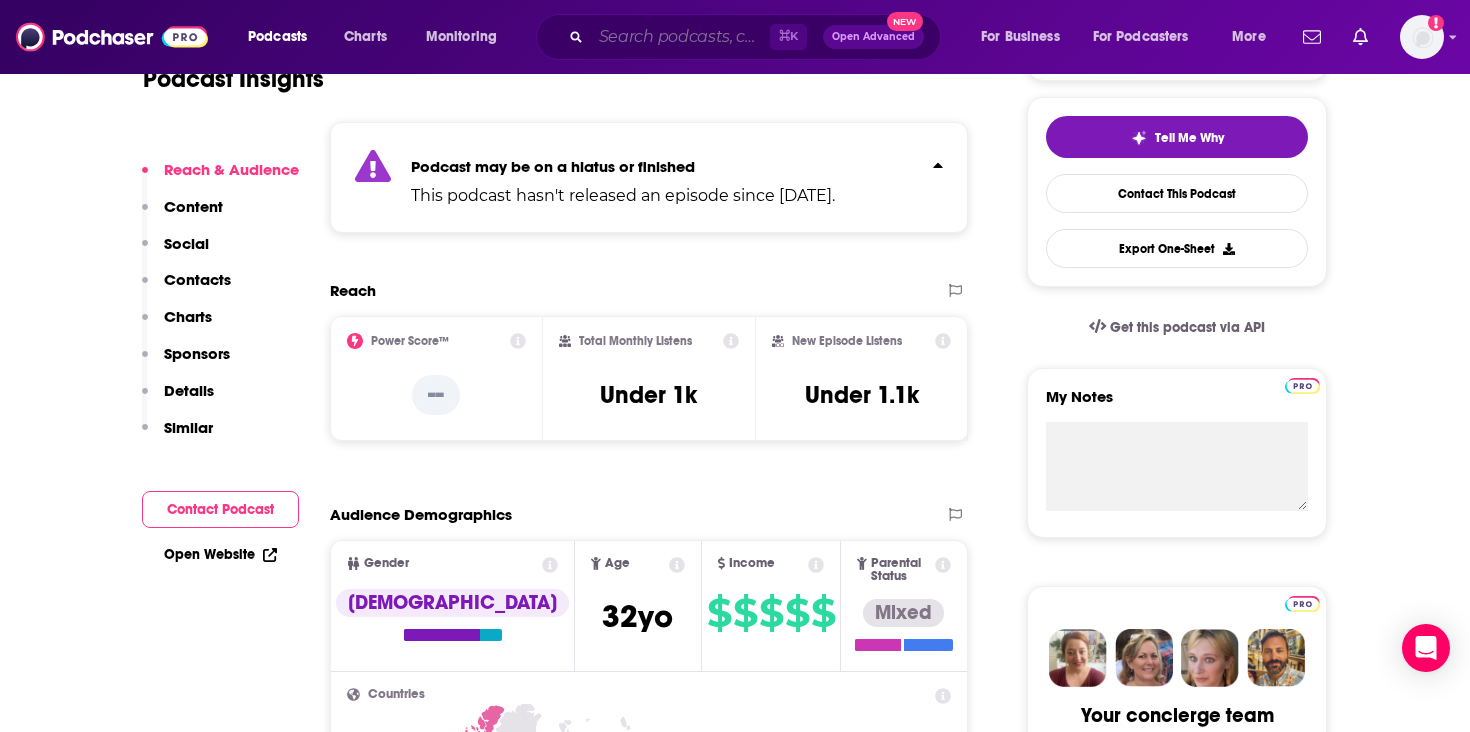 click at bounding box center (680, 37) 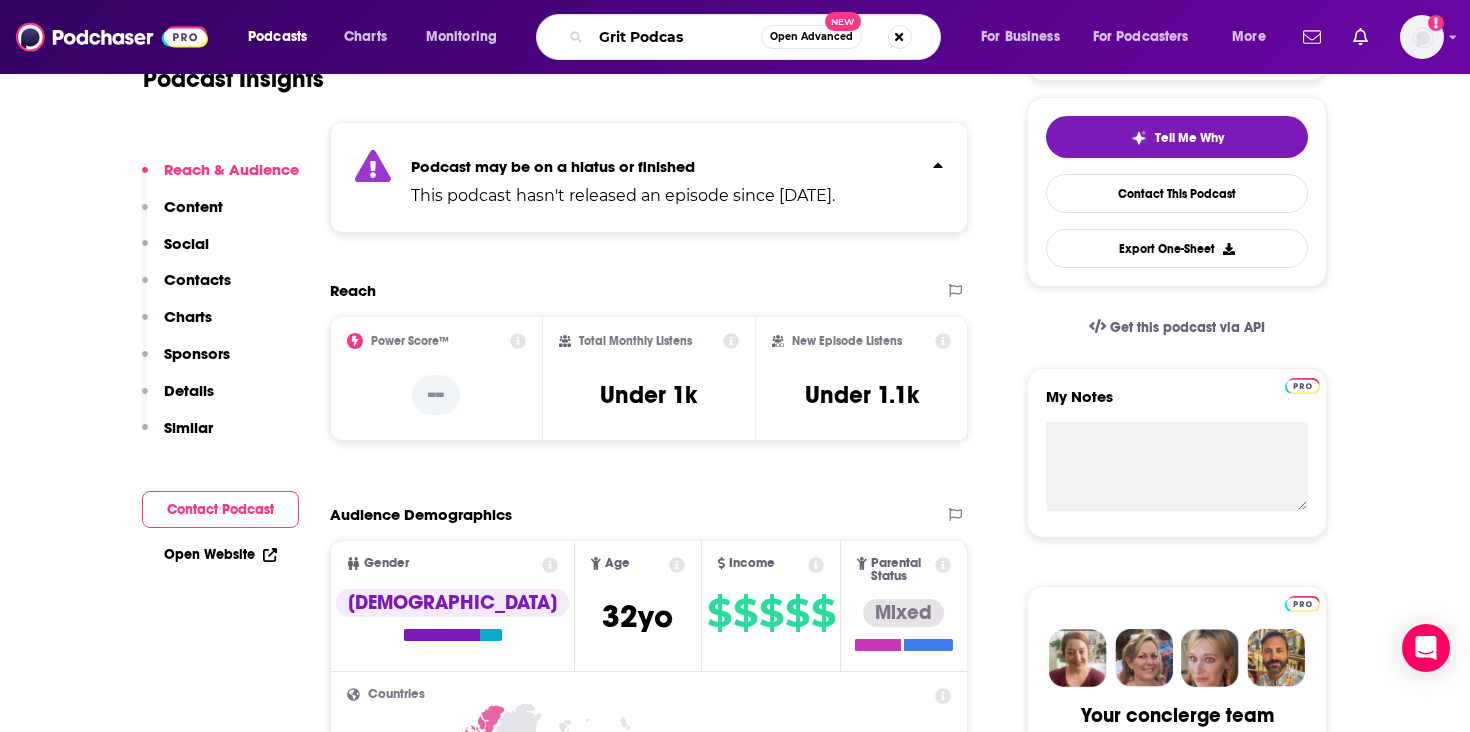 type on "Grit Podcast" 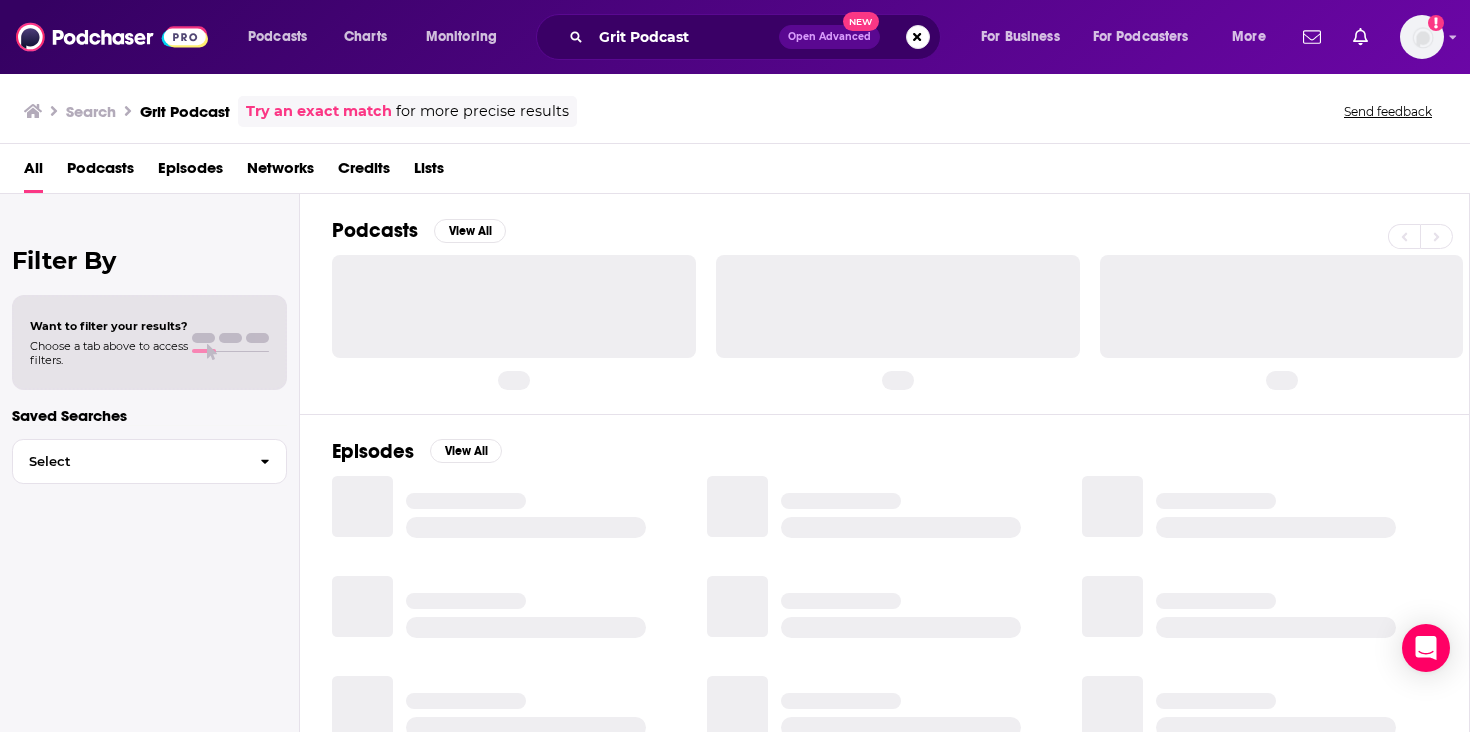 scroll, scrollTop: 0, scrollLeft: 0, axis: both 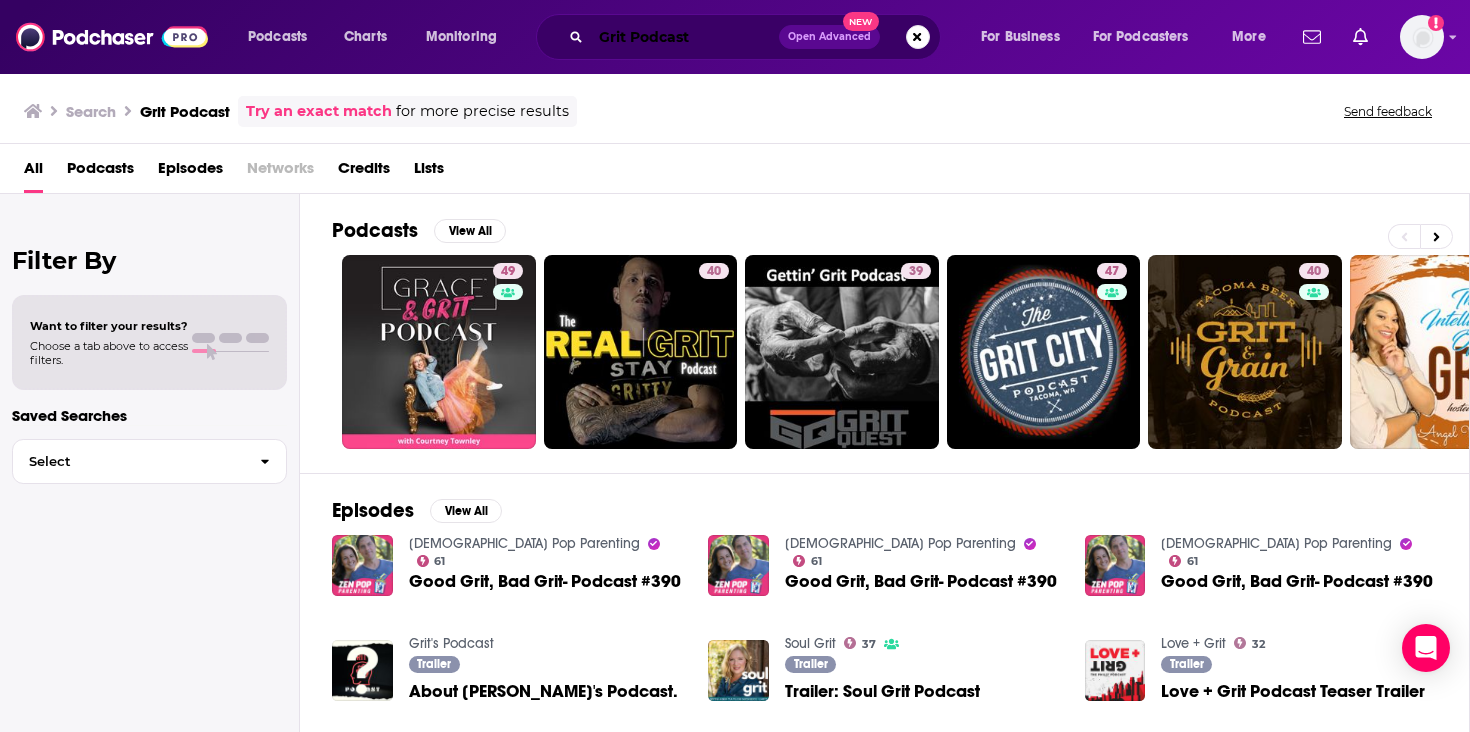 click on "Grit Podcast" at bounding box center (685, 37) 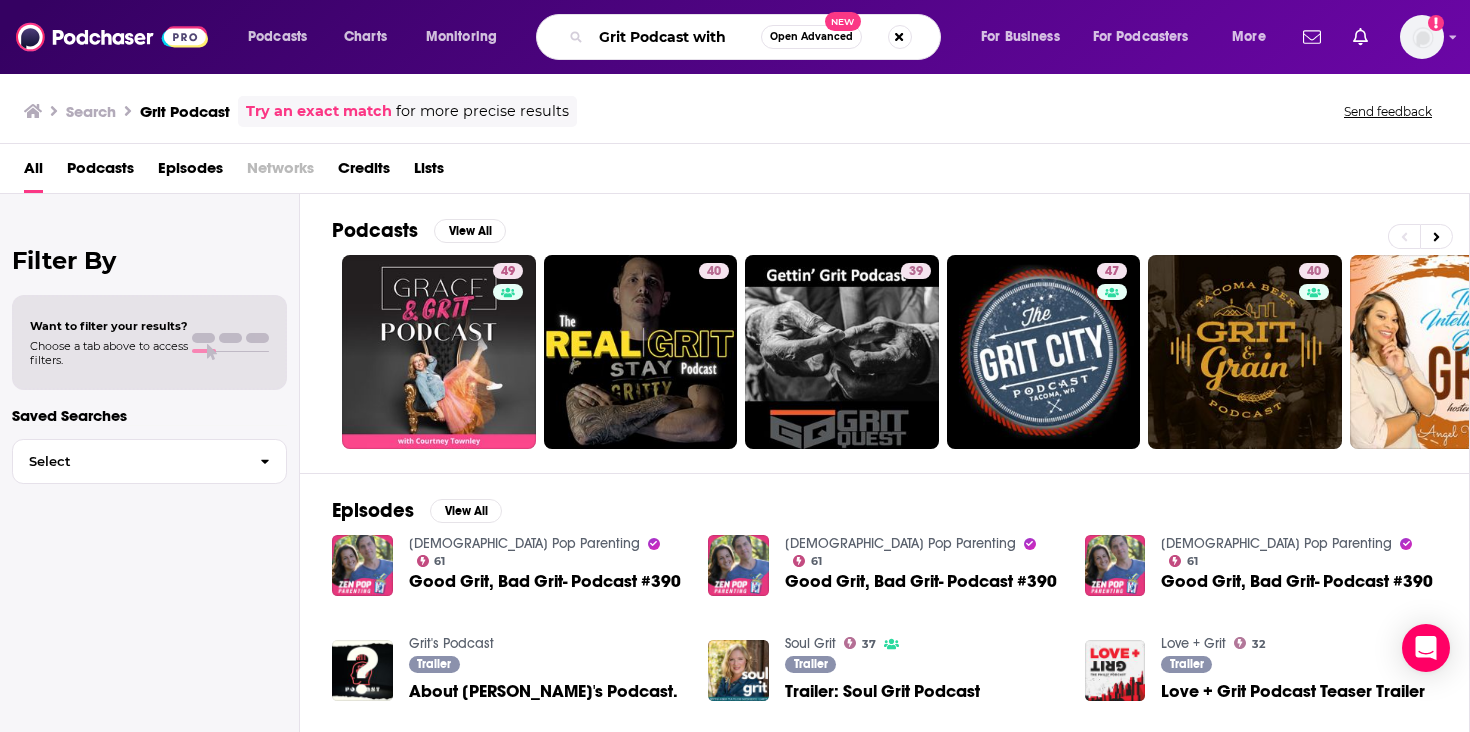 paste on "Joubin Mirzadegan" 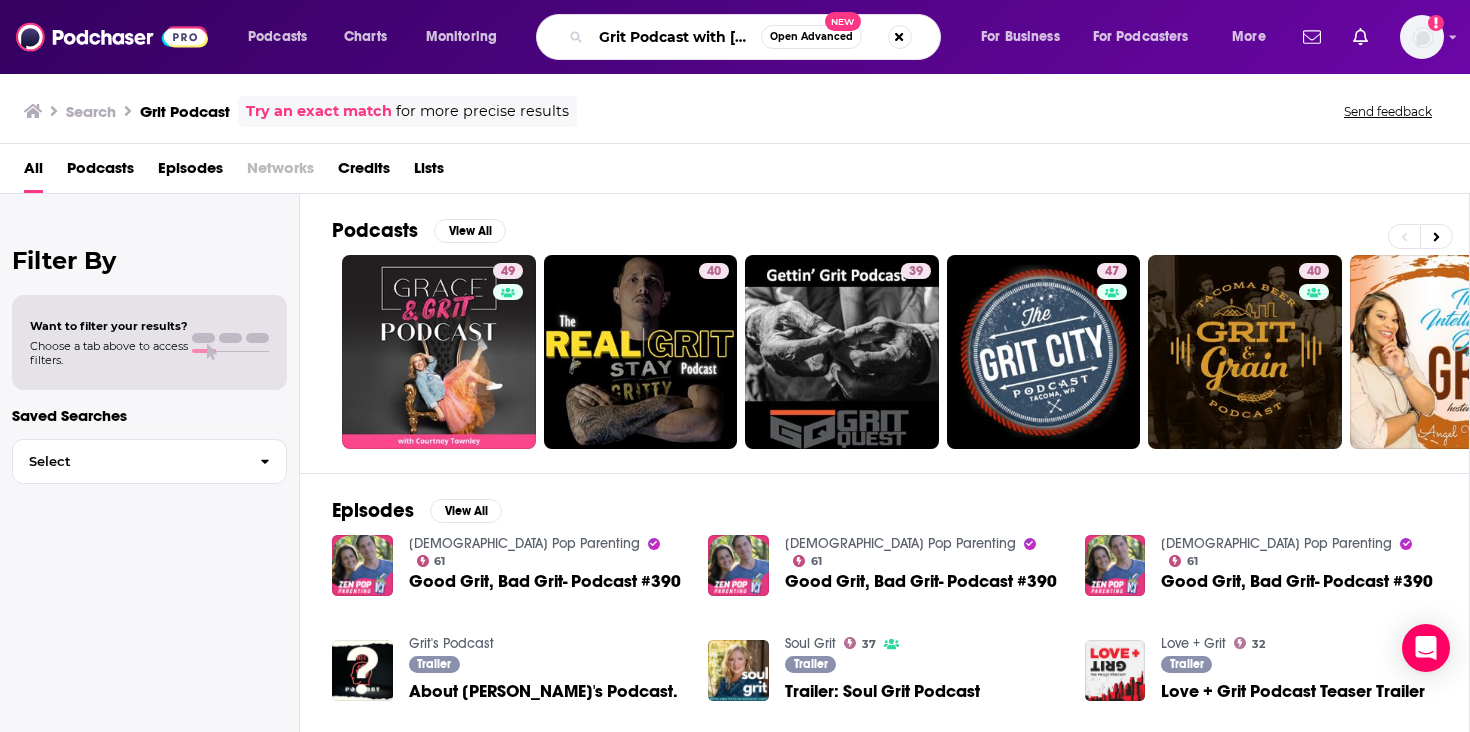 scroll, scrollTop: 0, scrollLeft: 120, axis: horizontal 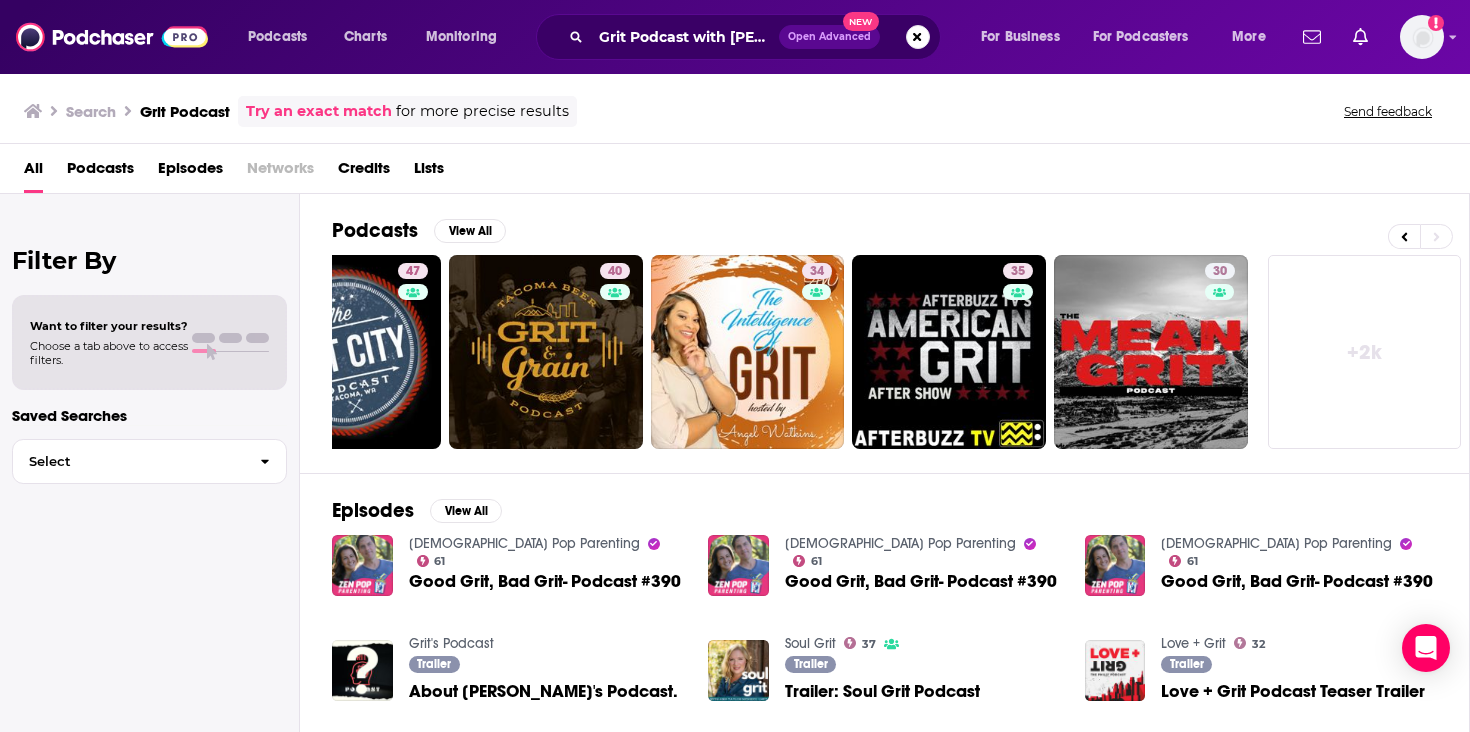 click on "+ 2k" at bounding box center (1365, 352) 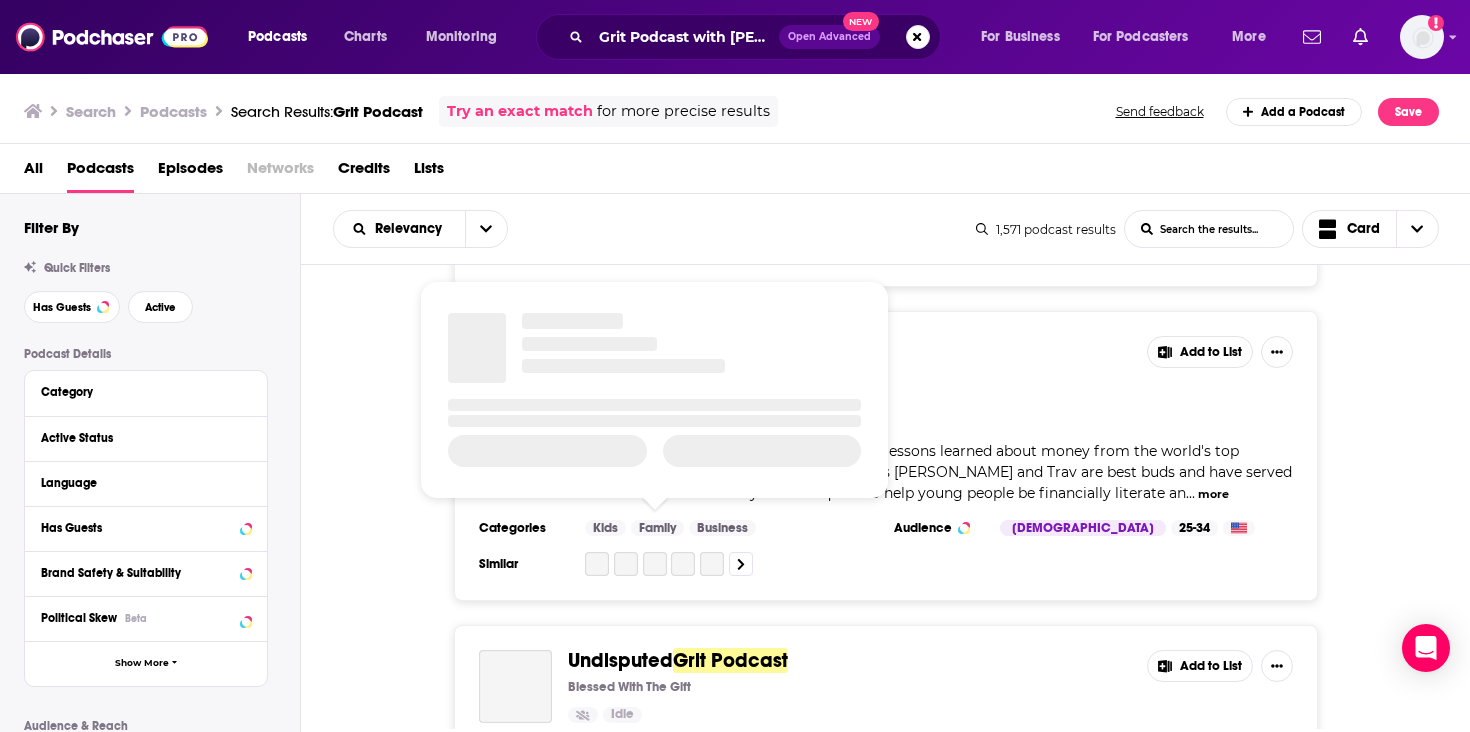 scroll, scrollTop: 6015, scrollLeft: 0, axis: vertical 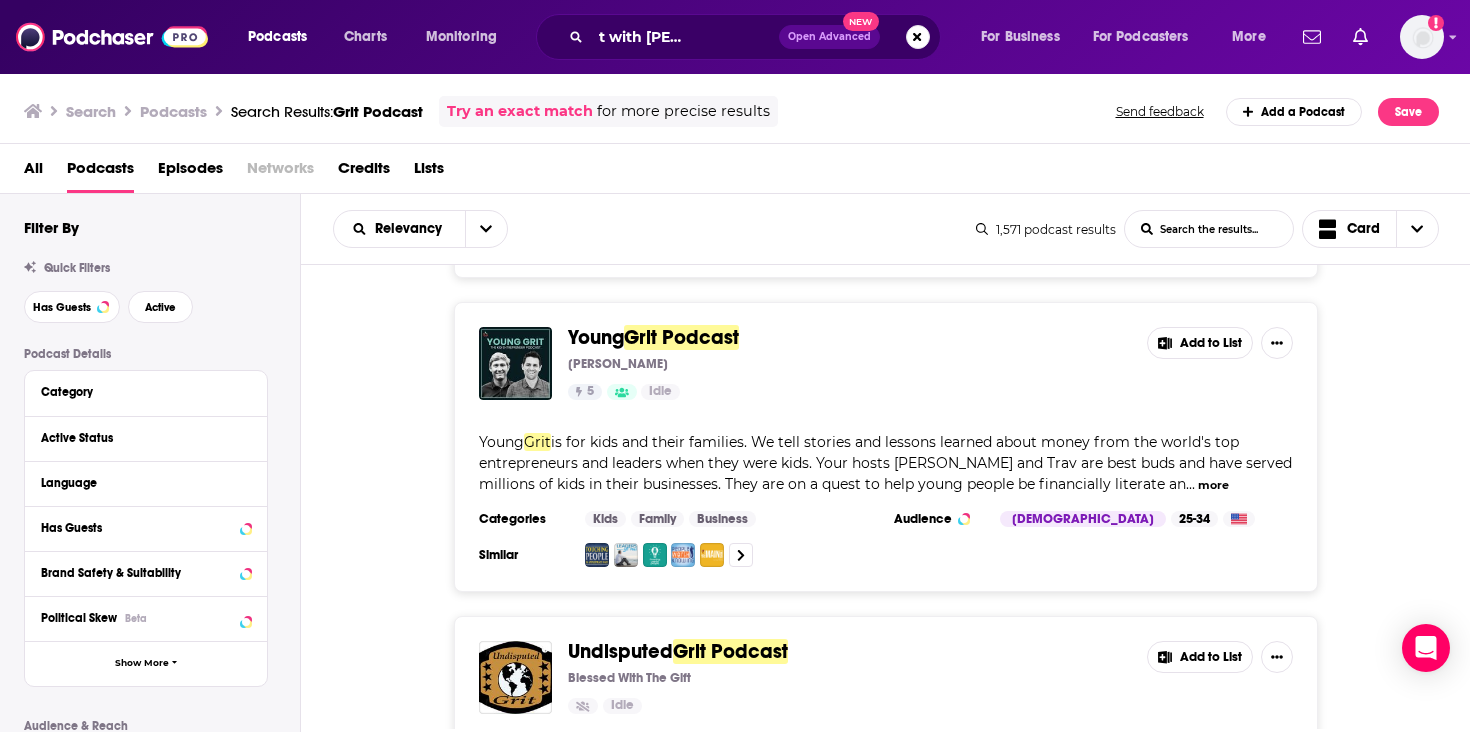click on "Grit Podcast with Joubin Mirzadegan Open Advanced New" at bounding box center [738, 37] 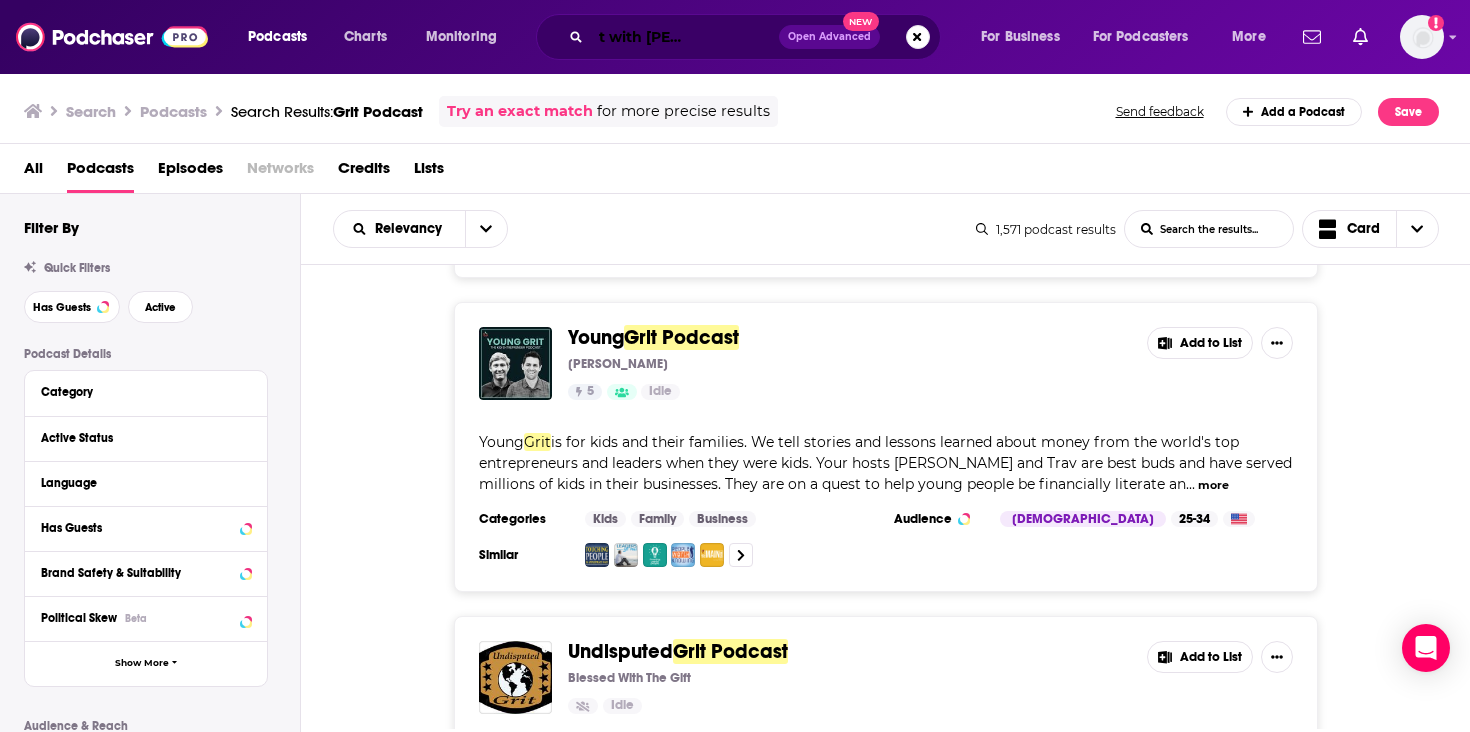 click on "Grit Podcast with Joubin Mirzadegan" at bounding box center (685, 37) 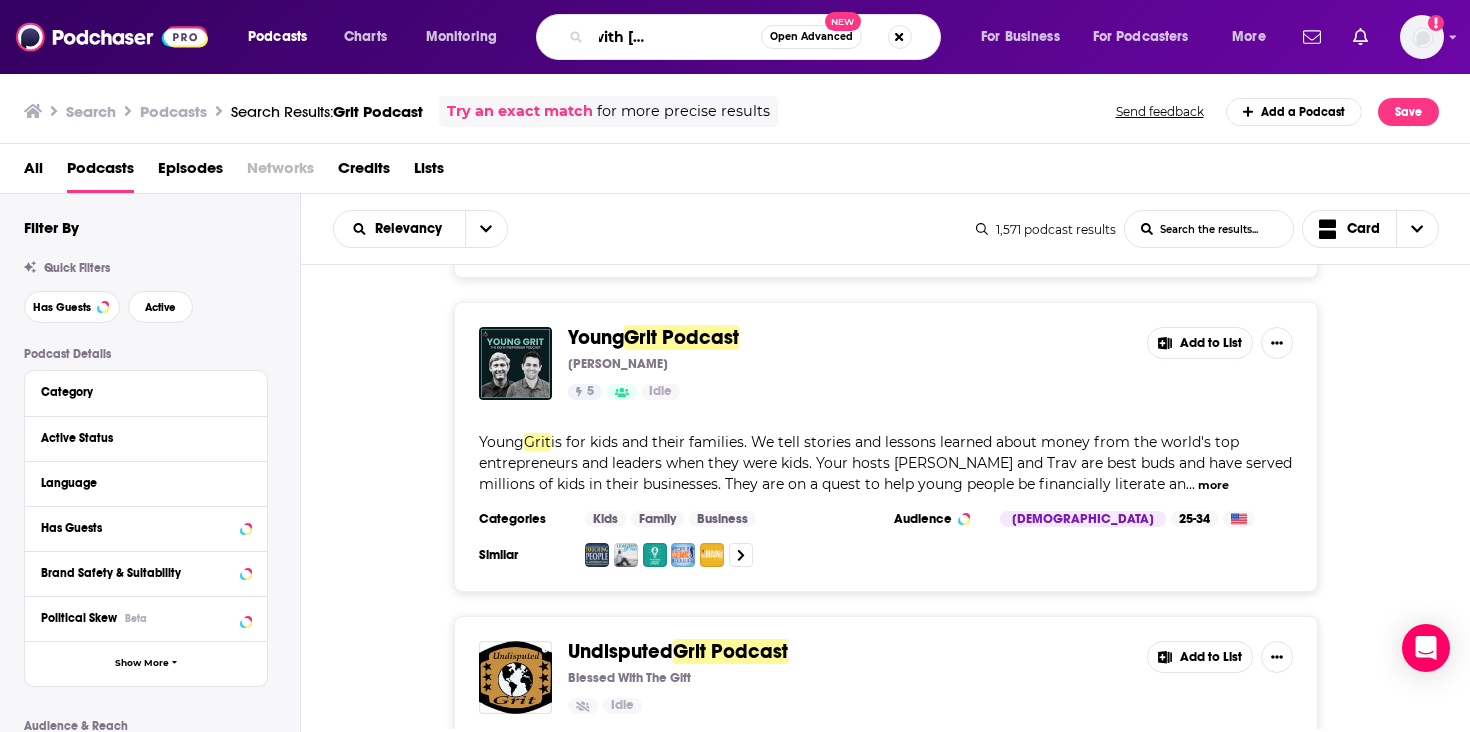 click on "Grit Podcast with Joubin Mirzadegan" at bounding box center [676, 37] 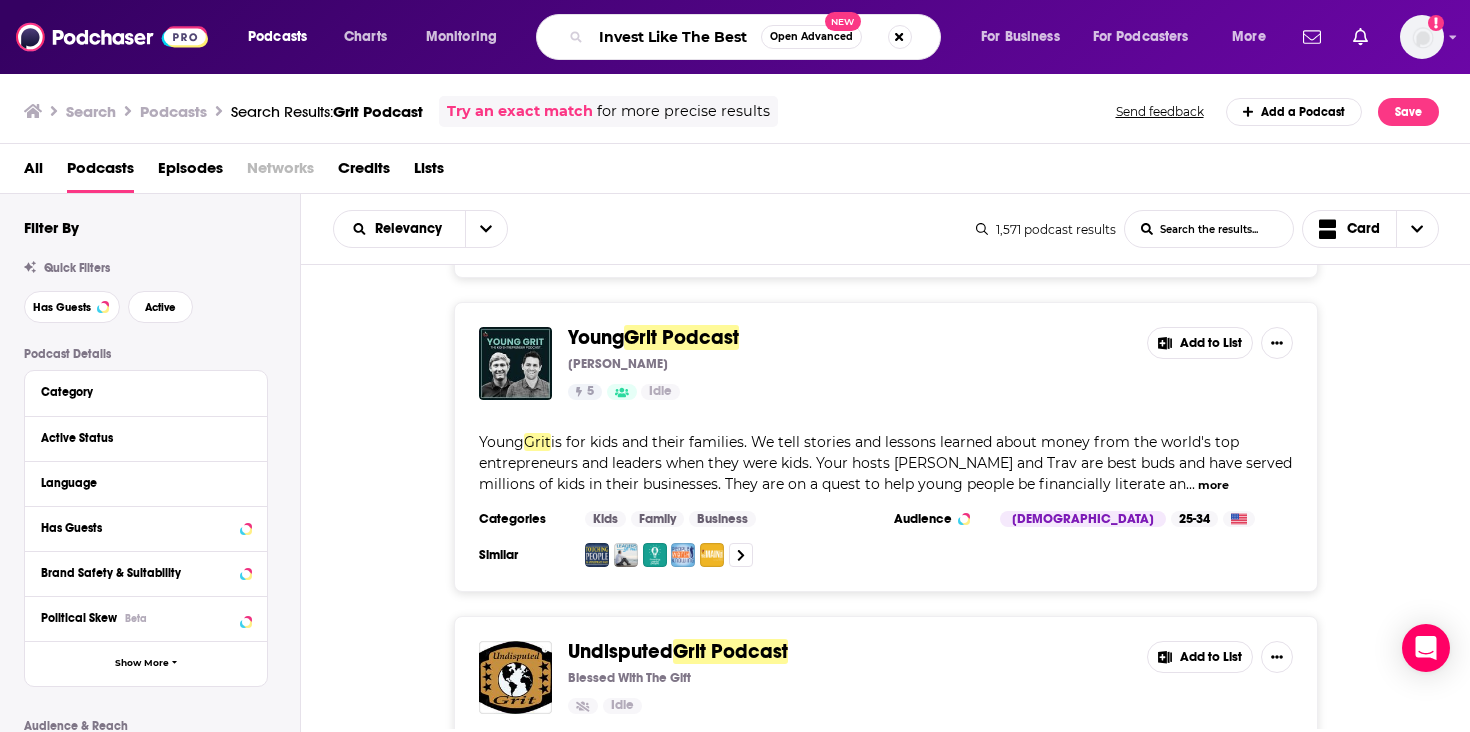 scroll, scrollTop: 0, scrollLeft: 0, axis: both 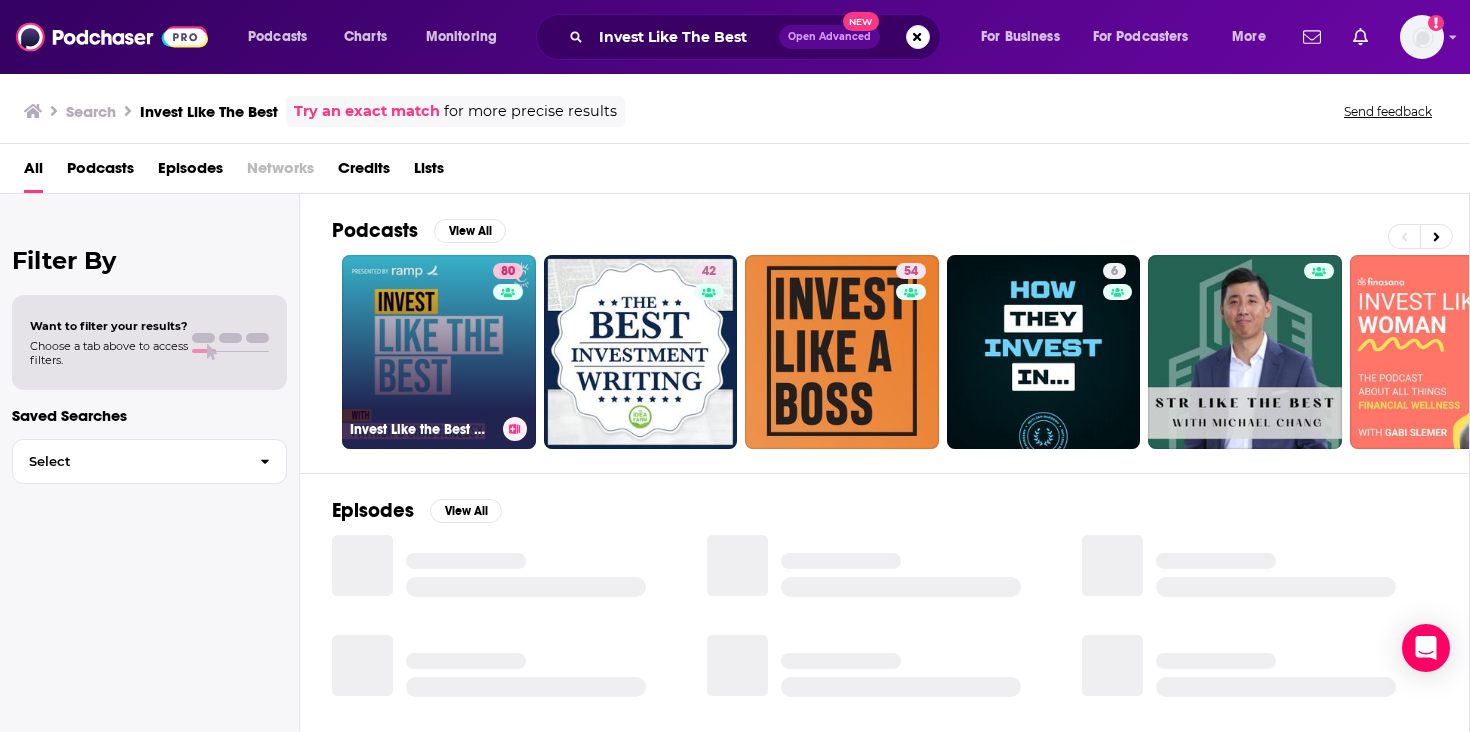 click on "80 Invest Like the Best with Patrick O'Shaughnessy" at bounding box center (439, 352) 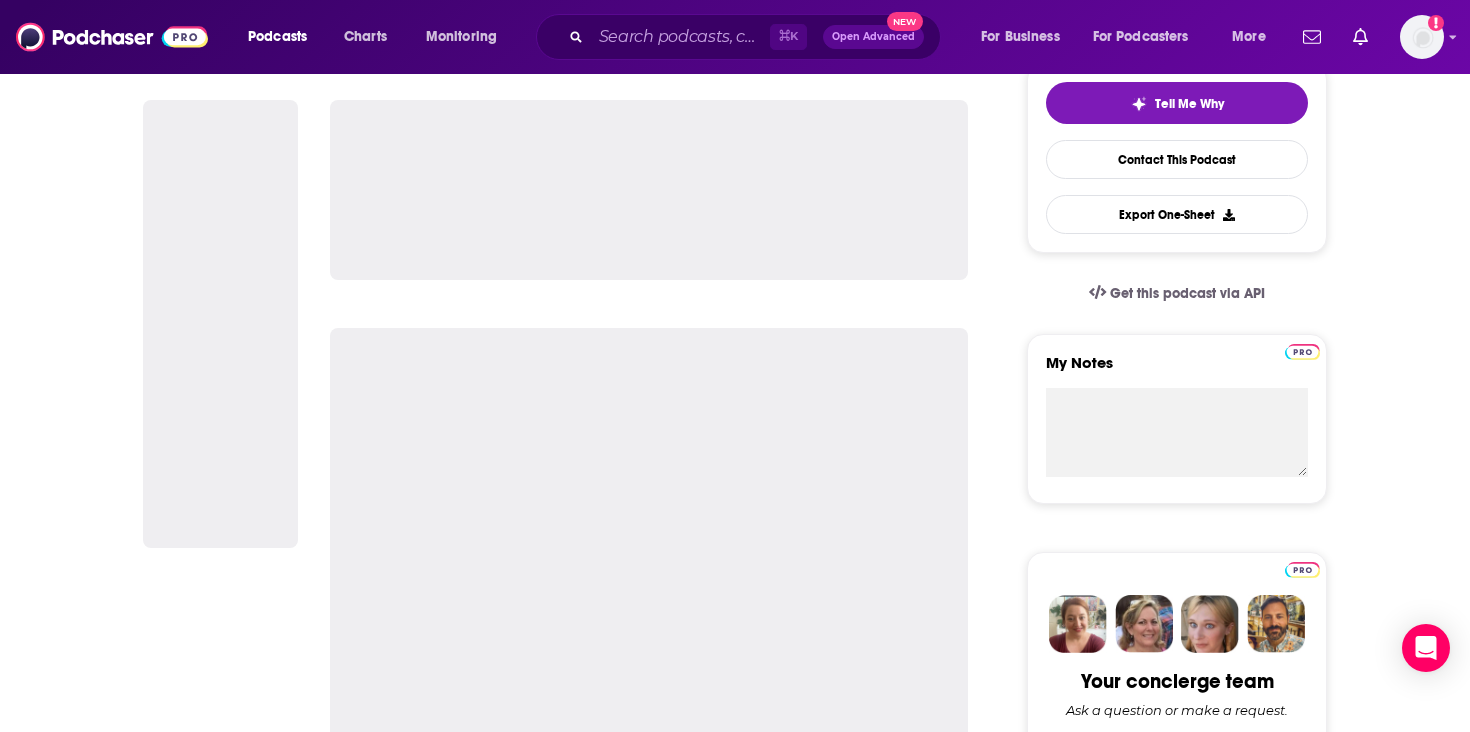 scroll, scrollTop: 483, scrollLeft: 0, axis: vertical 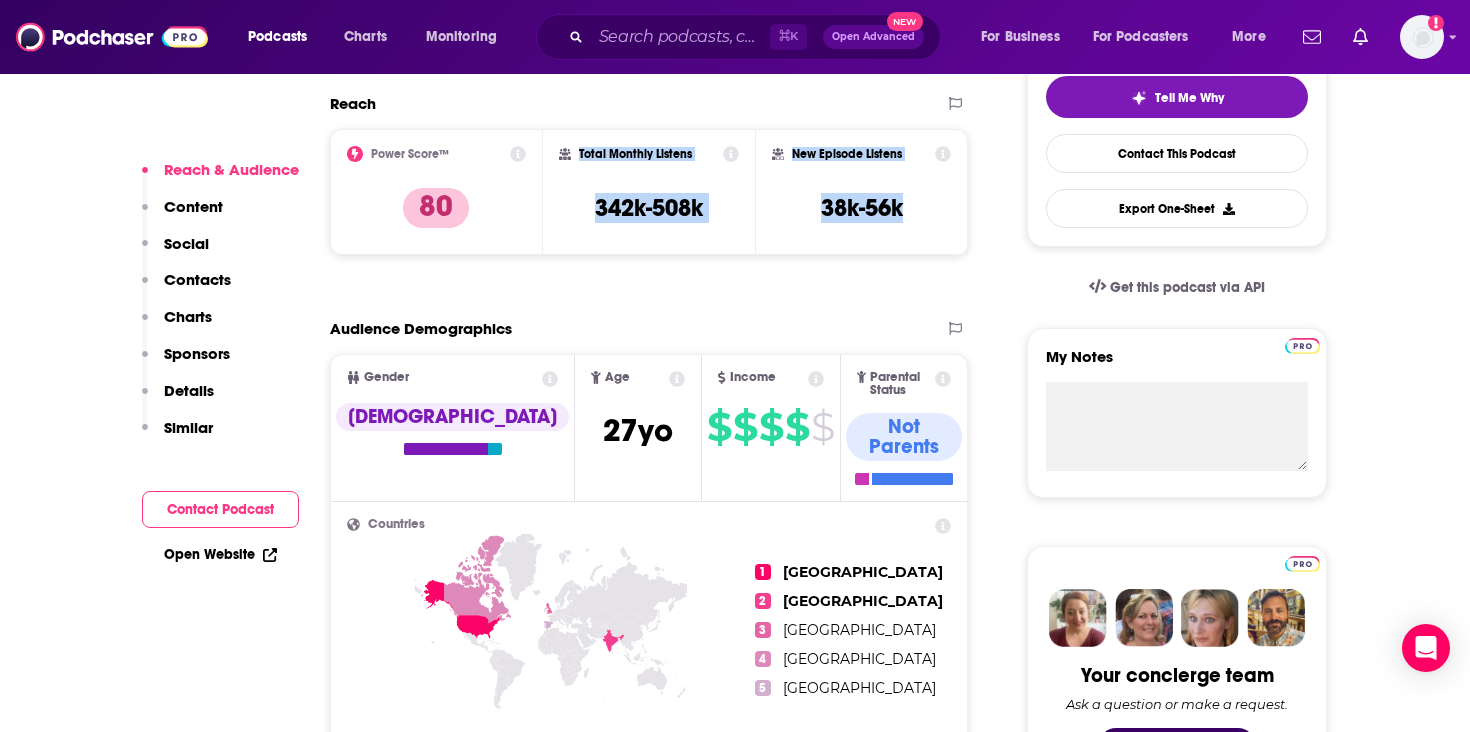 drag, startPoint x: 909, startPoint y: 208, endPoint x: 574, endPoint y: 157, distance: 338.85986 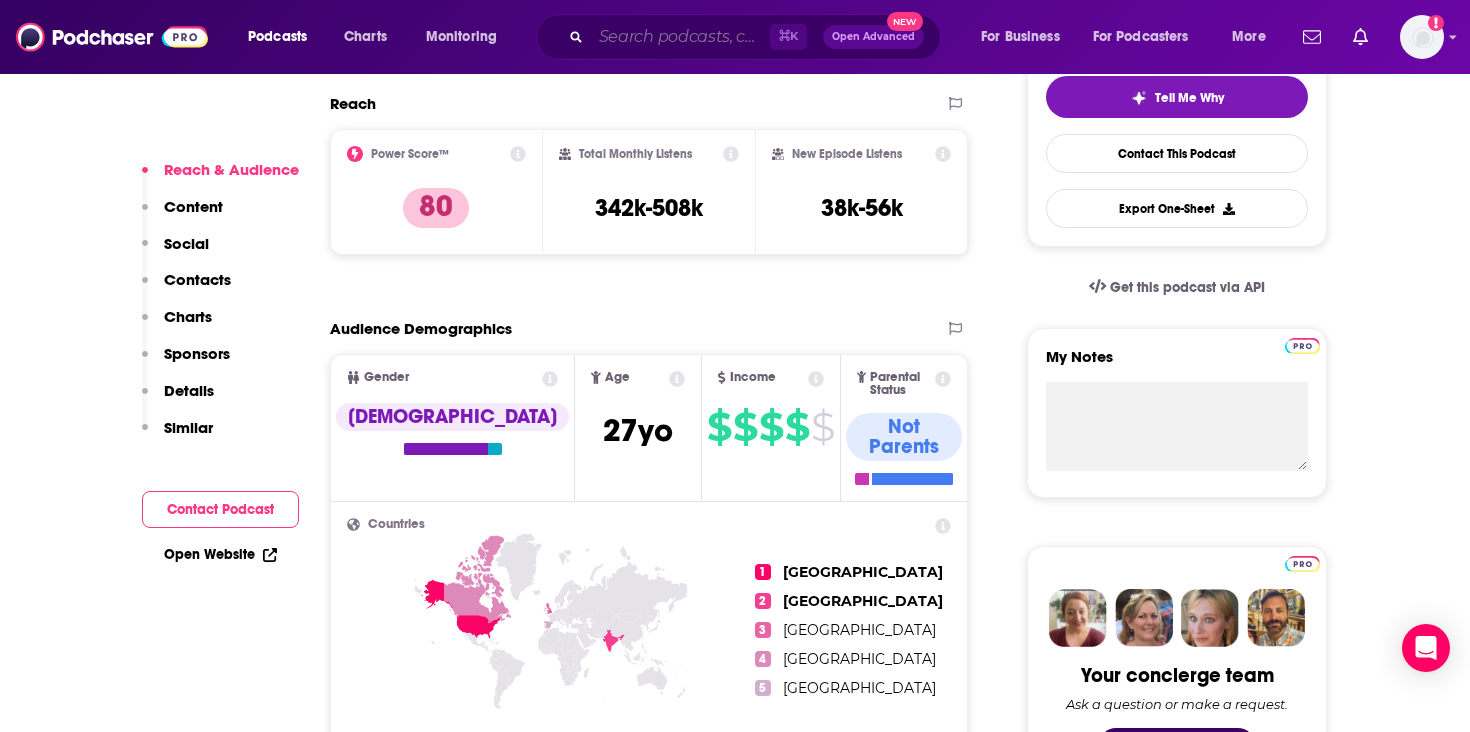 click at bounding box center (680, 37) 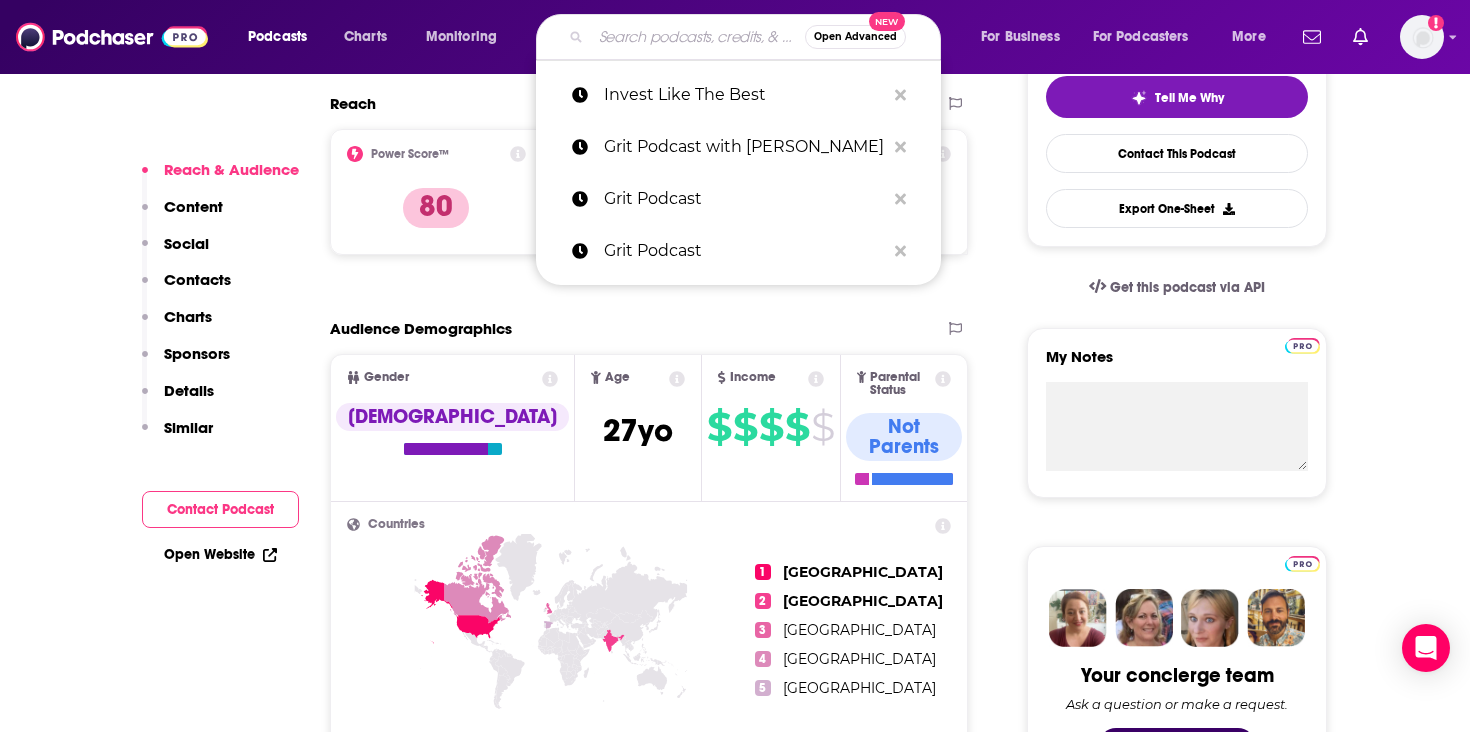 paste on "Newcomer Podcast" 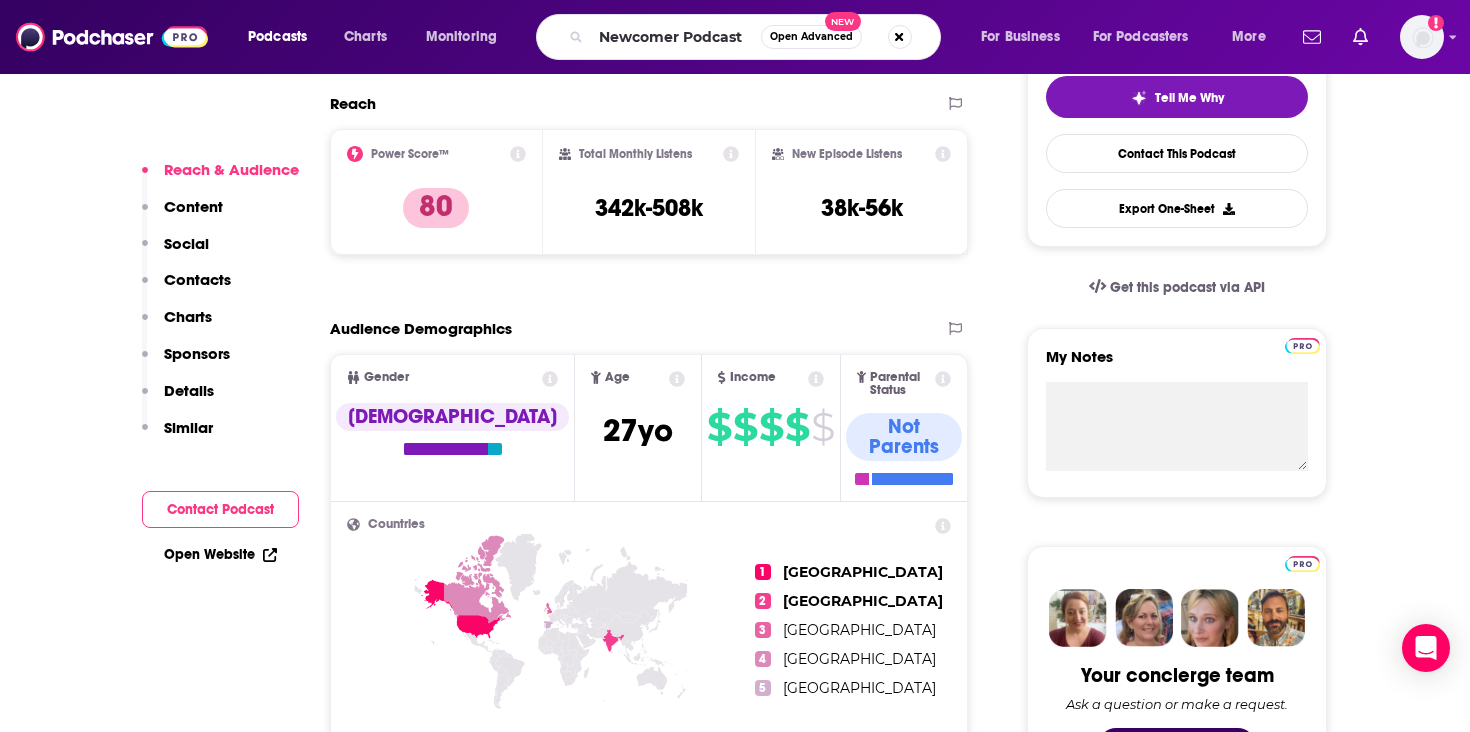 scroll, scrollTop: 0, scrollLeft: 0, axis: both 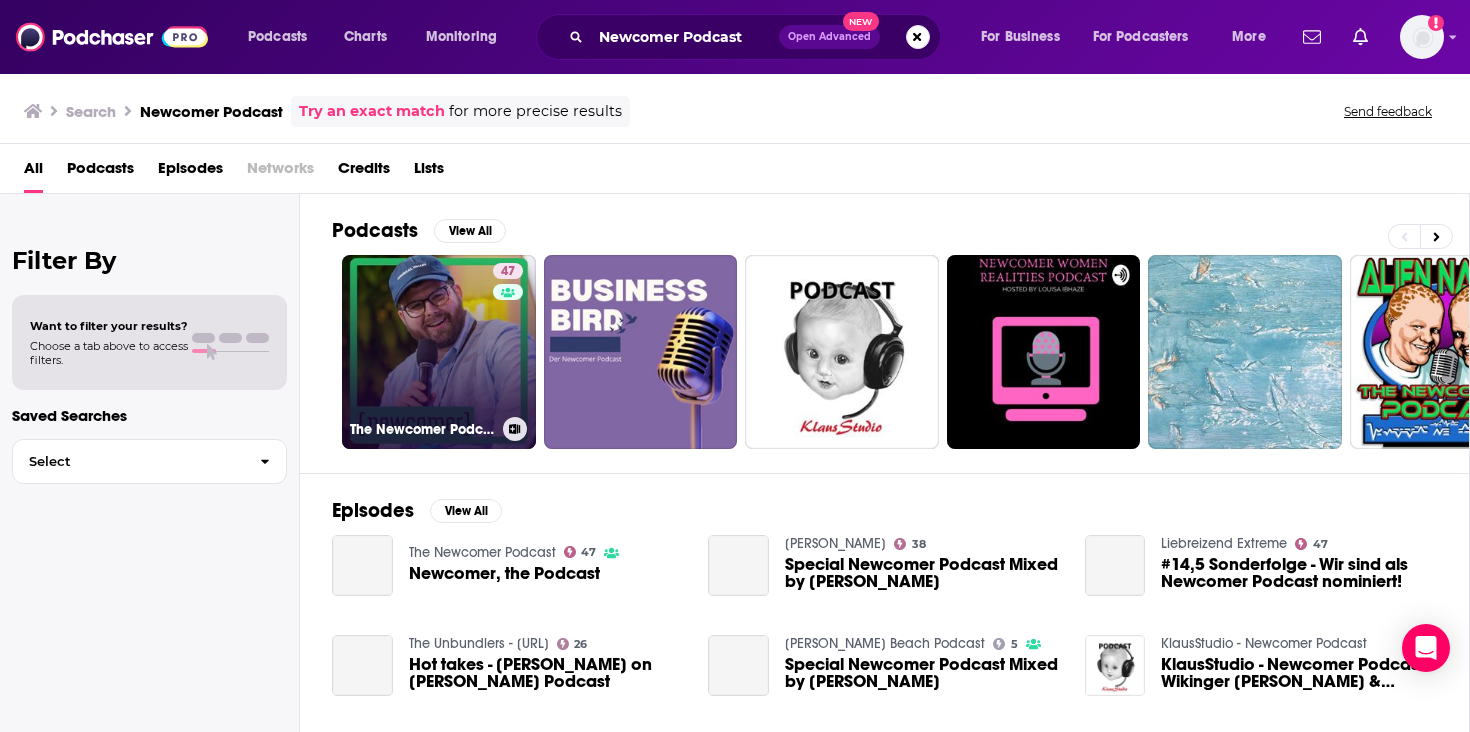 click on "47 The Newcomer Podcast" at bounding box center [439, 352] 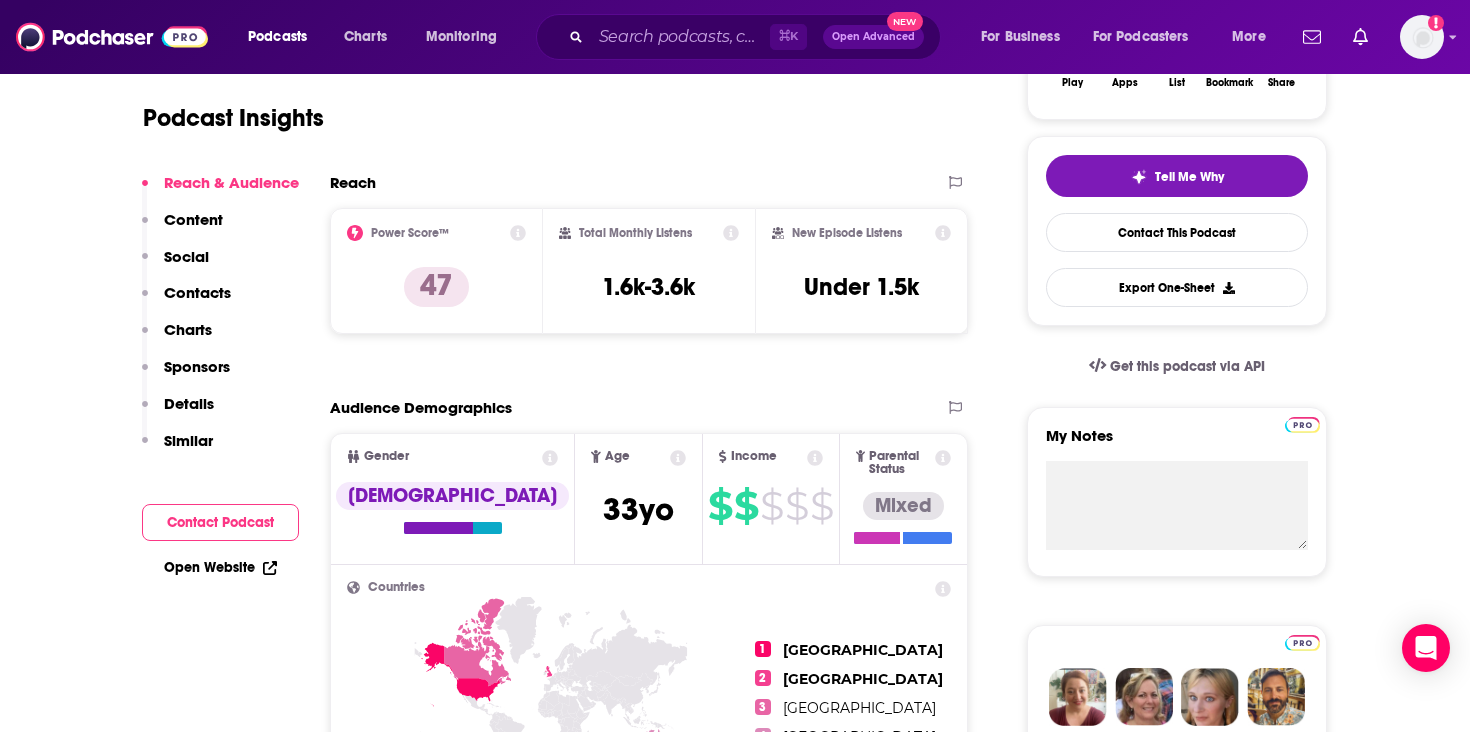 scroll, scrollTop: 413, scrollLeft: 0, axis: vertical 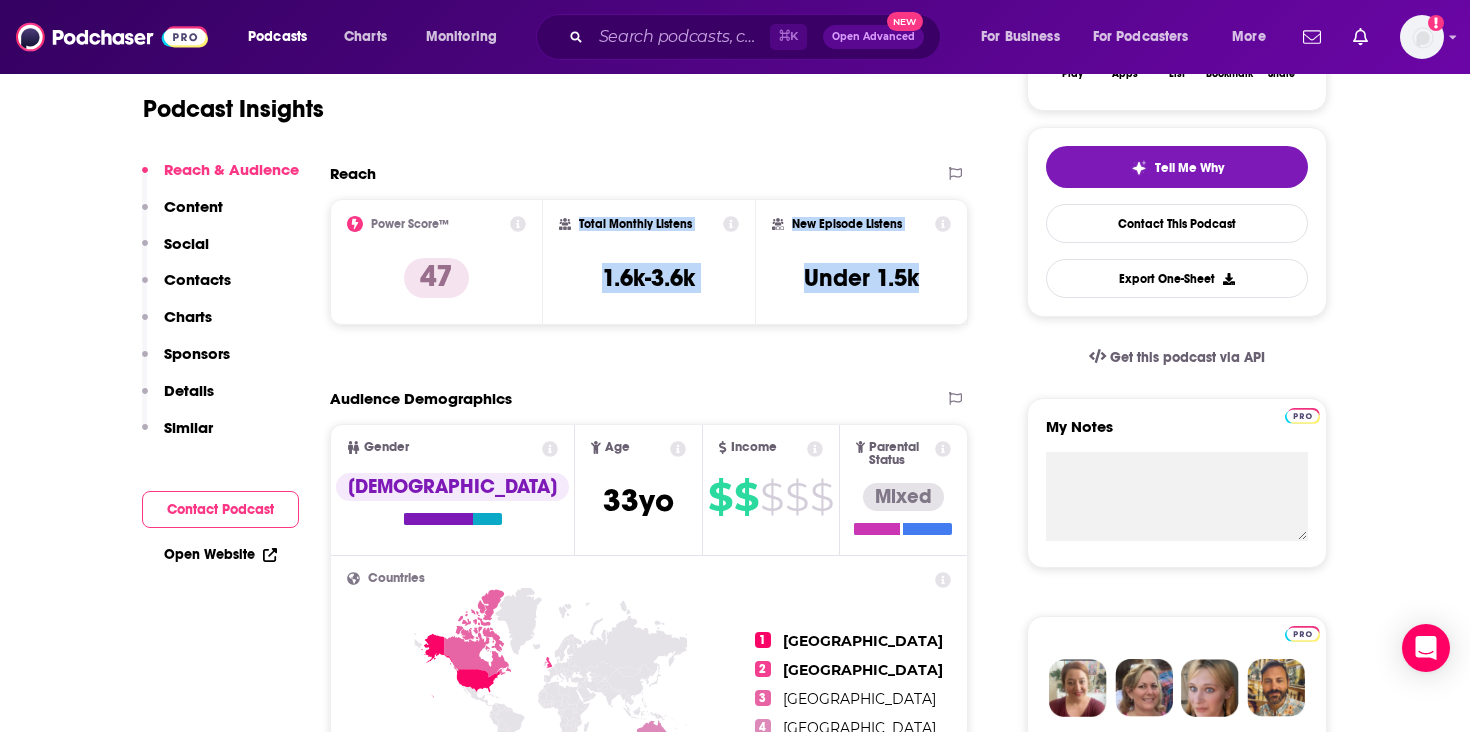 drag, startPoint x: 926, startPoint y: 278, endPoint x: 578, endPoint y: 220, distance: 352.80023 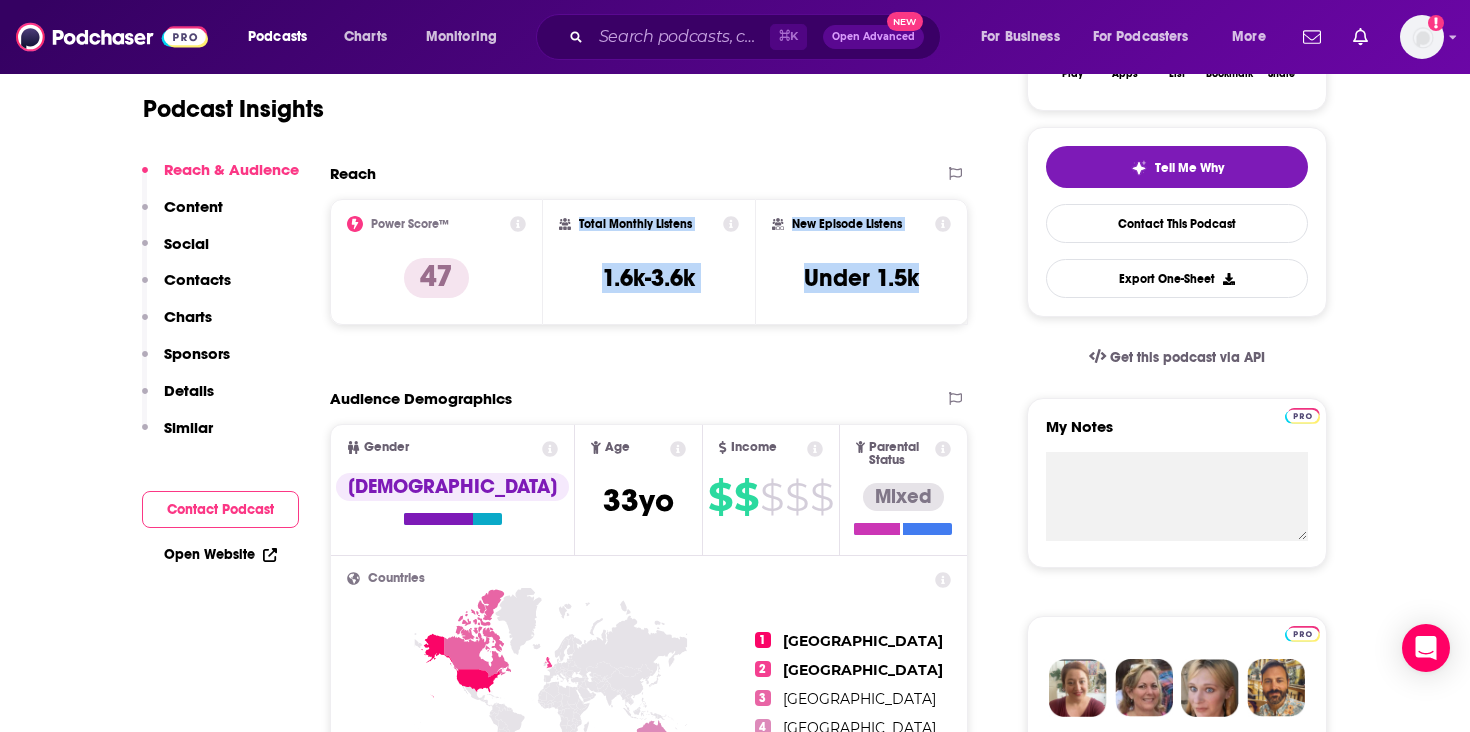copy on "Total Monthly Listens 1.6k-3.6k New Episode Listens Under 1.5k" 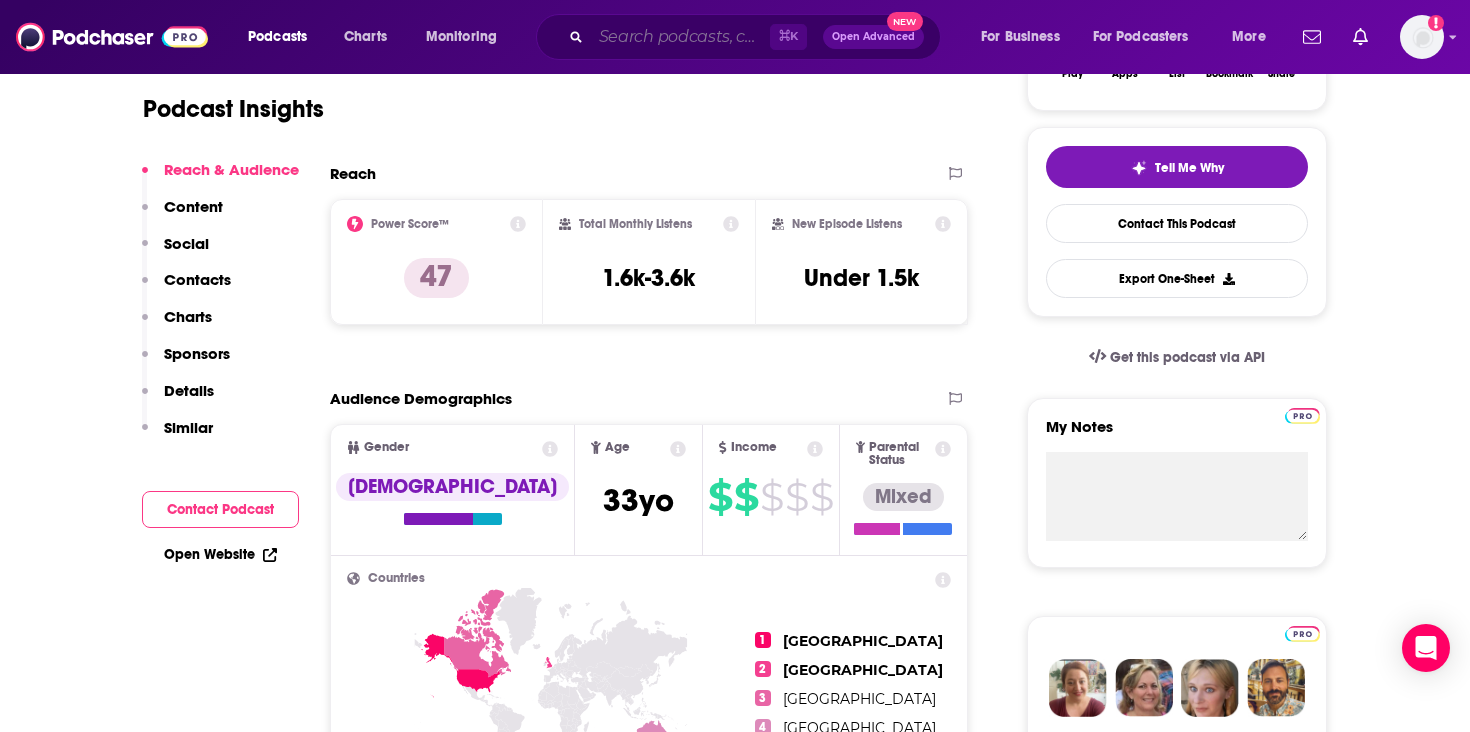 click at bounding box center [680, 37] 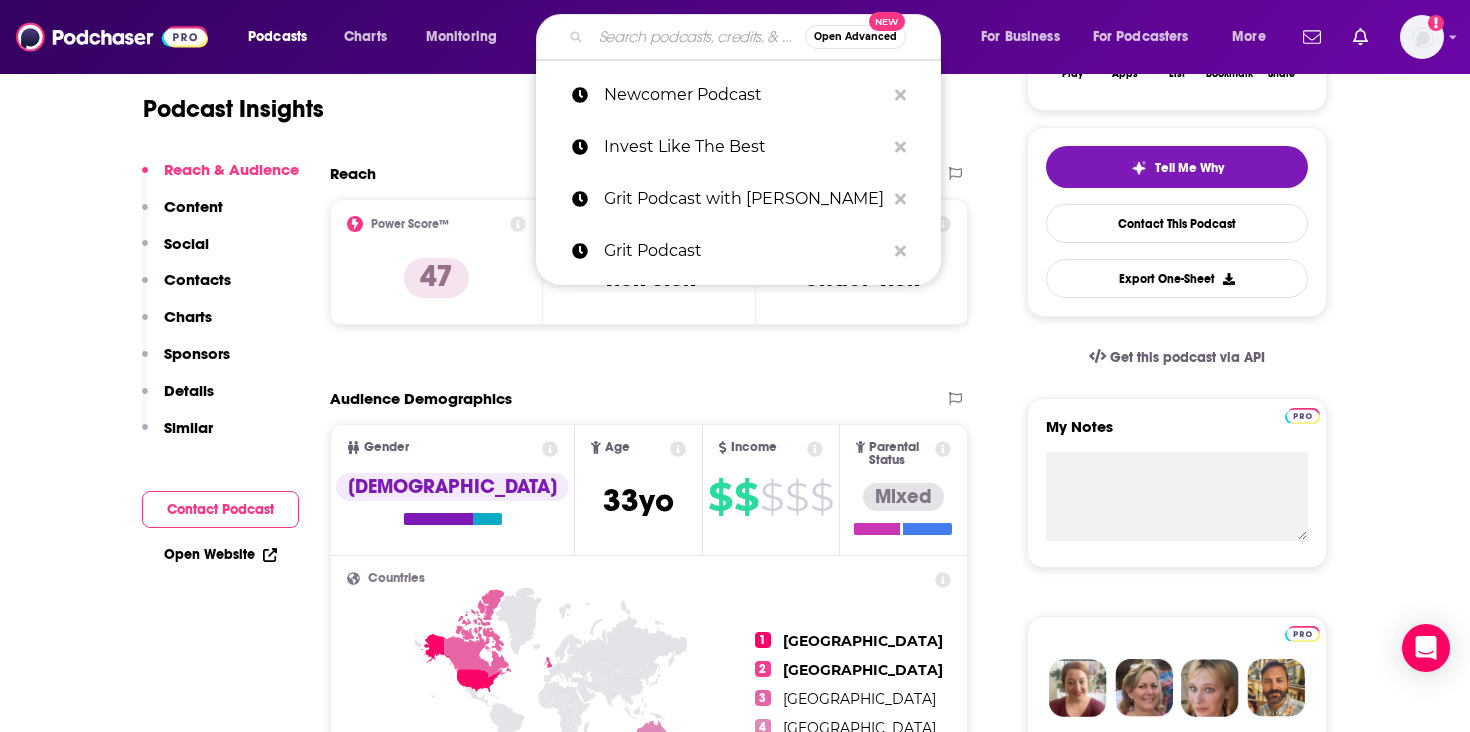 paste on "Sand Hill Road Podcast" 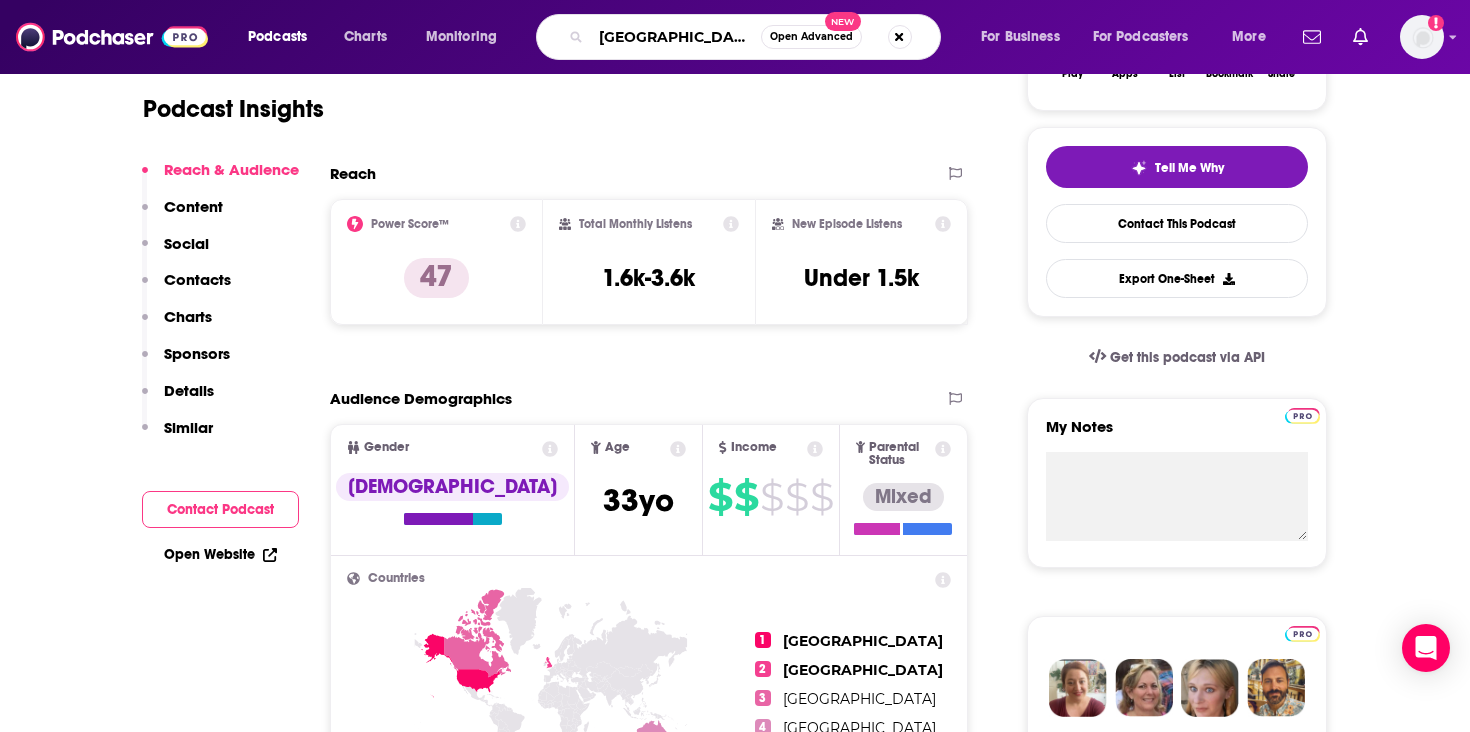 scroll, scrollTop: 0, scrollLeft: 18, axis: horizontal 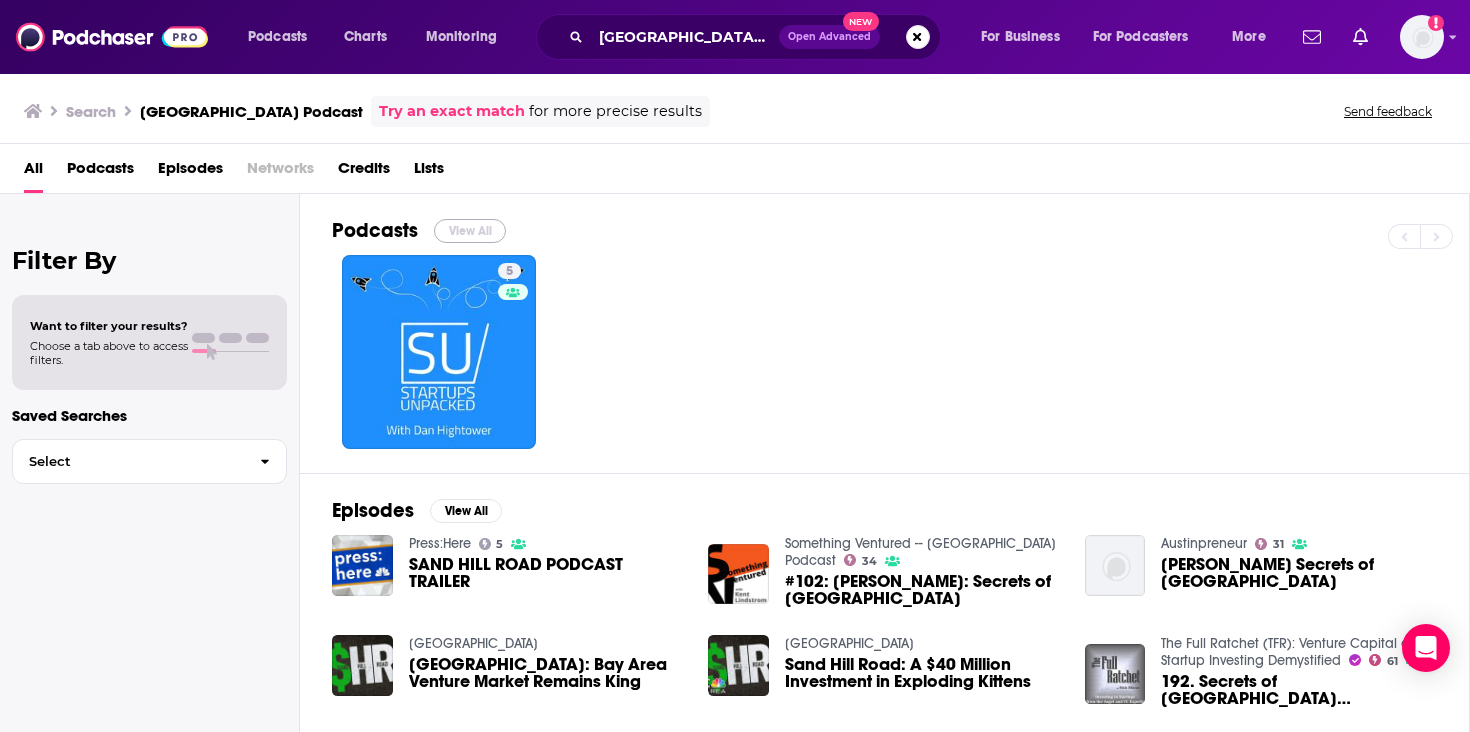 click on "View All" at bounding box center [470, 231] 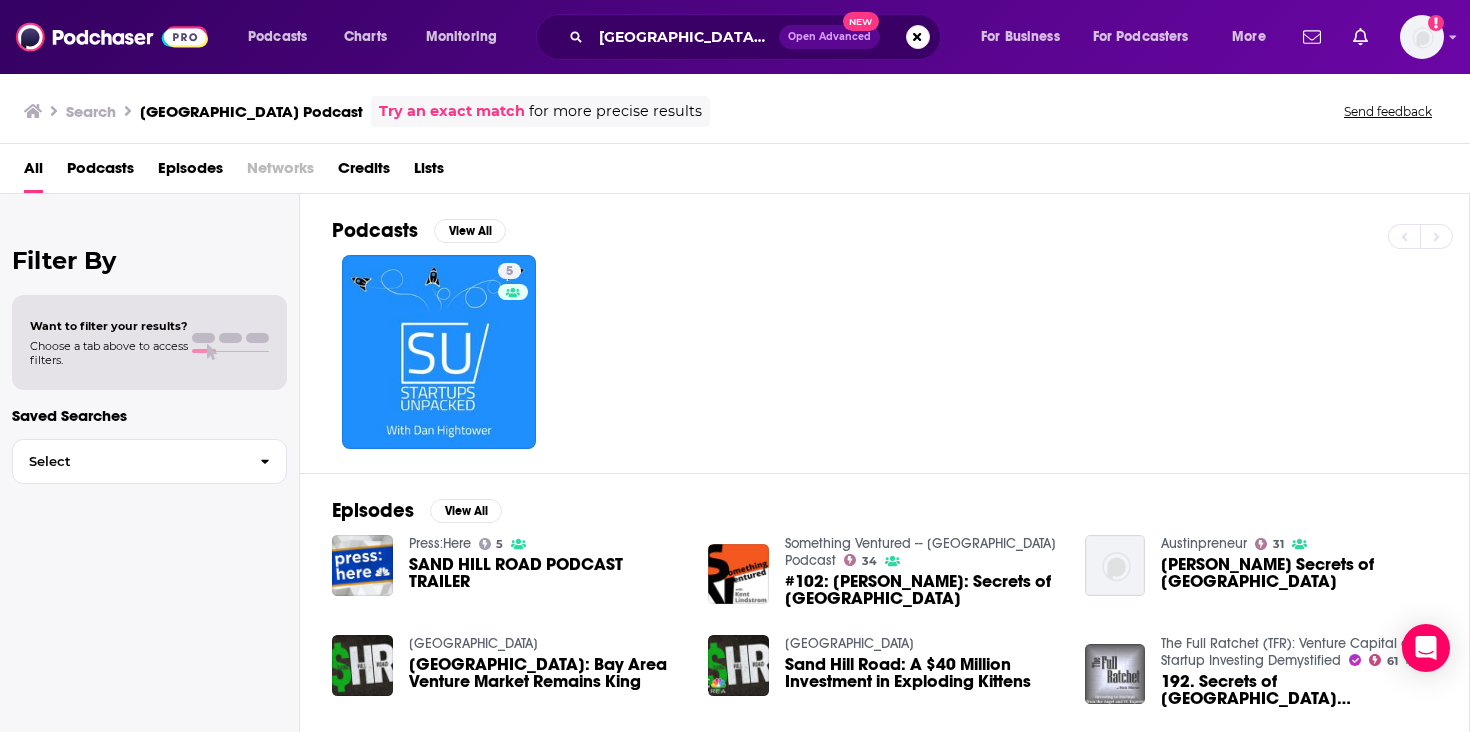 scroll, scrollTop: 166, scrollLeft: 0, axis: vertical 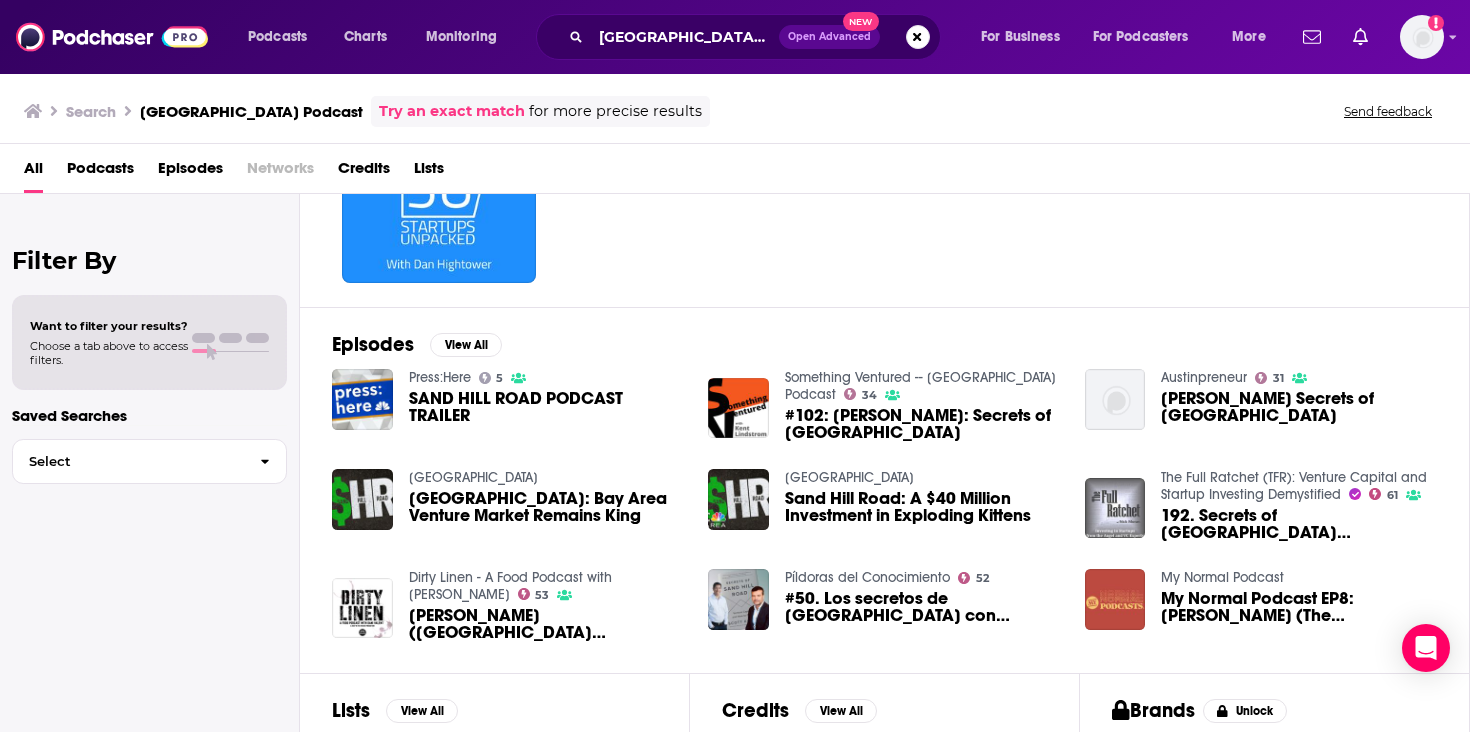 click on "Sand Hill Road: Bay Area Venture Market Remains King" at bounding box center (547, 507) 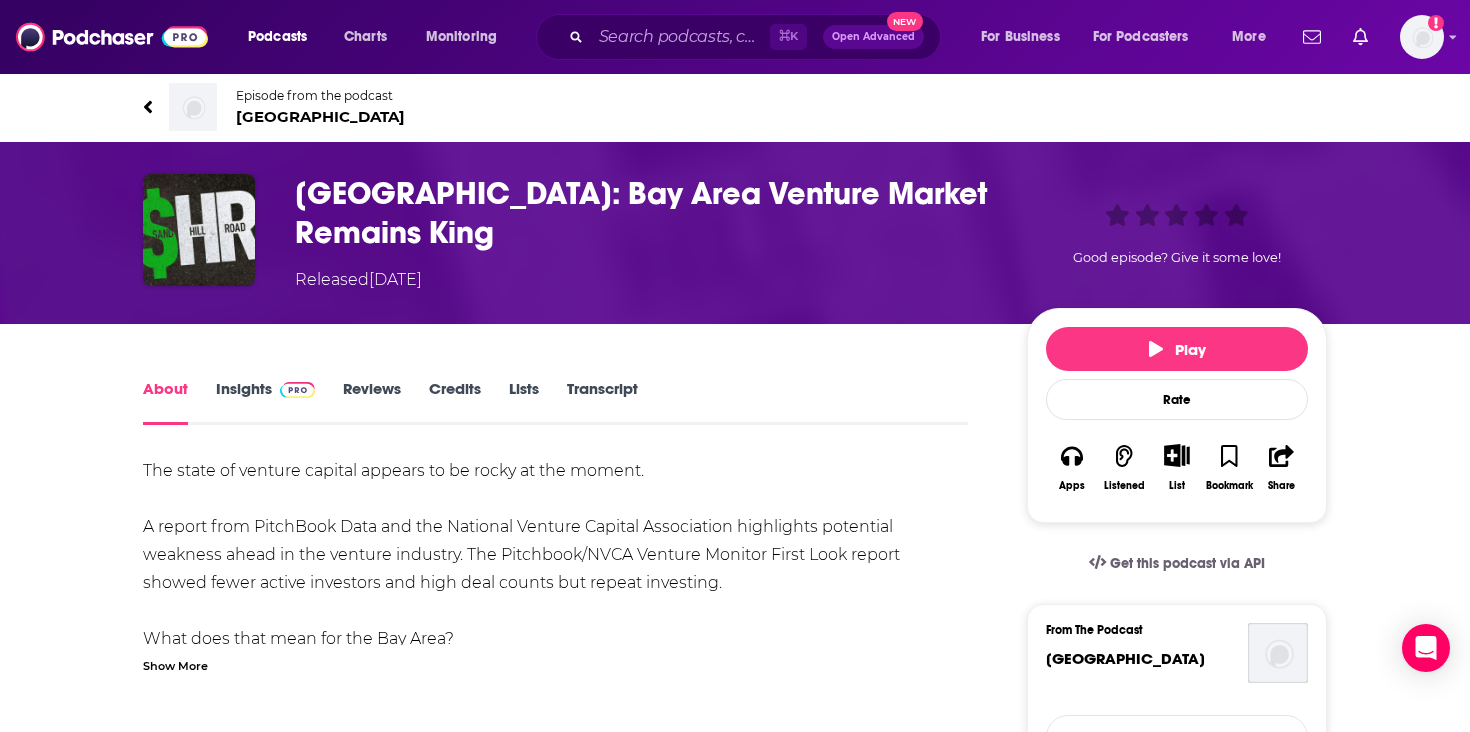 click at bounding box center [297, 390] 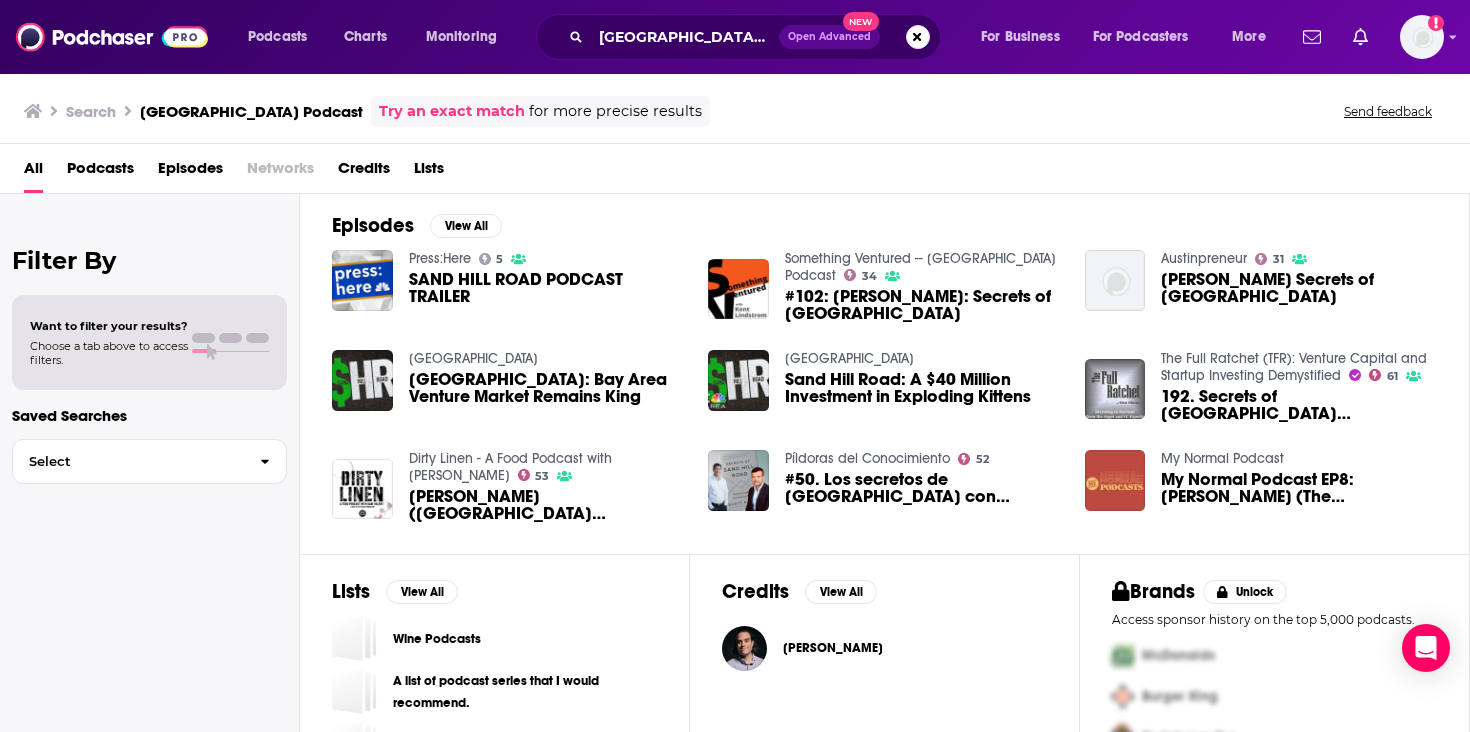 scroll, scrollTop: 309, scrollLeft: 0, axis: vertical 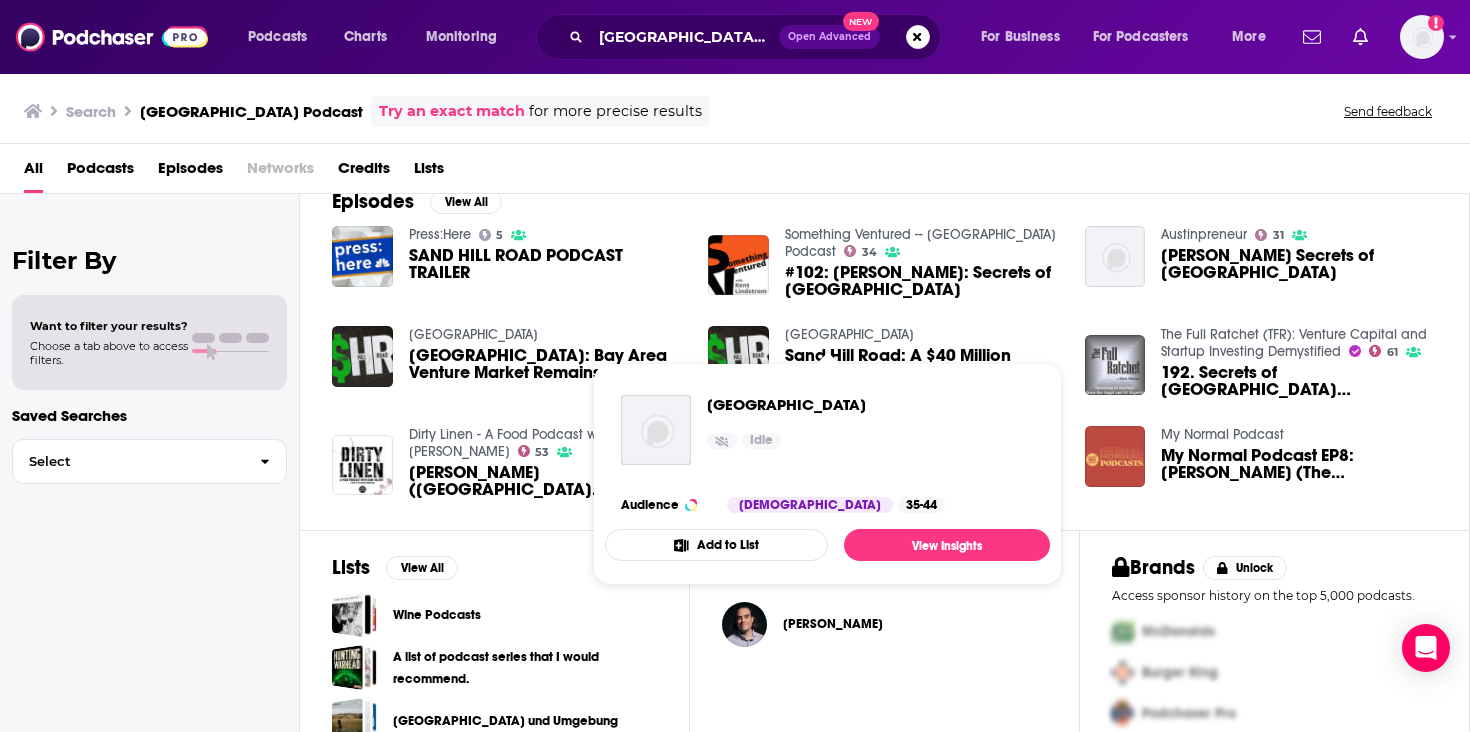 click on "NBC Bay Area" at bounding box center [849, 334] 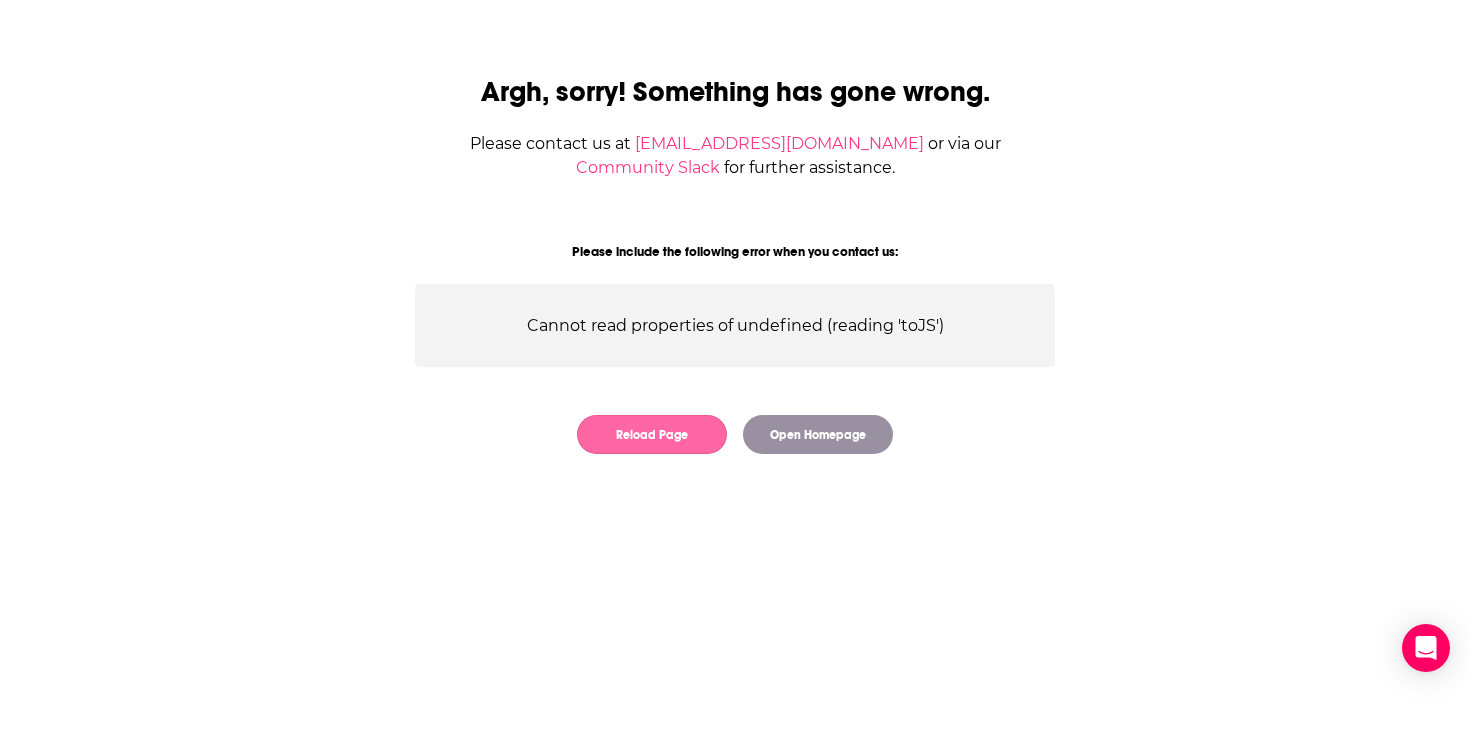 click on "Reload Page" at bounding box center [652, 434] 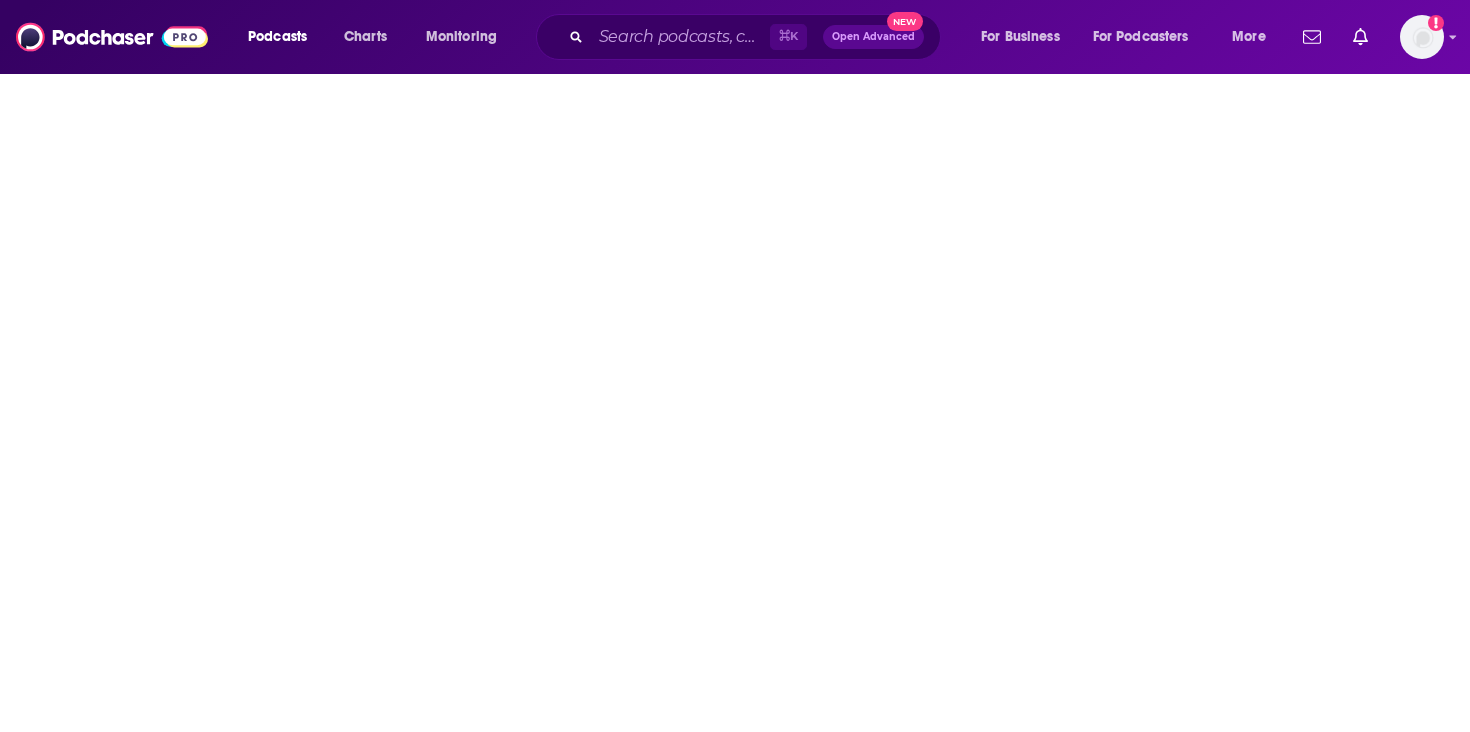 scroll, scrollTop: 0, scrollLeft: 0, axis: both 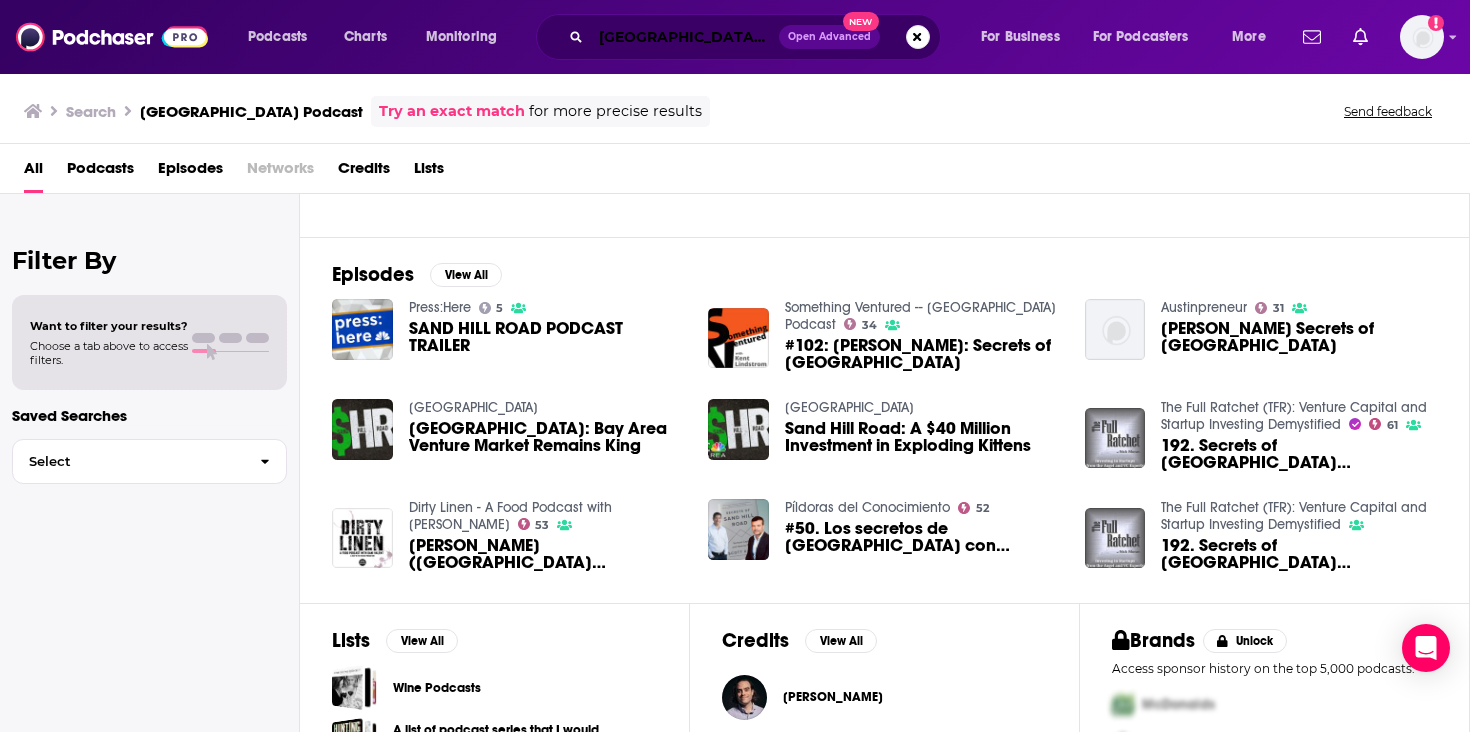 click on "[GEOGRAPHIC_DATA] Podcast" at bounding box center [685, 37] 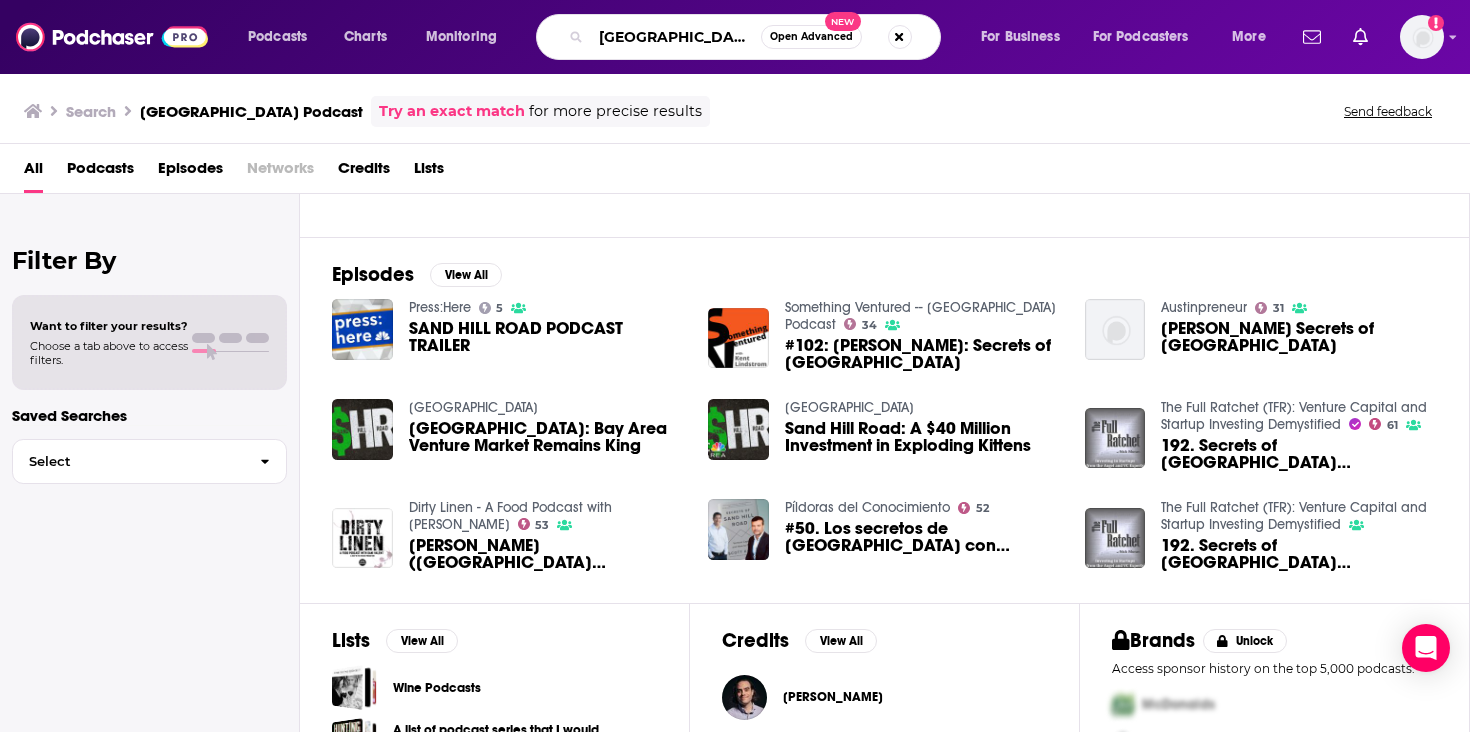 click on "Sand Hill Road Podcast" at bounding box center [676, 37] 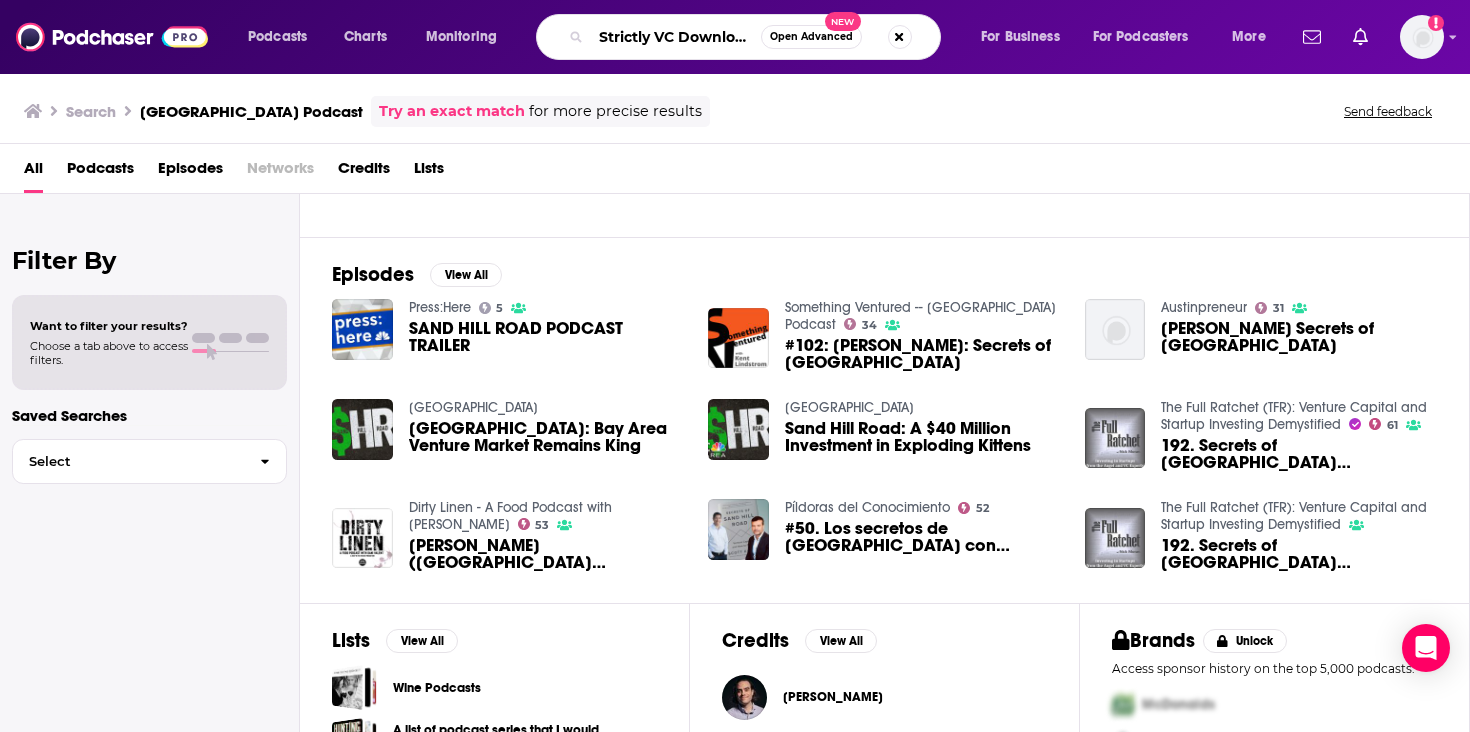 scroll, scrollTop: 0, scrollLeft: 3, axis: horizontal 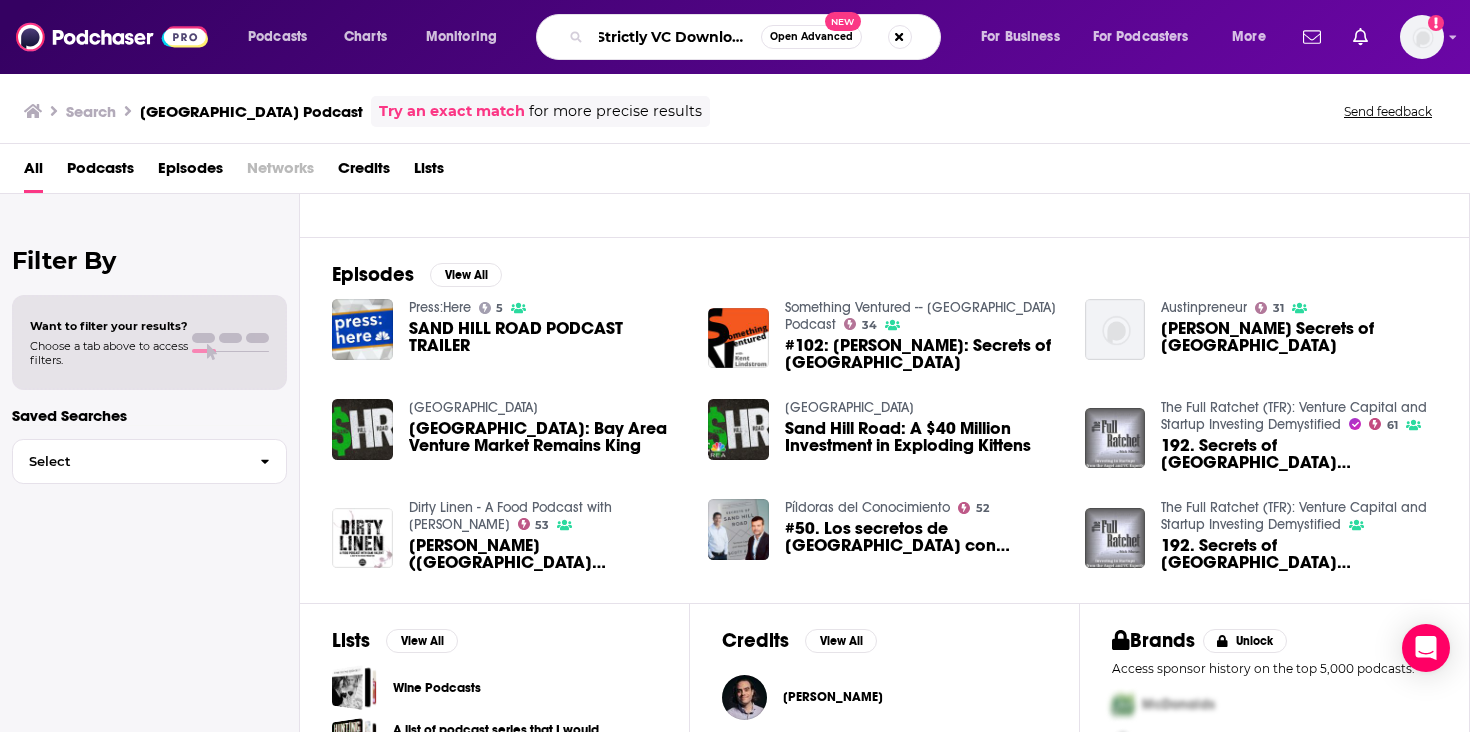 type on "Strictly VC Download" 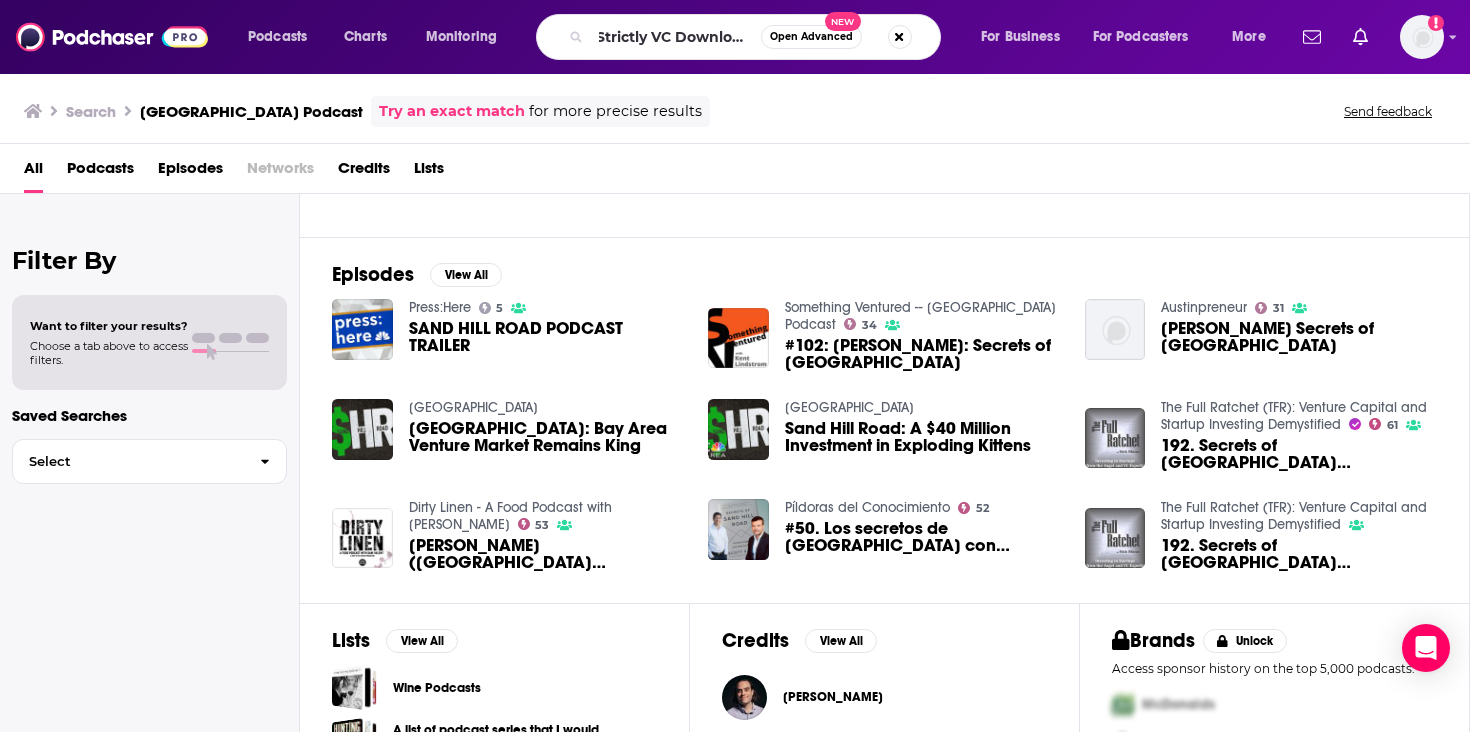 scroll, scrollTop: 0, scrollLeft: 0, axis: both 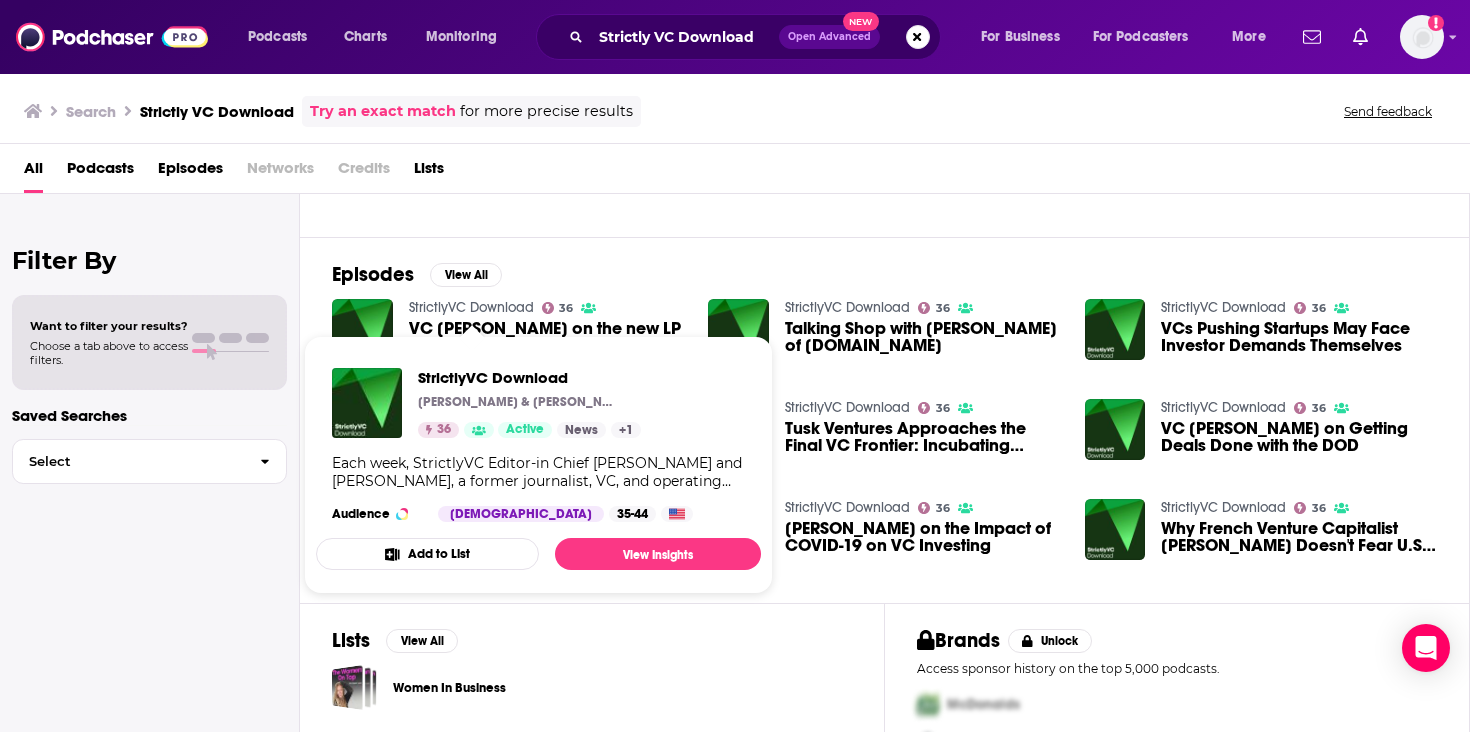 click on "StrictlyVC Download" at bounding box center [471, 307] 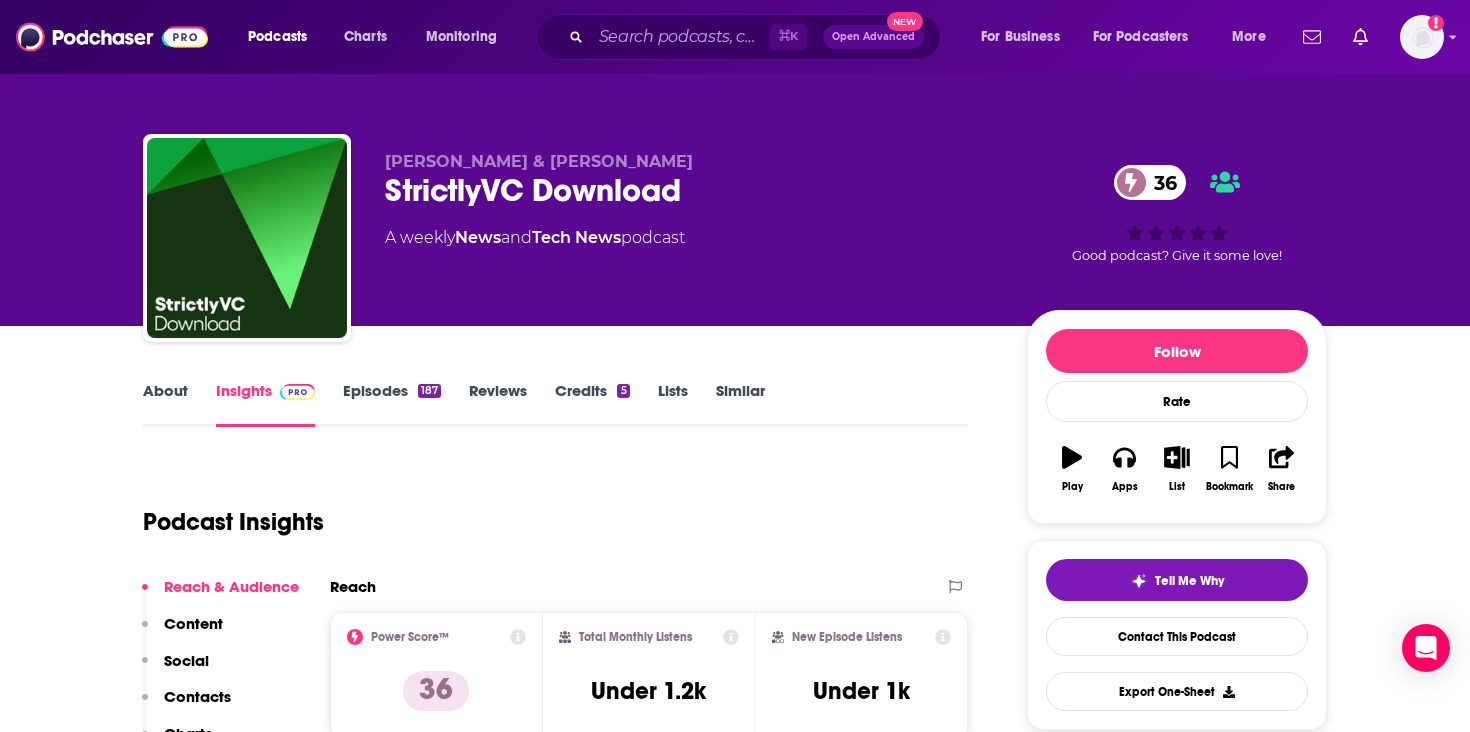 scroll, scrollTop: 185, scrollLeft: 0, axis: vertical 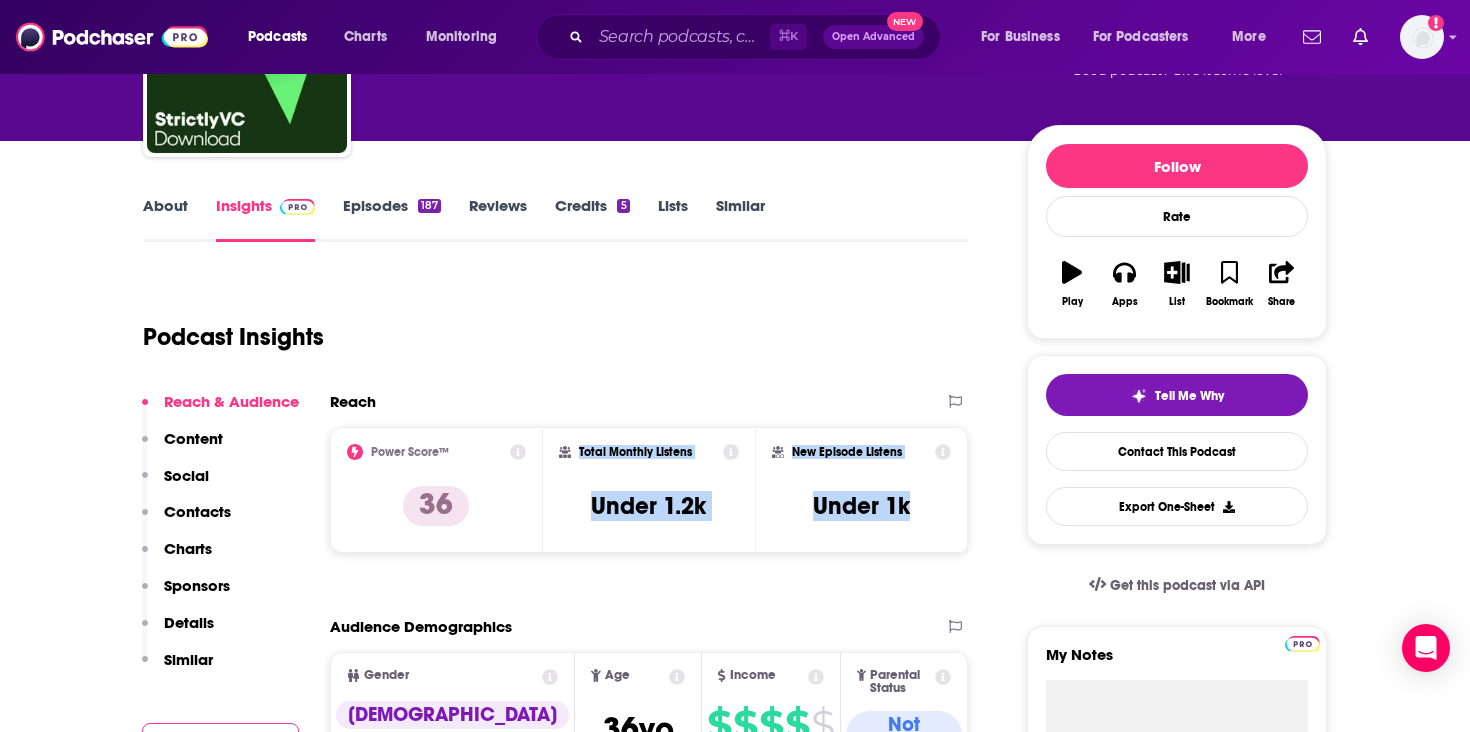 drag, startPoint x: 923, startPoint y: 510, endPoint x: 578, endPoint y: 451, distance: 350.00858 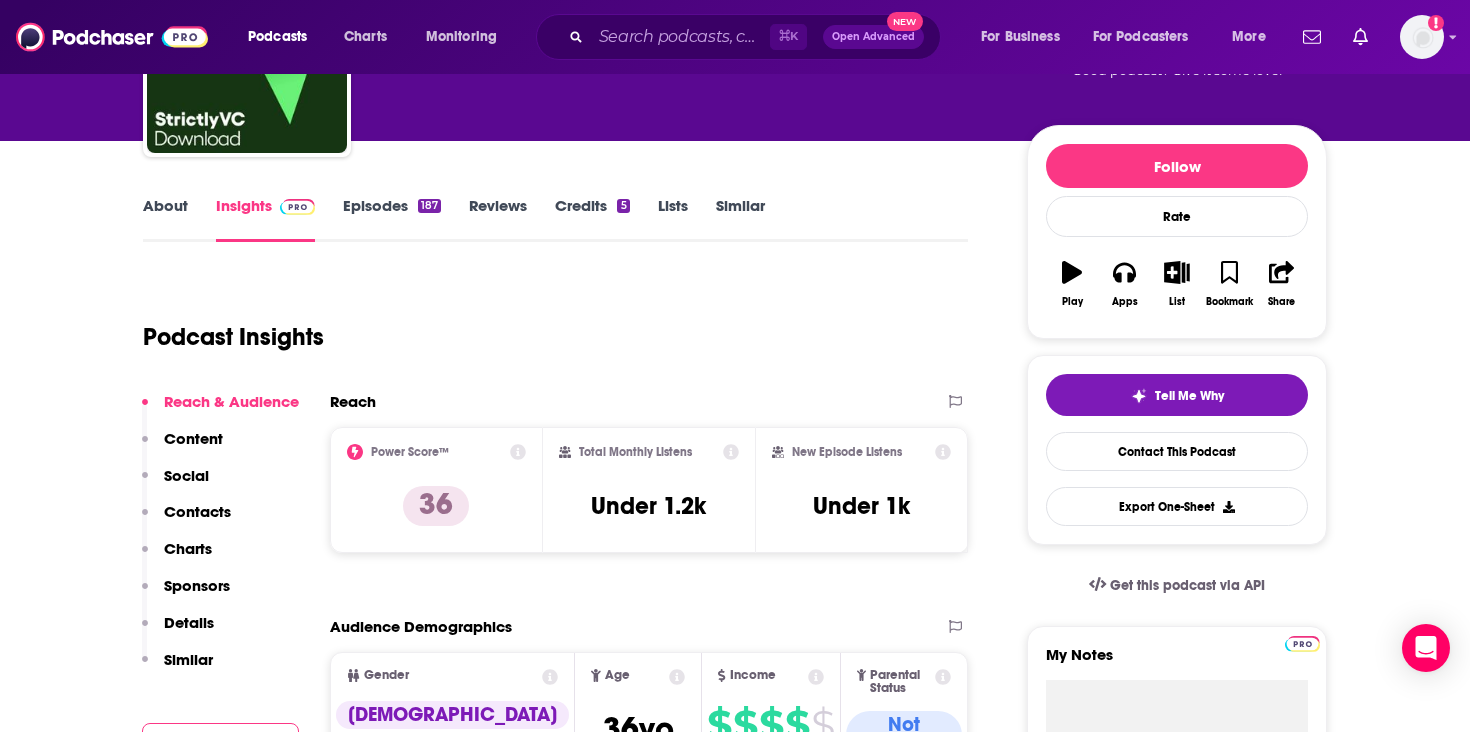 click on "⌘  K Open Advanced New" at bounding box center [738, 37] 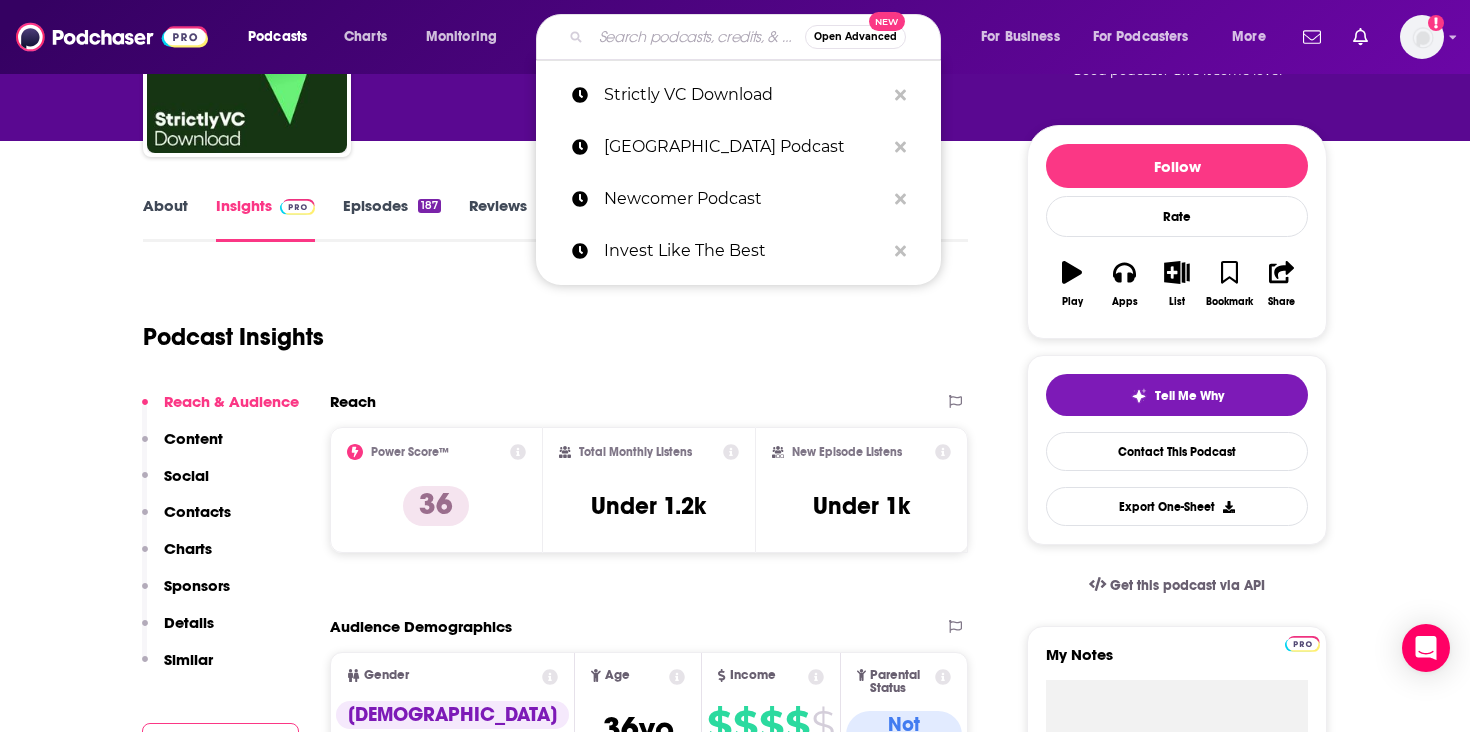 click at bounding box center [698, 37] 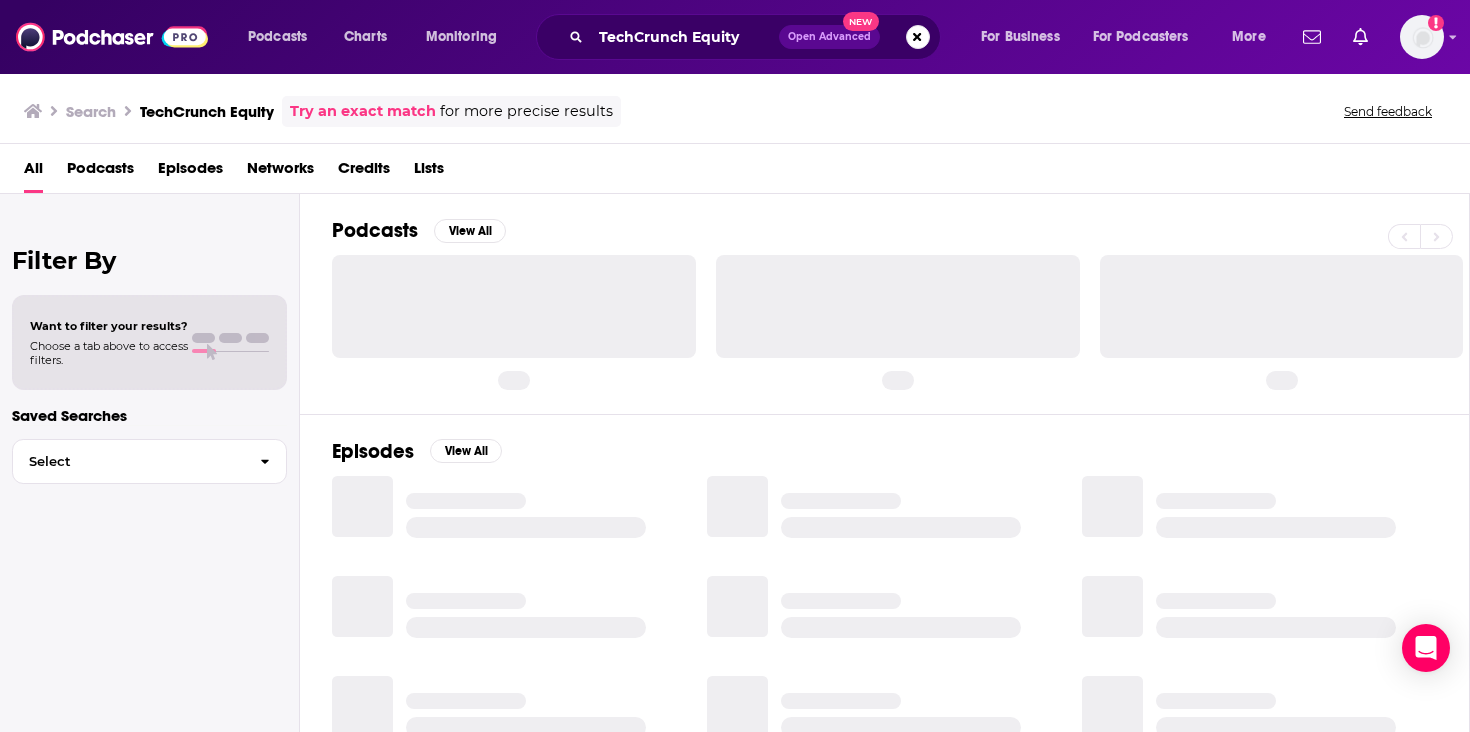 scroll, scrollTop: 0, scrollLeft: 0, axis: both 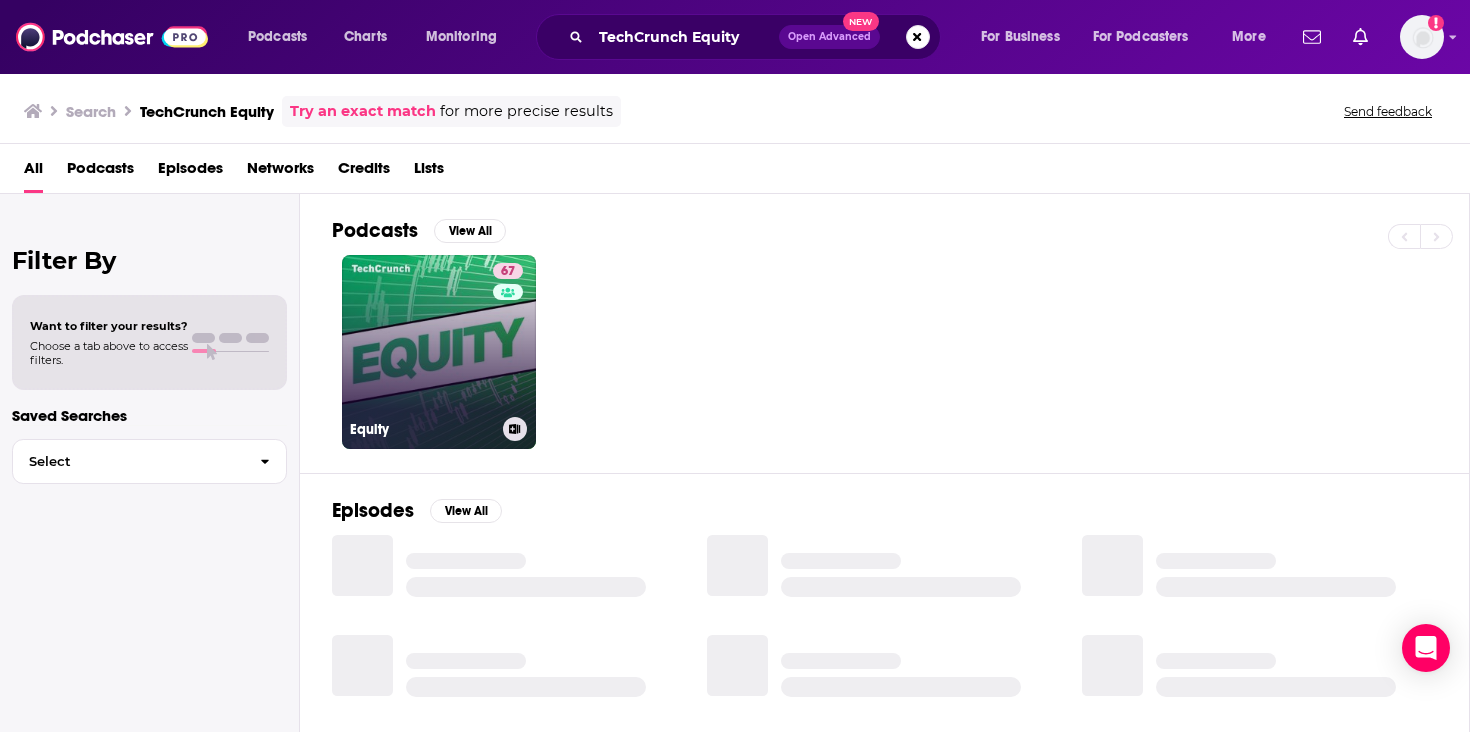 click on "67 Equity" at bounding box center (439, 352) 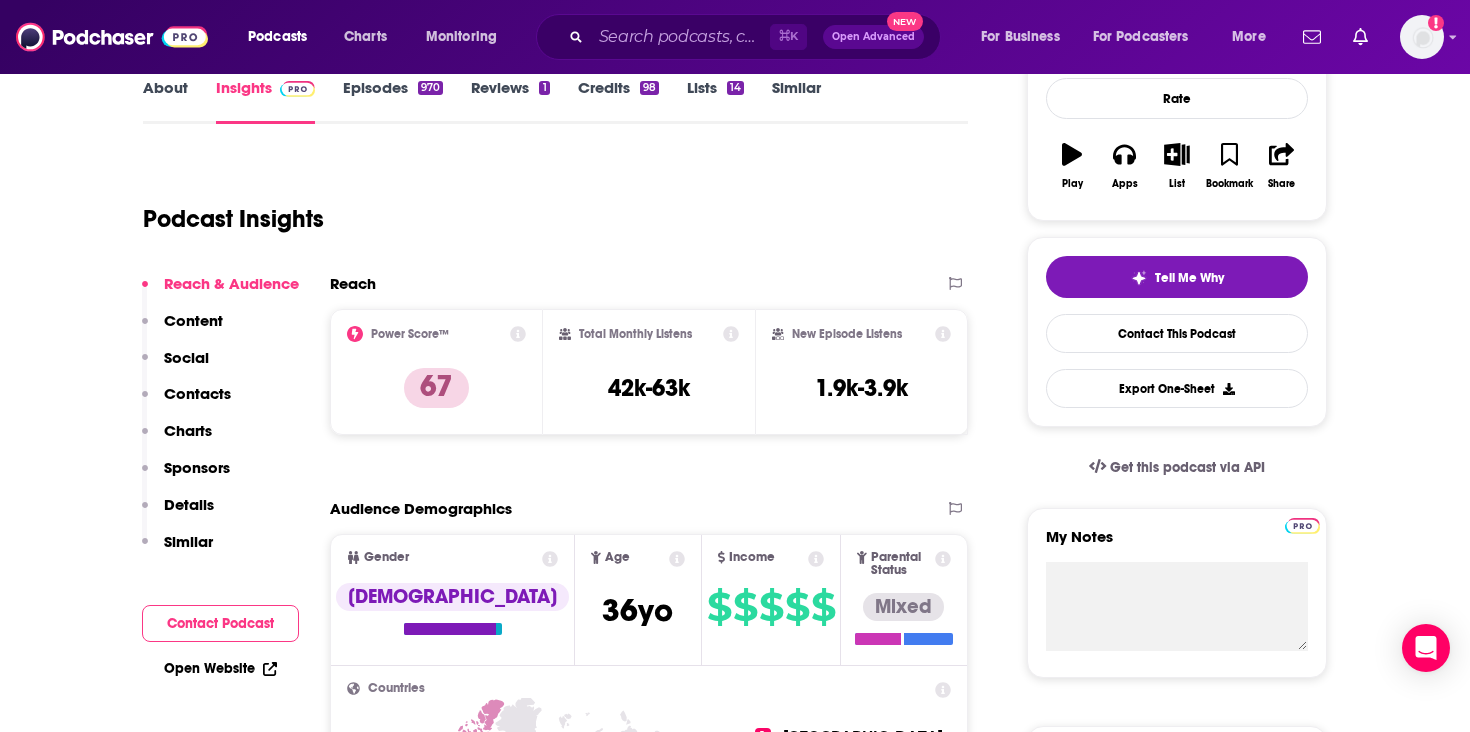 scroll, scrollTop: 301, scrollLeft: 0, axis: vertical 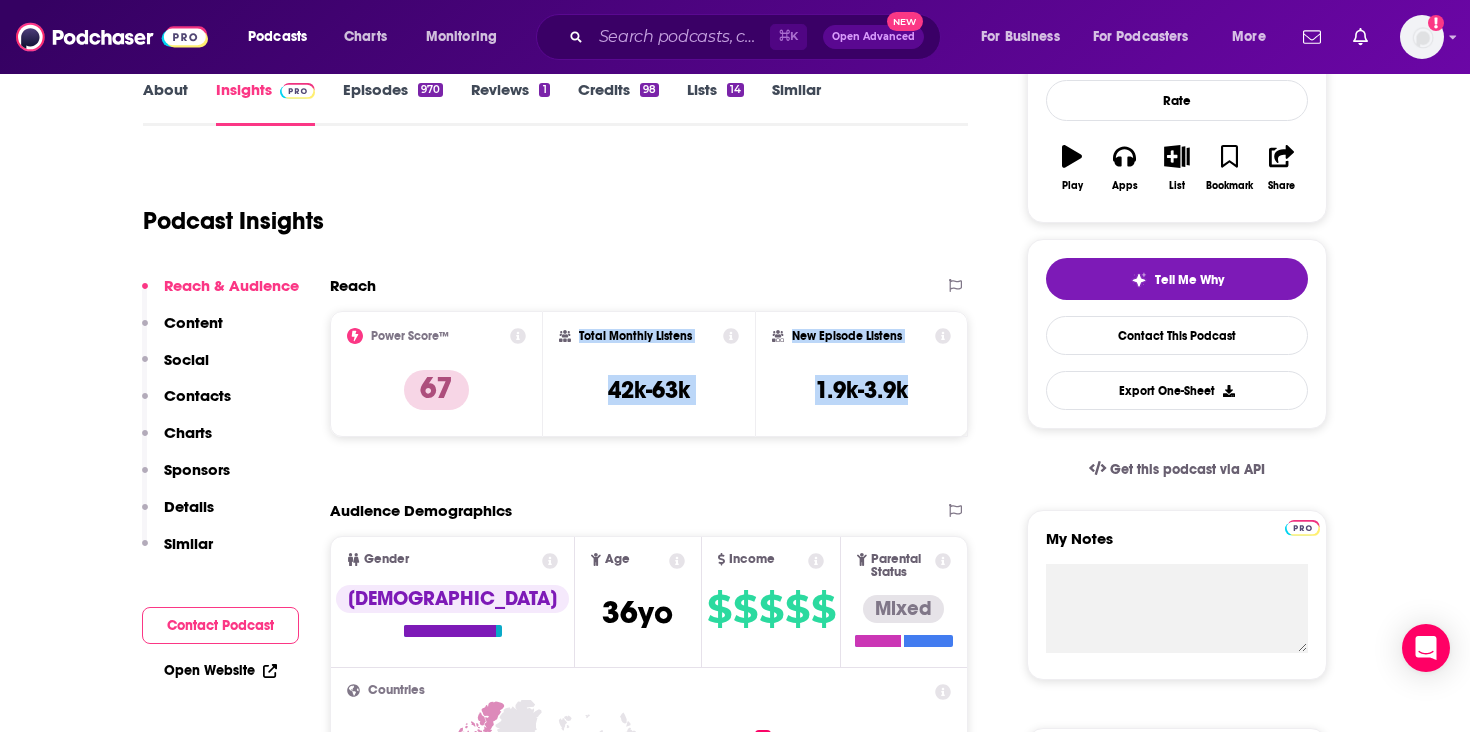 drag, startPoint x: 916, startPoint y: 397, endPoint x: 571, endPoint y: 341, distance: 349.51538 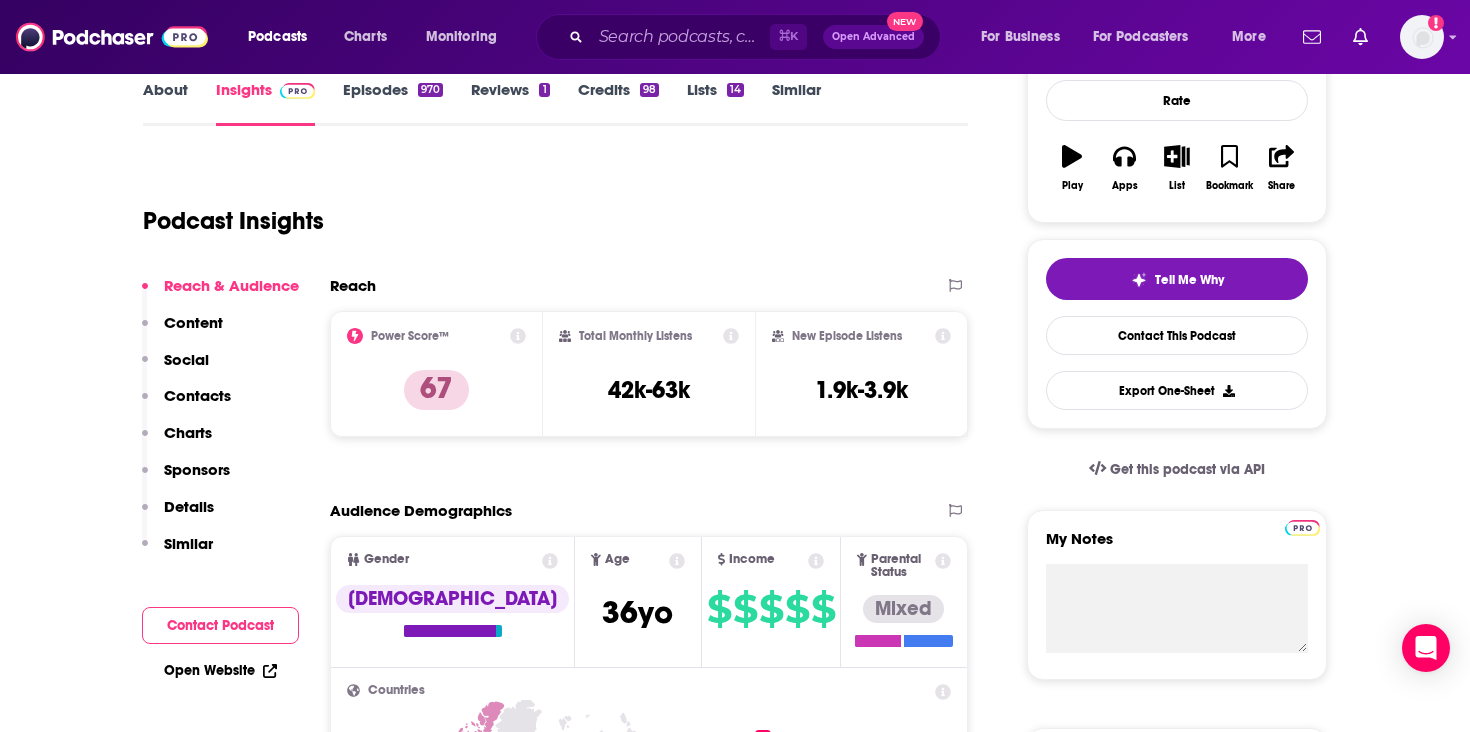 click on "⌘  K Open Advanced New" at bounding box center (738, 37) 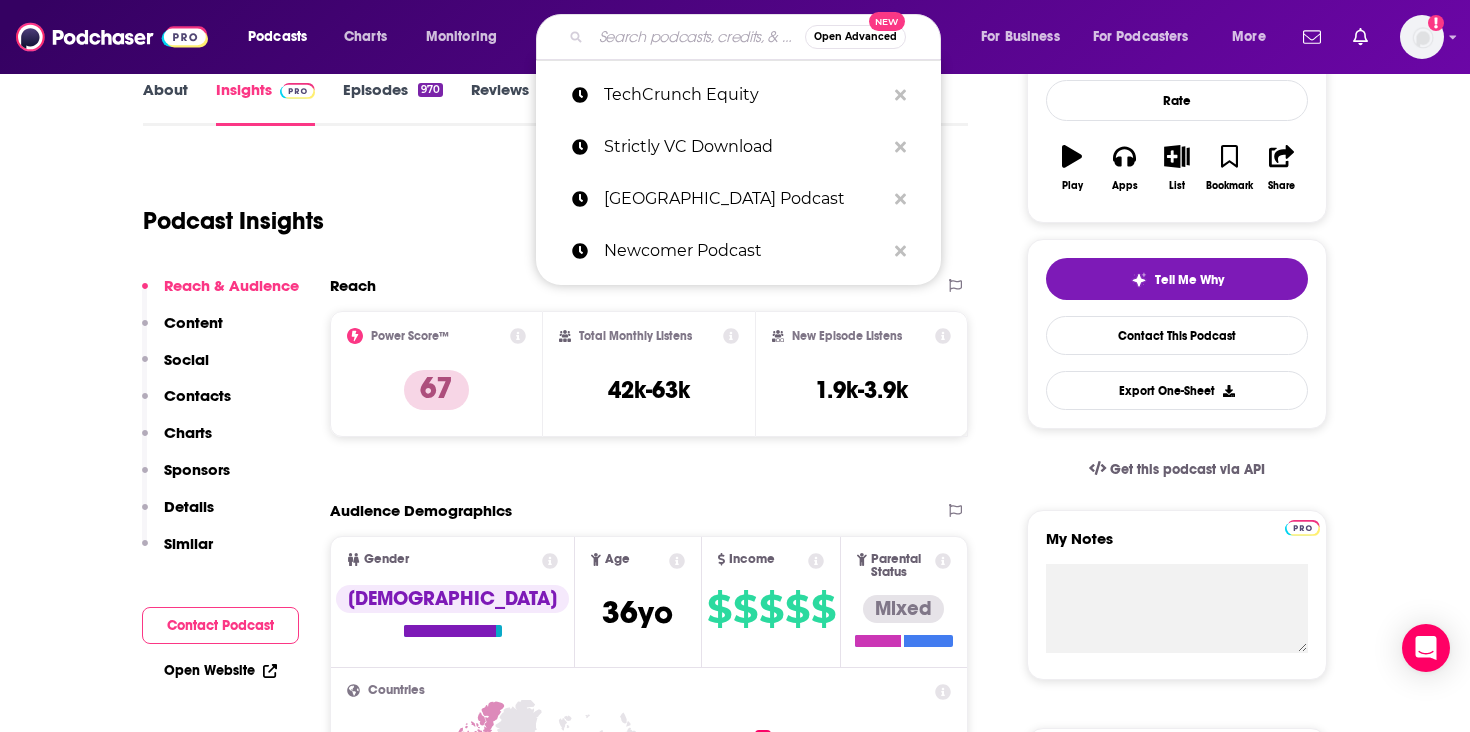 click at bounding box center (698, 37) 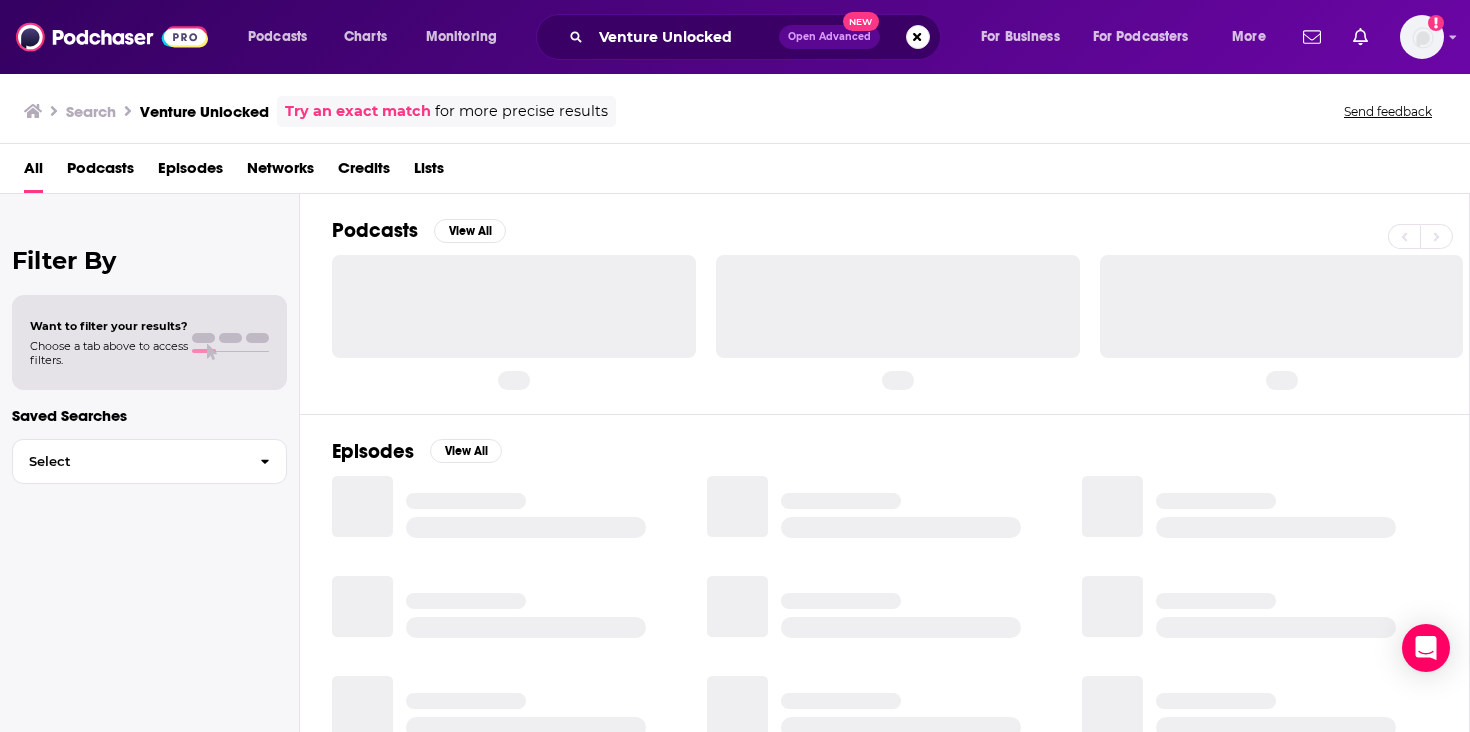 scroll, scrollTop: 0, scrollLeft: 0, axis: both 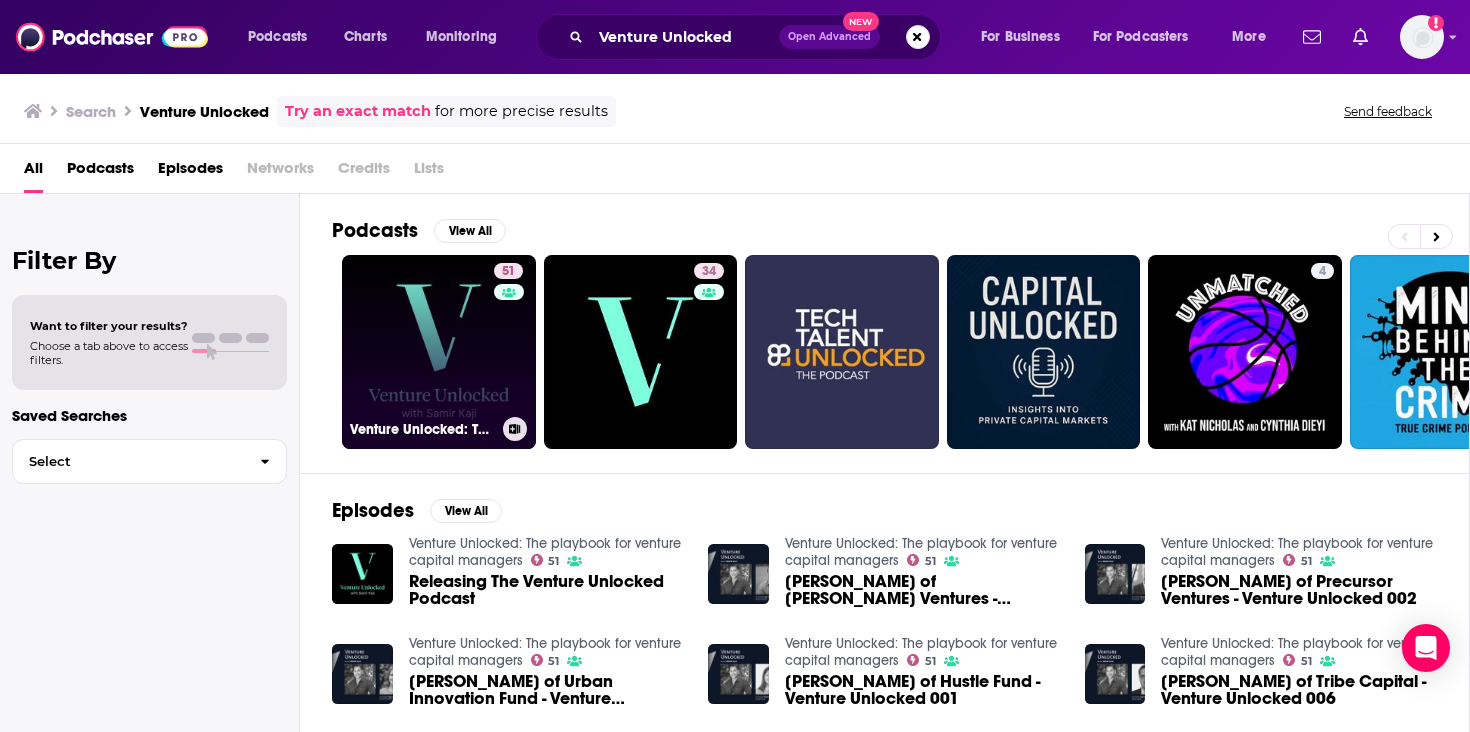 click on "51 Venture Unlocked: The playbook for venture capital managers" at bounding box center [439, 352] 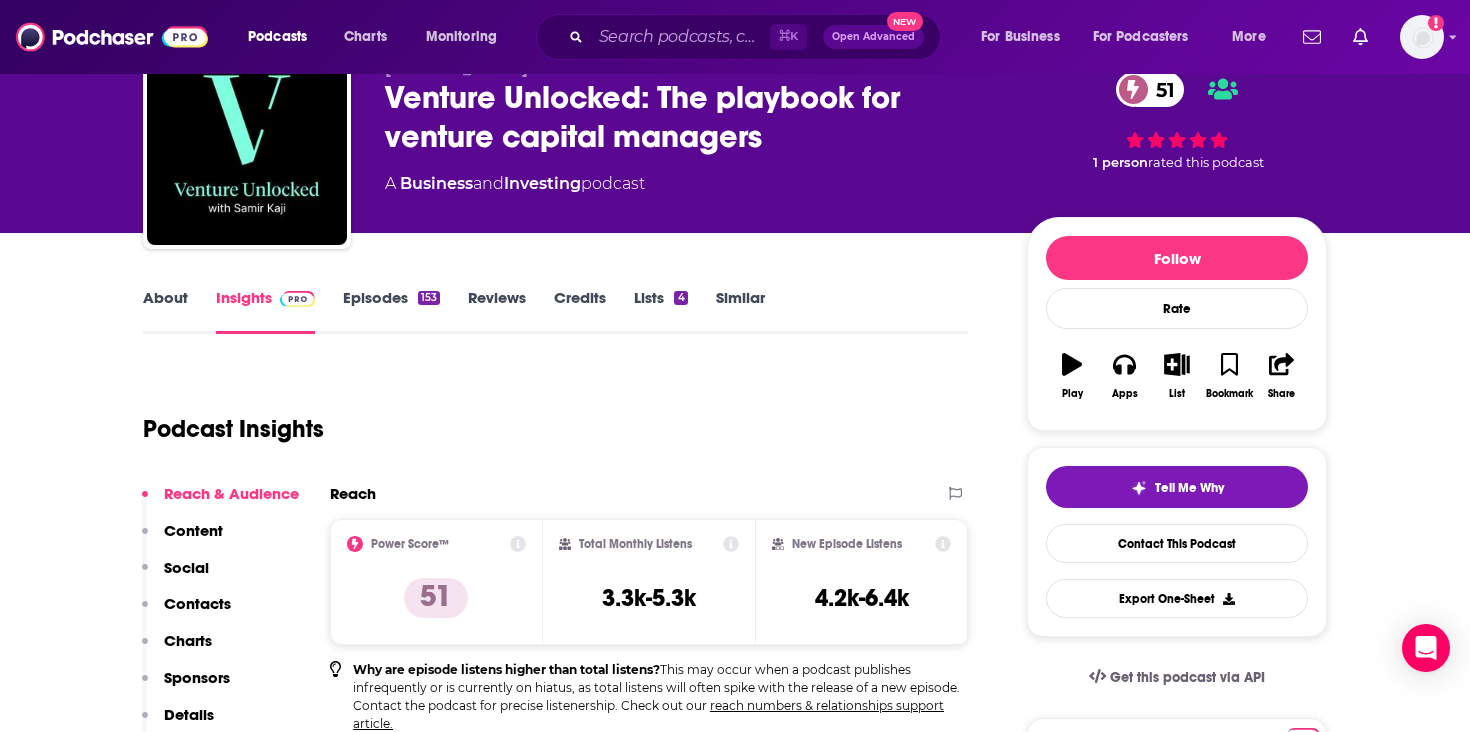 scroll, scrollTop: 204, scrollLeft: 0, axis: vertical 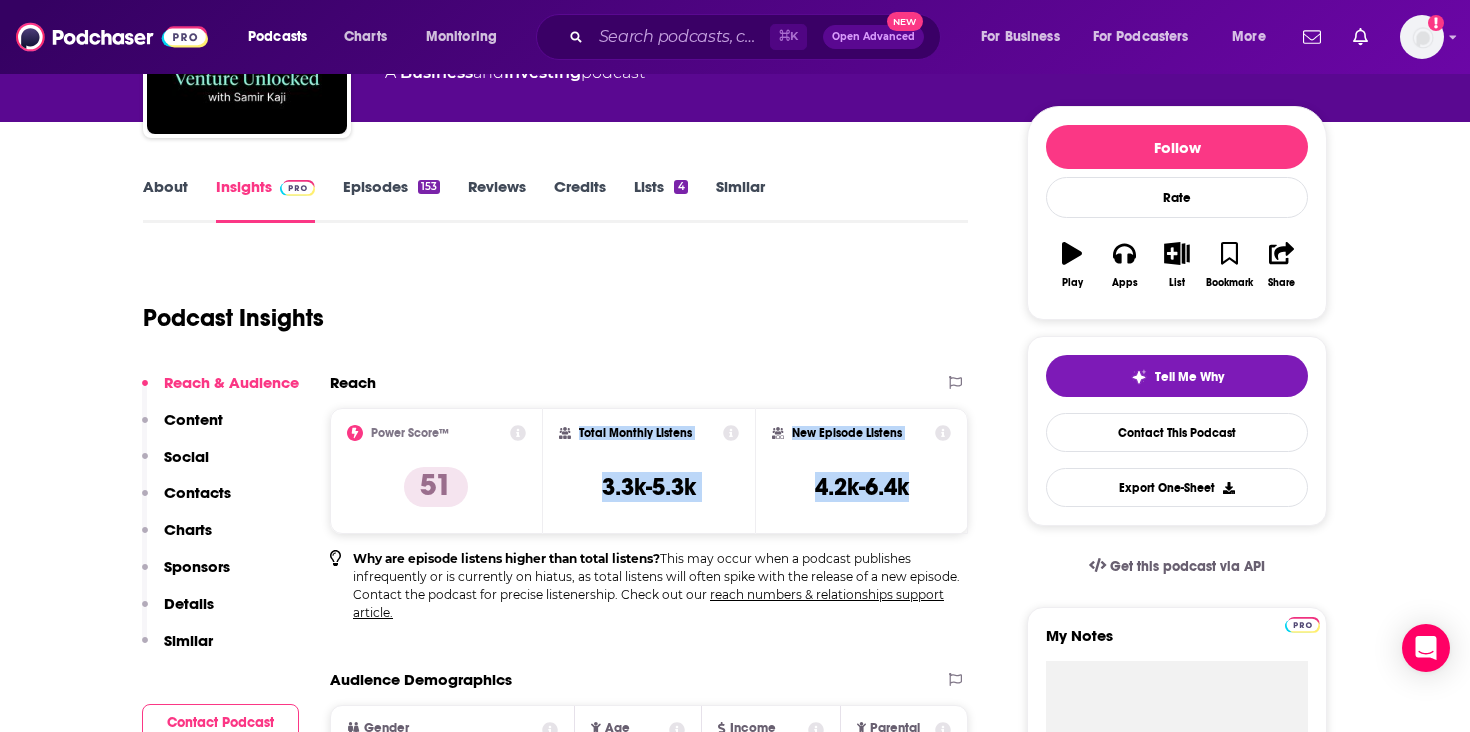 drag, startPoint x: 935, startPoint y: 493, endPoint x: 574, endPoint y: 426, distance: 367.16483 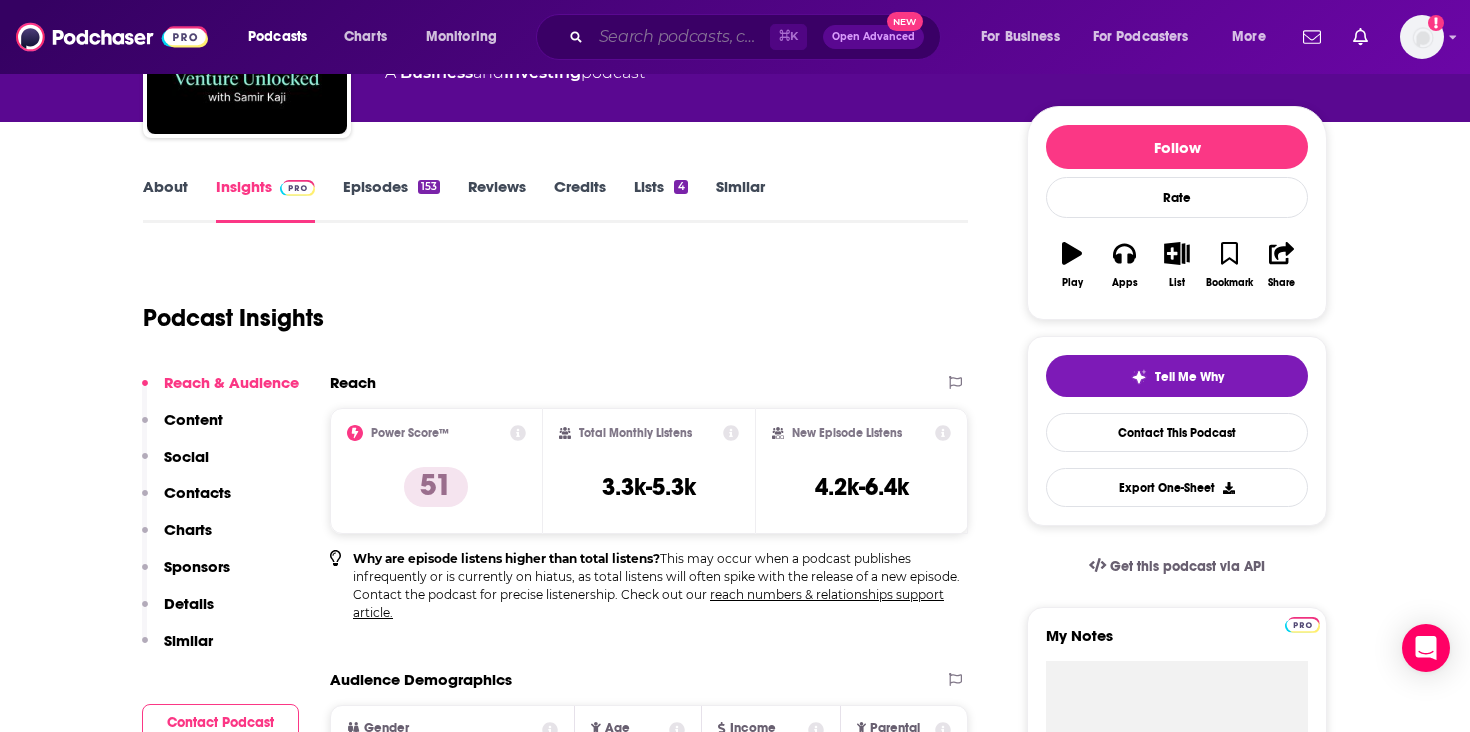 click at bounding box center [680, 37] 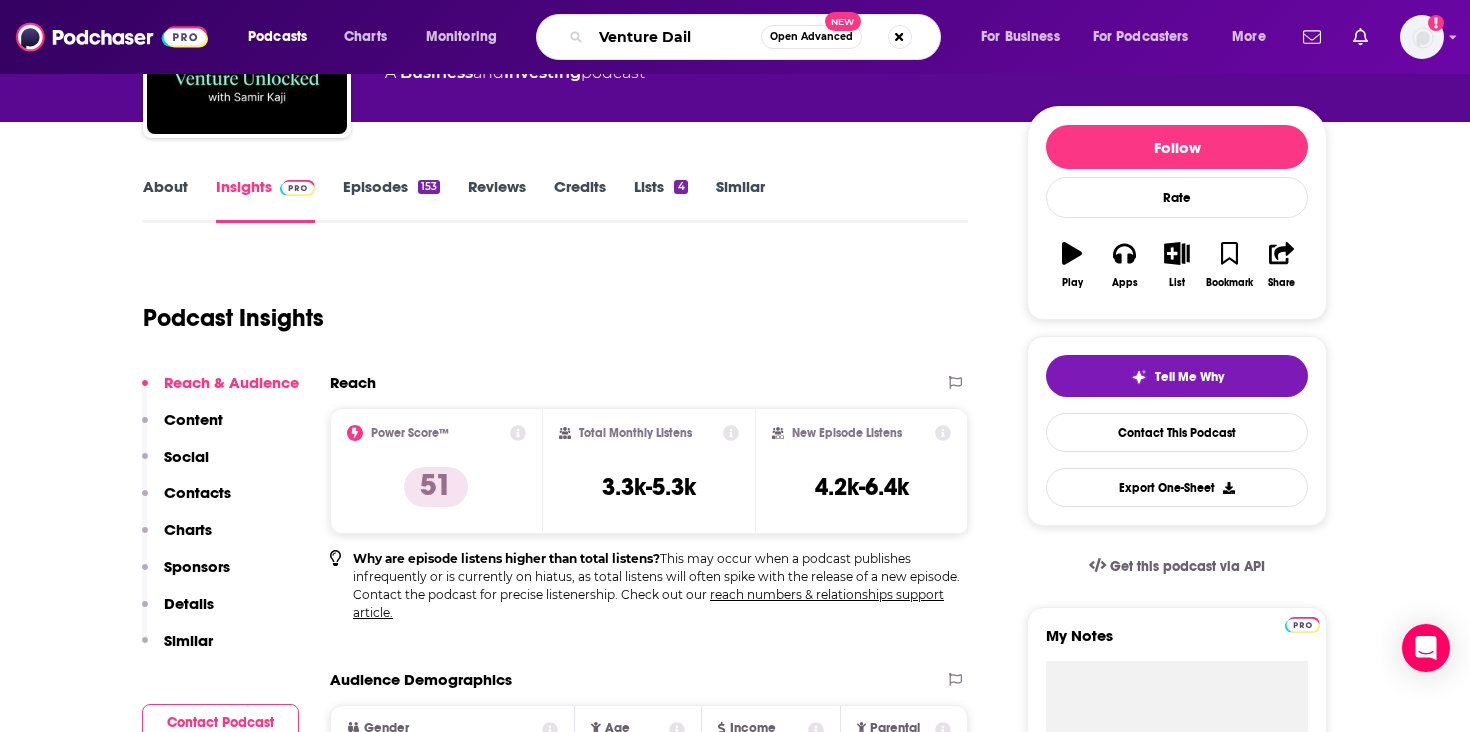 type on "Venture Daily" 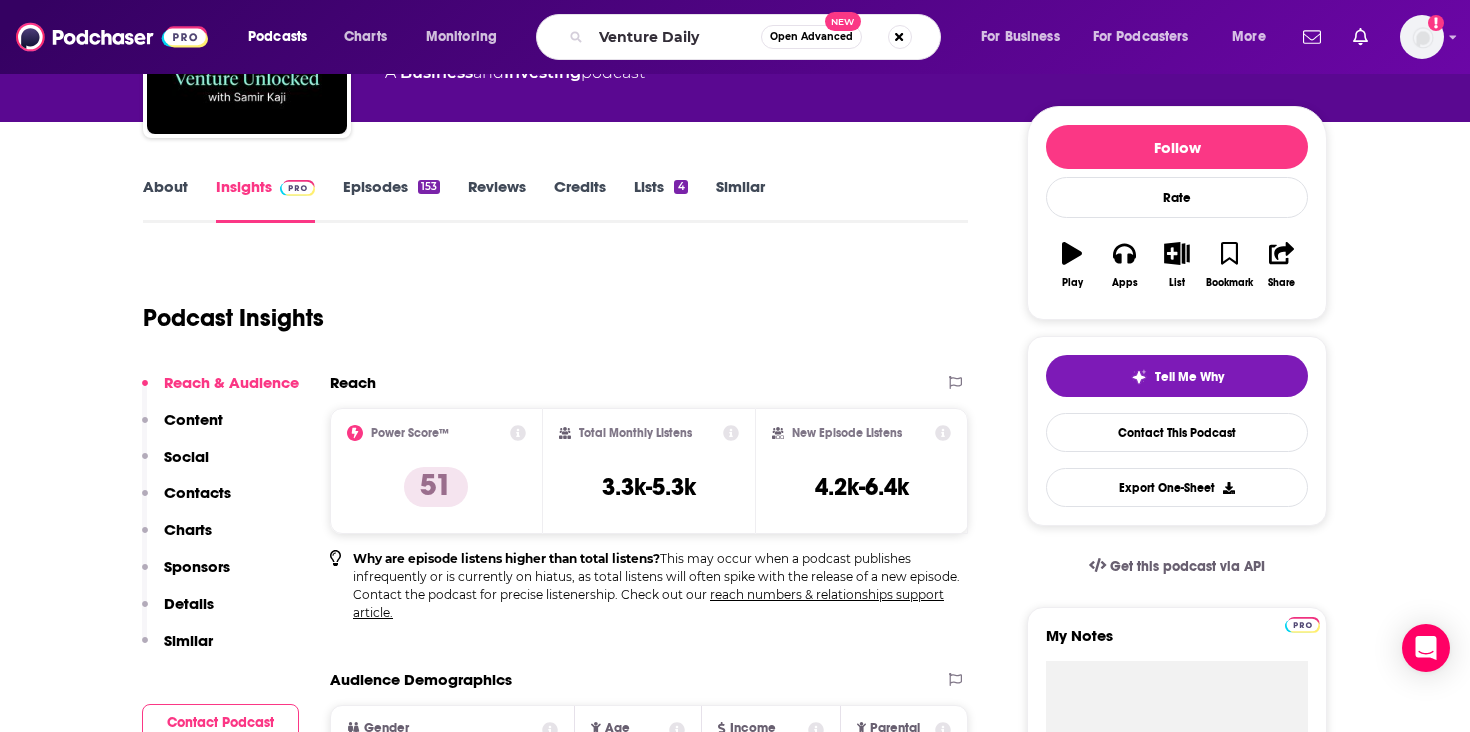 scroll, scrollTop: 0, scrollLeft: 0, axis: both 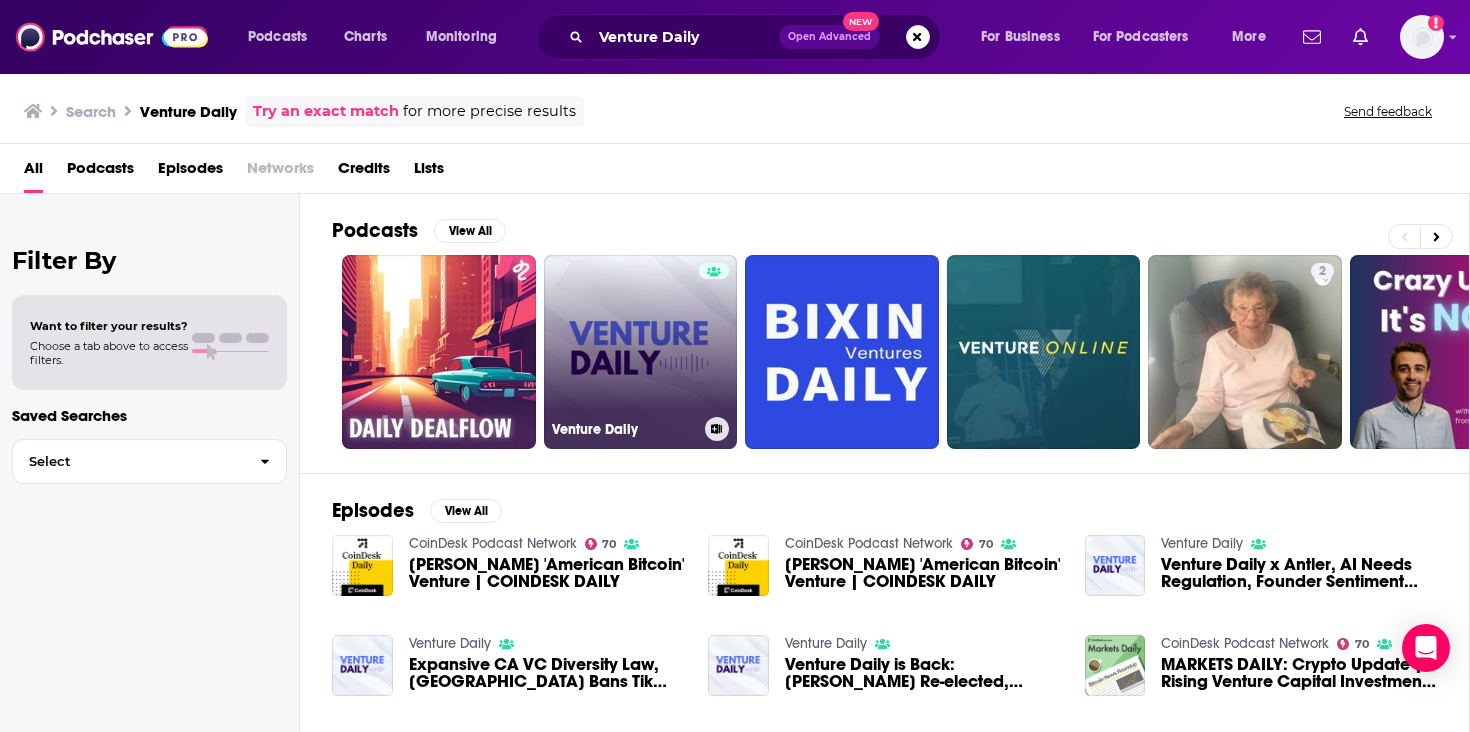 click on "Venture Daily" at bounding box center (641, 352) 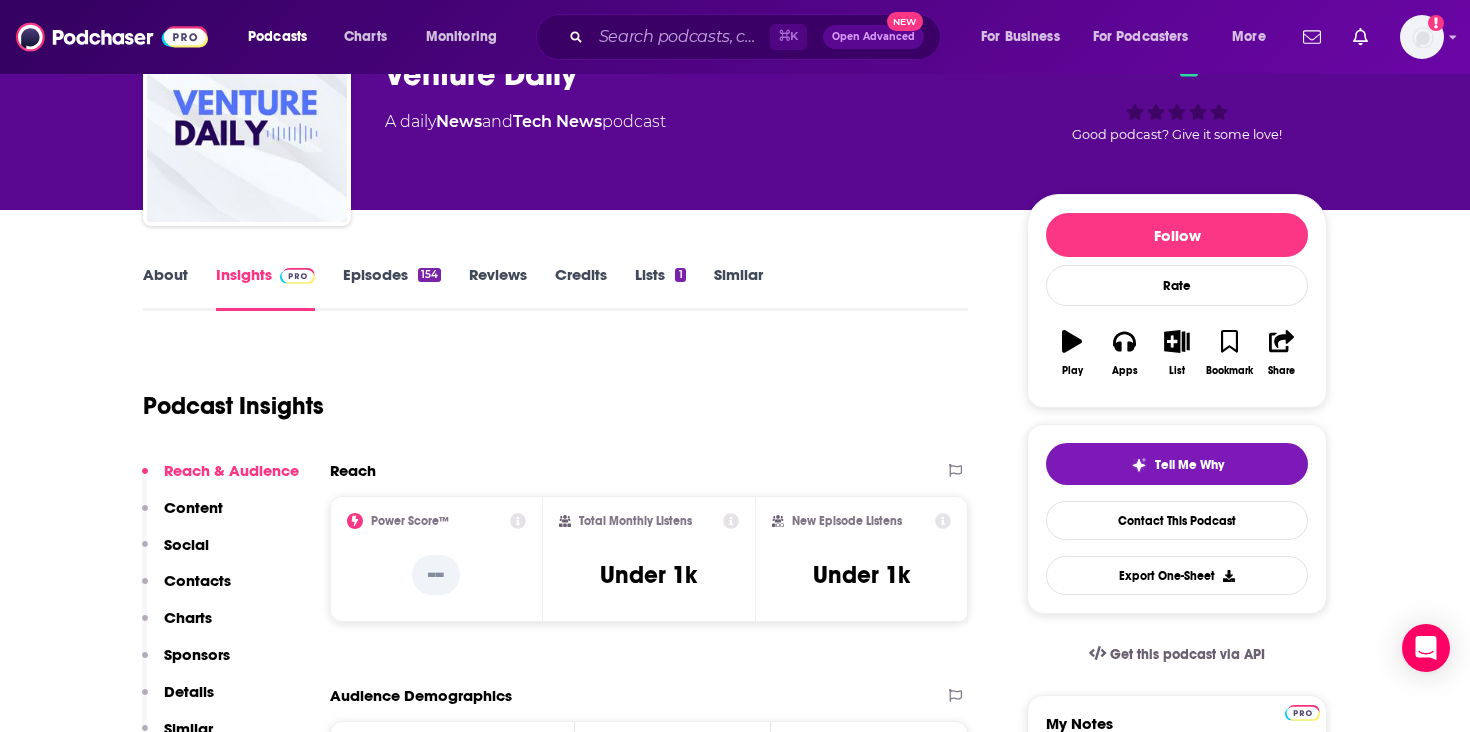 scroll, scrollTop: 128, scrollLeft: 0, axis: vertical 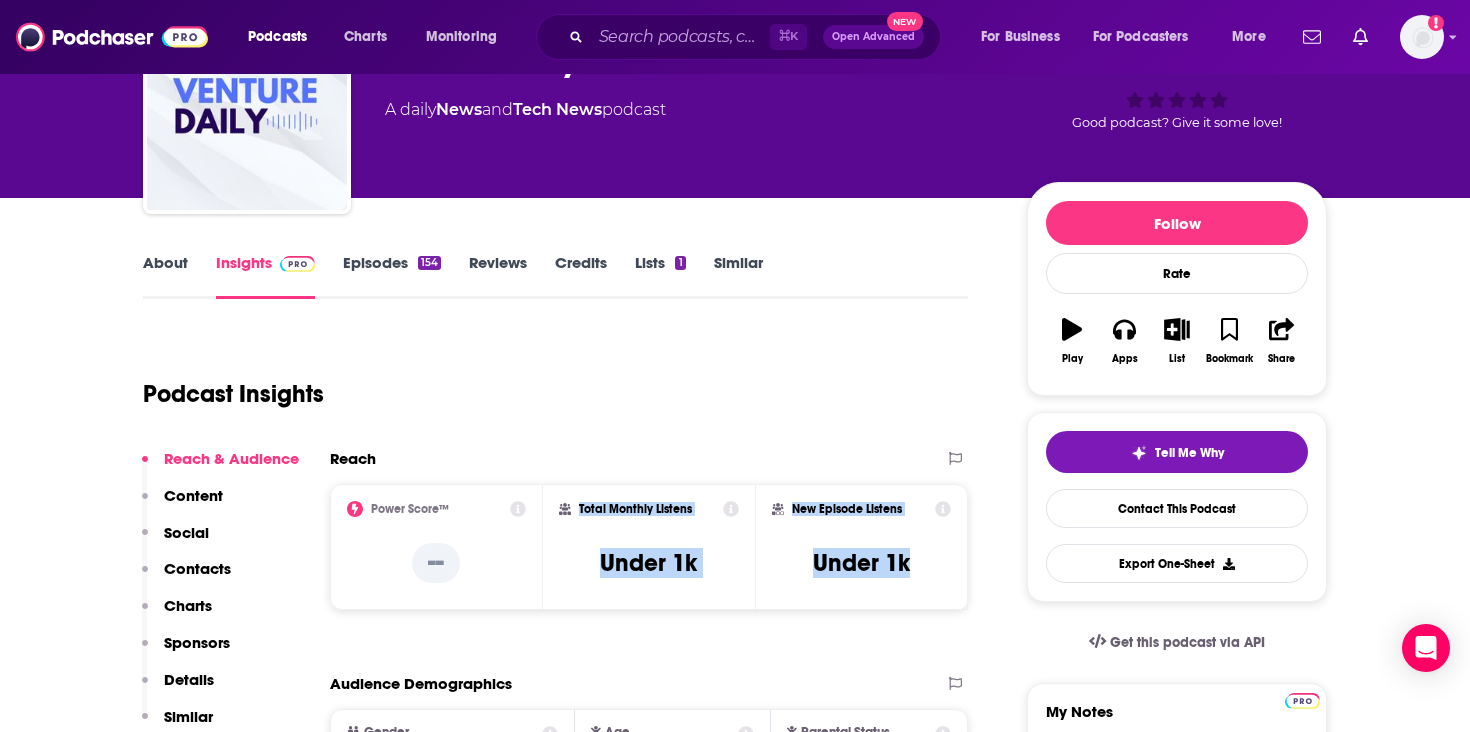 drag, startPoint x: 908, startPoint y: 563, endPoint x: 577, endPoint y: 504, distance: 336.2172 